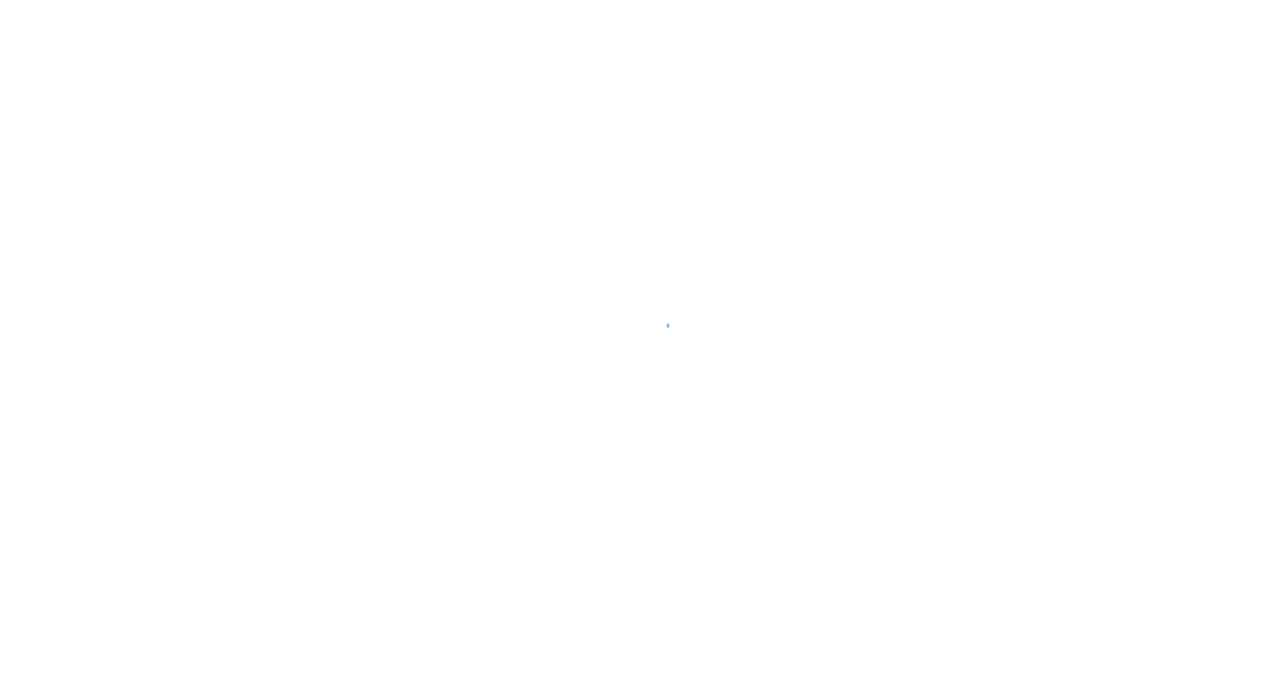 scroll, scrollTop: 0, scrollLeft: 0, axis: both 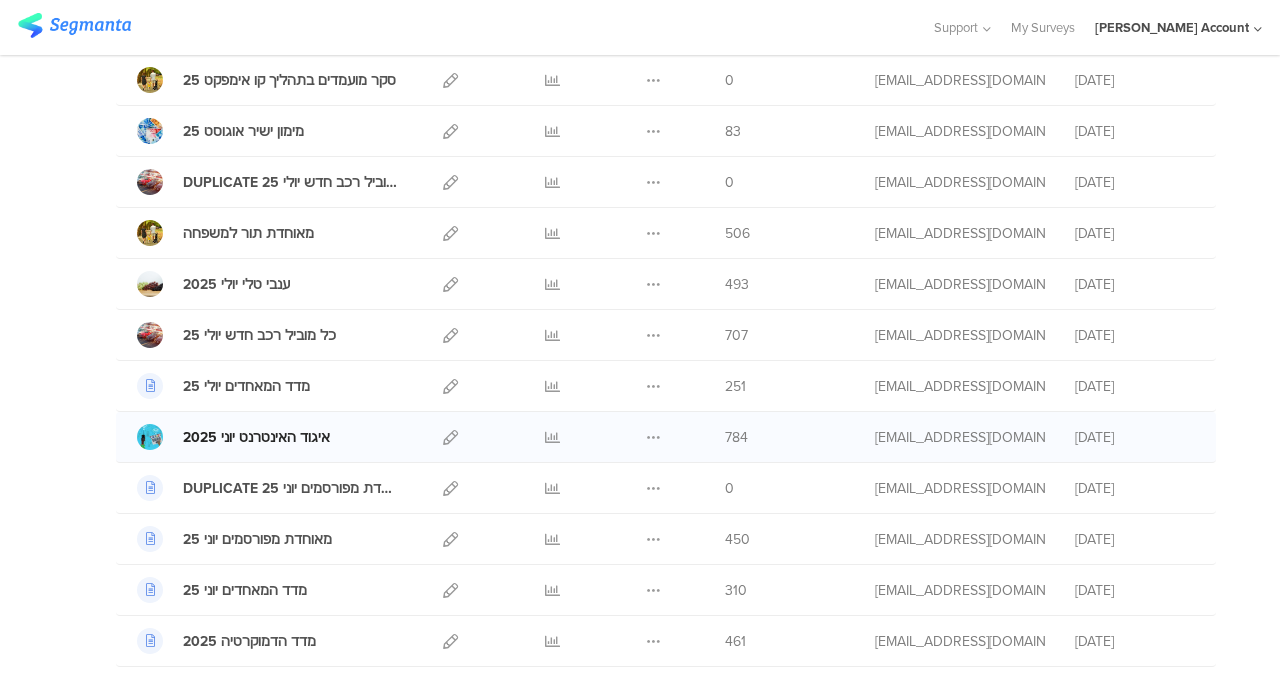 click on "איגוד האינטרנט יוני 2025" at bounding box center [256, 437] 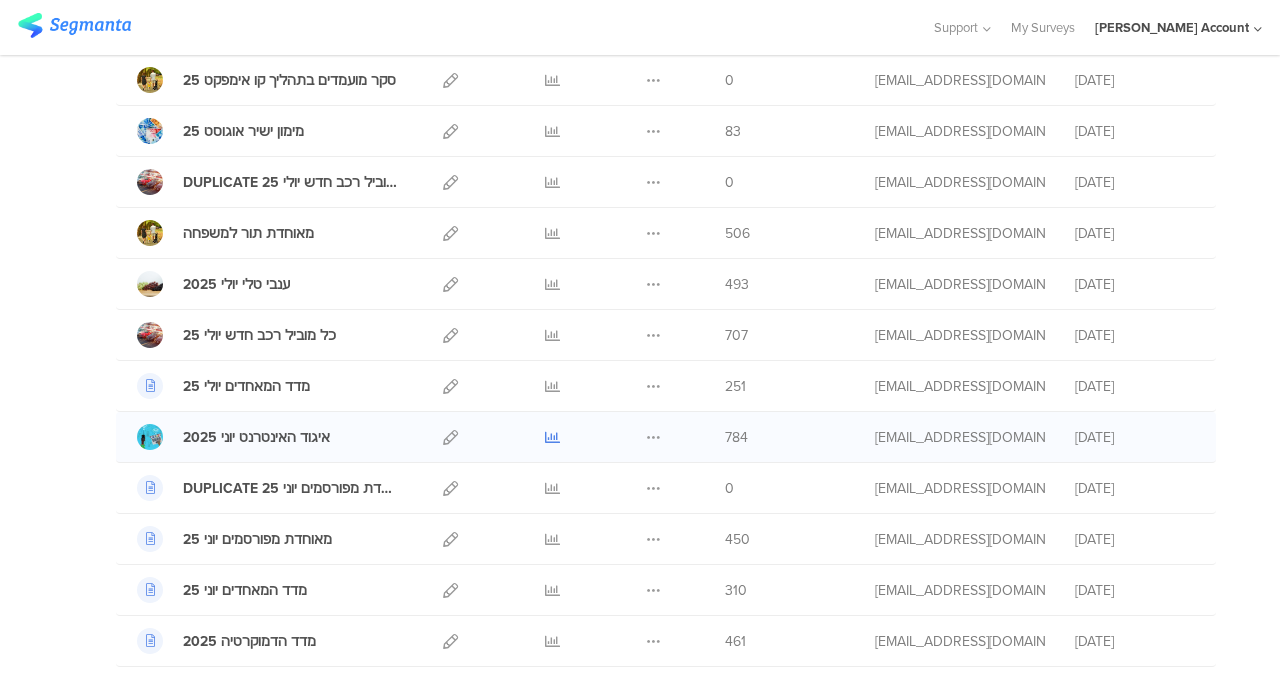 click at bounding box center [552, 437] 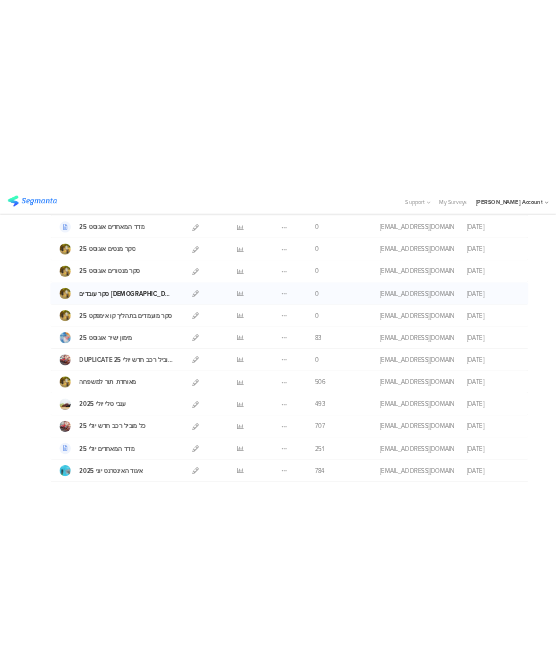 scroll, scrollTop: 316, scrollLeft: 0, axis: vertical 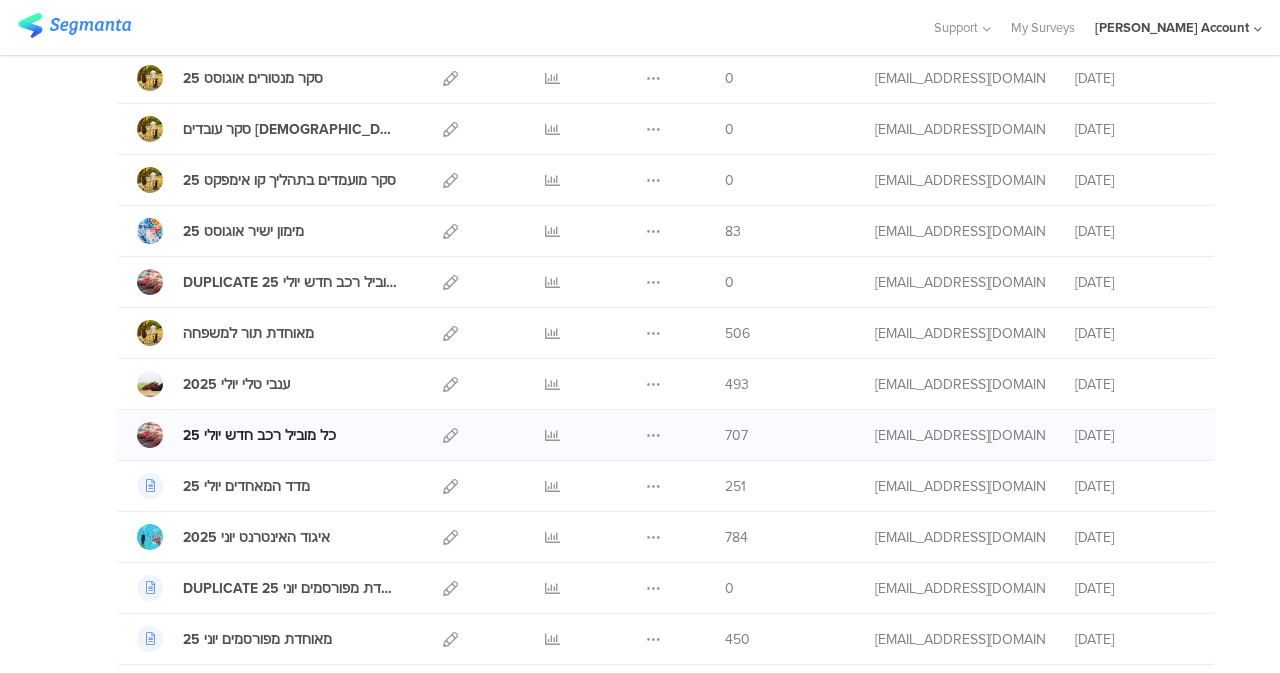 click on "כל מוביל רכב חדש יולי 25" at bounding box center [259, 435] 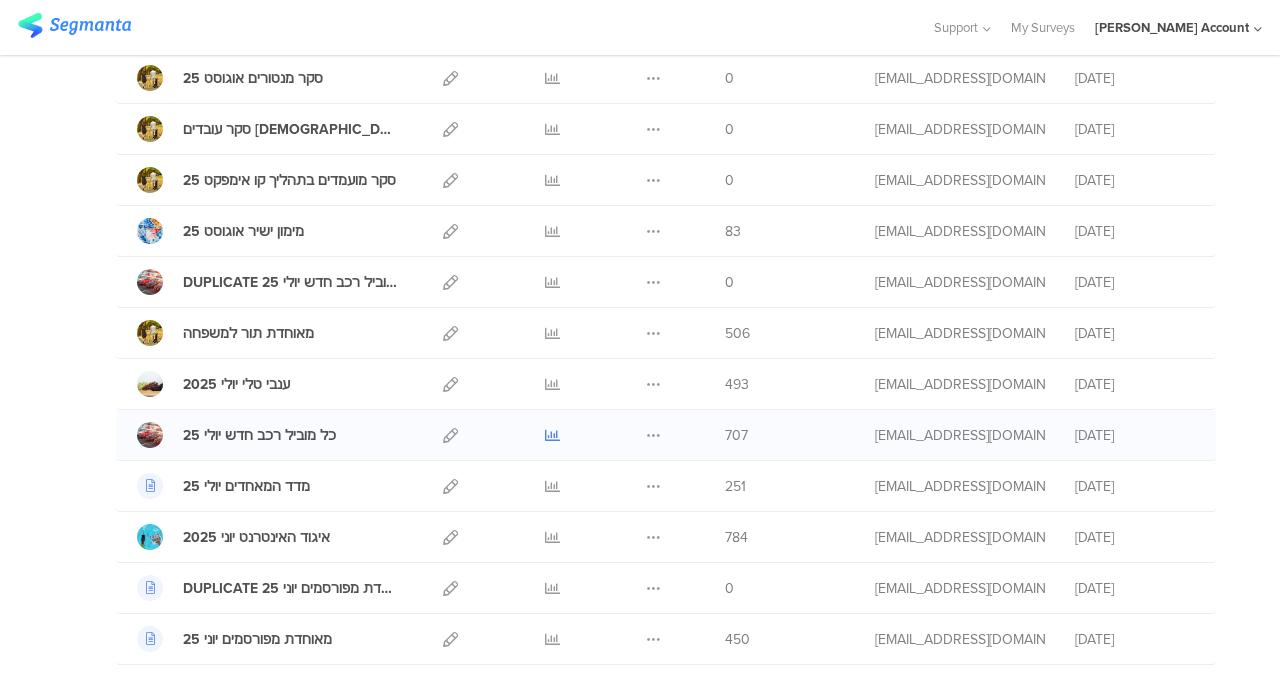 click at bounding box center (552, 435) 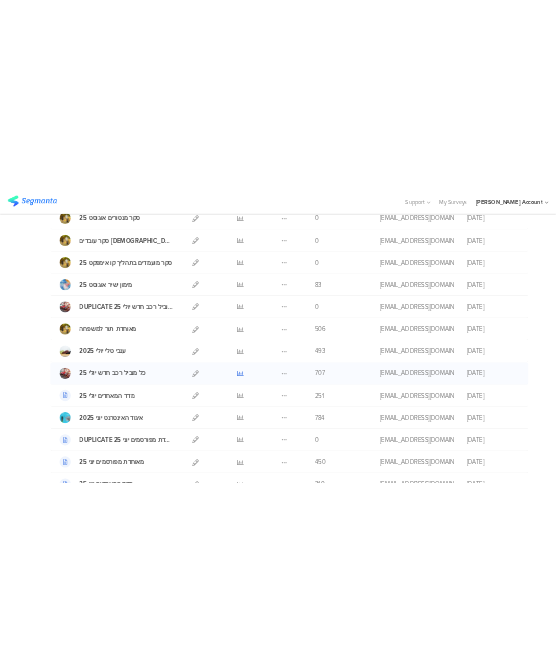 scroll, scrollTop: 348, scrollLeft: 0, axis: vertical 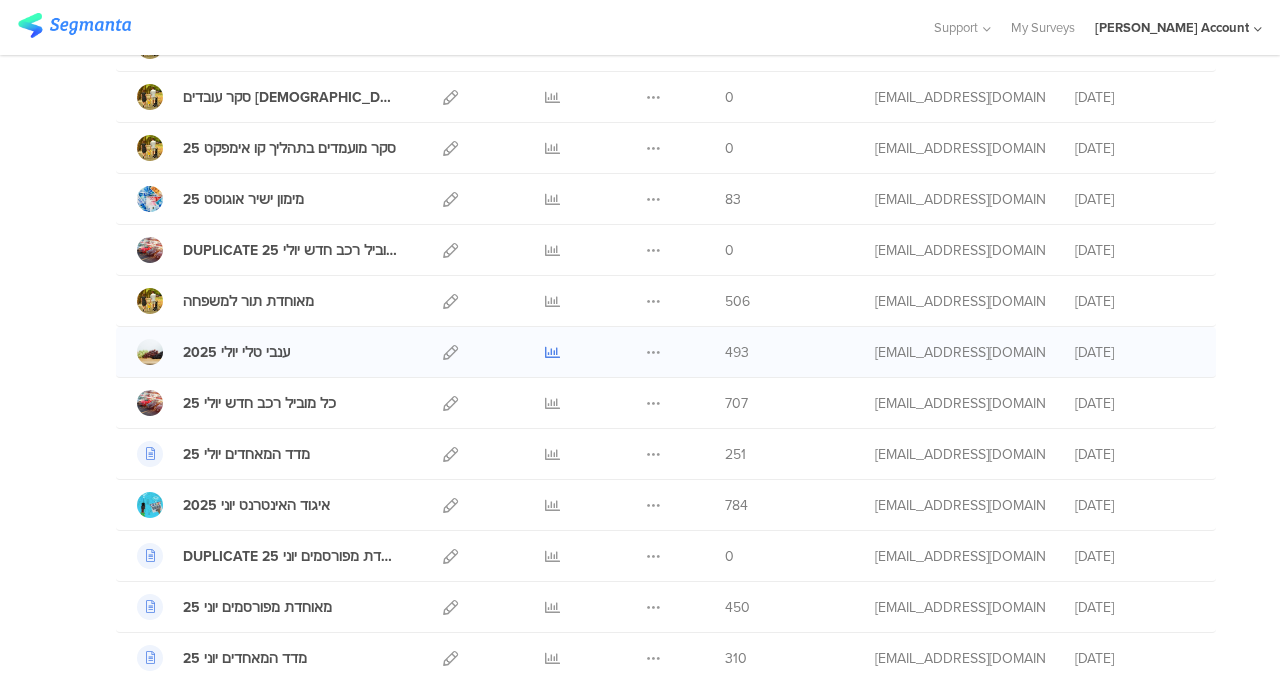 click at bounding box center (552, 352) 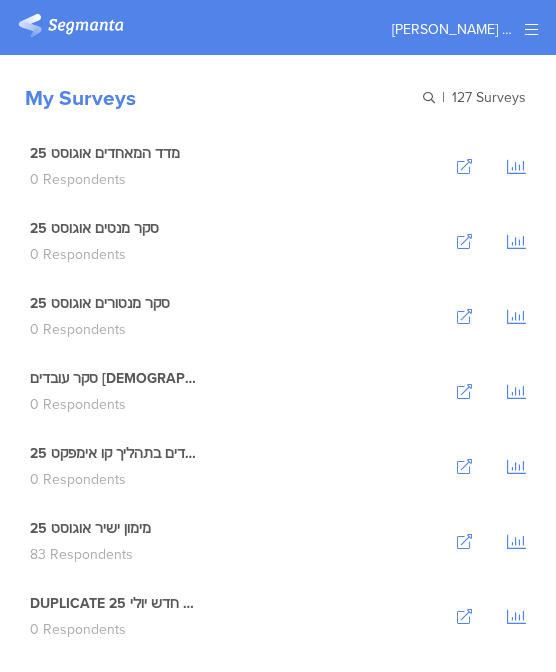 scroll, scrollTop: 0, scrollLeft: 0, axis: both 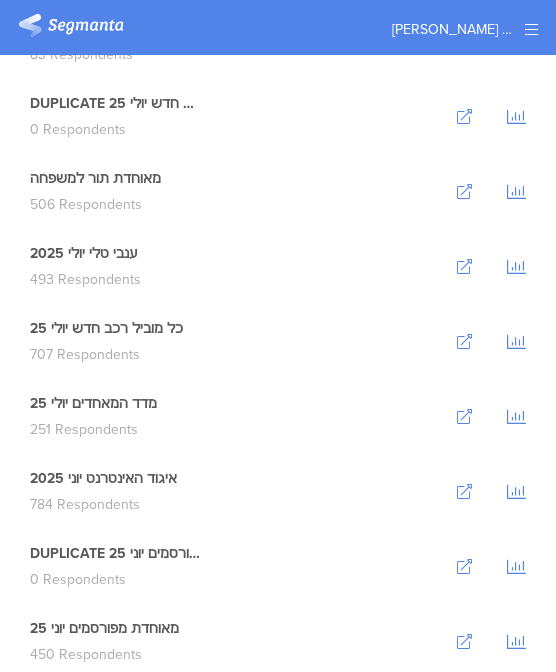 click at bounding box center (516, 191) 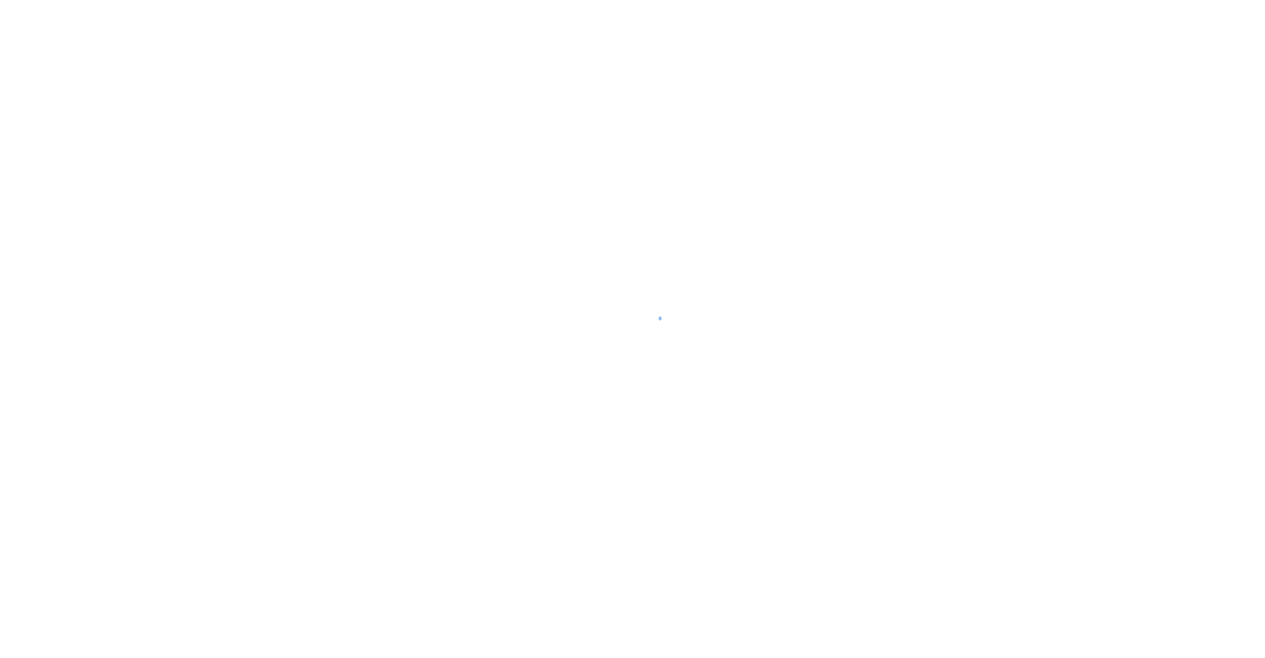 scroll, scrollTop: 0, scrollLeft: 0, axis: both 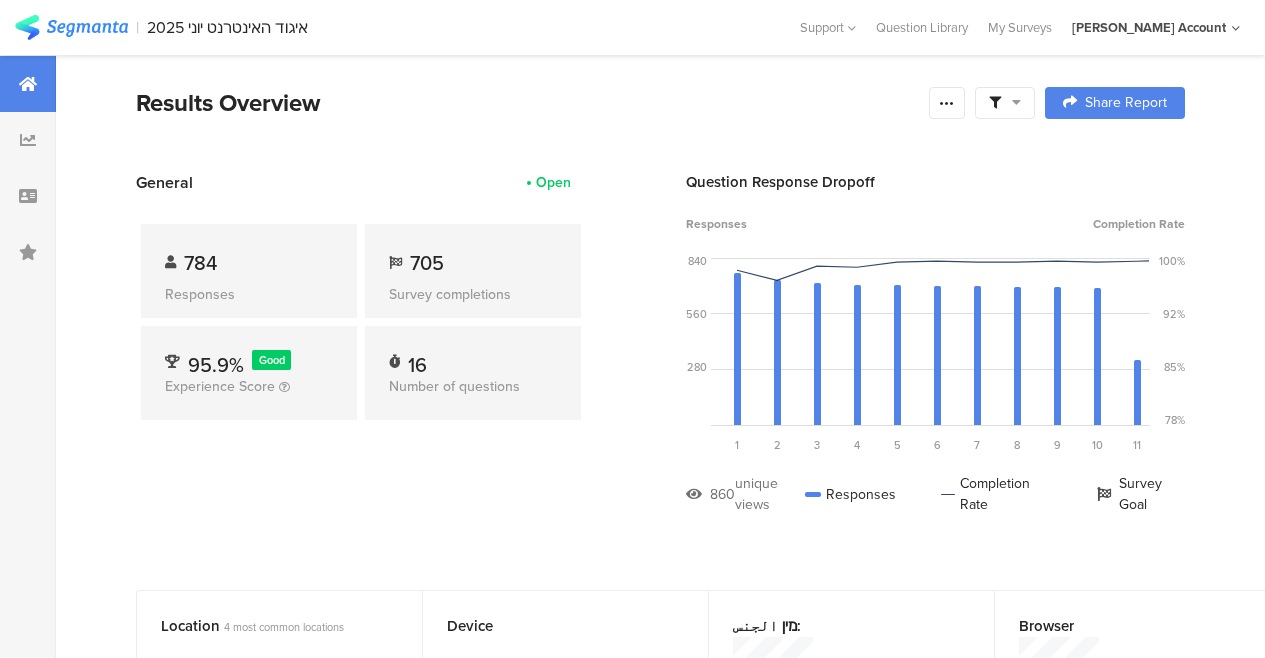 click at bounding box center [1005, 103] 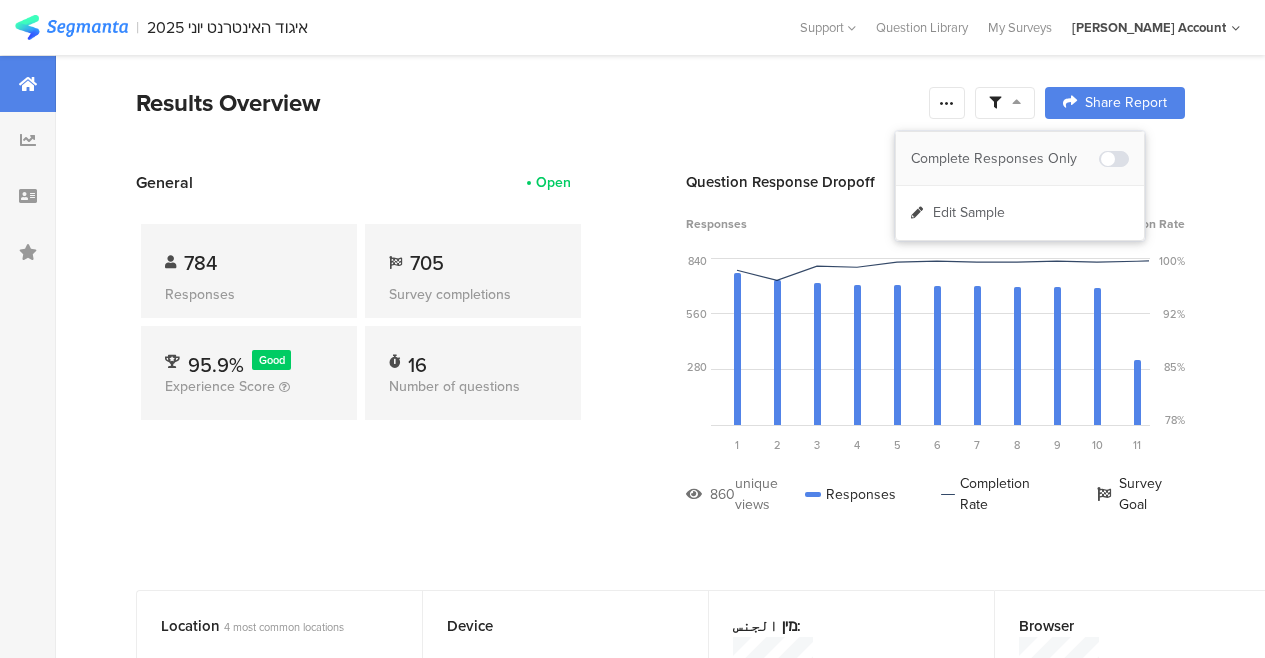 click at bounding box center (1114, 159) 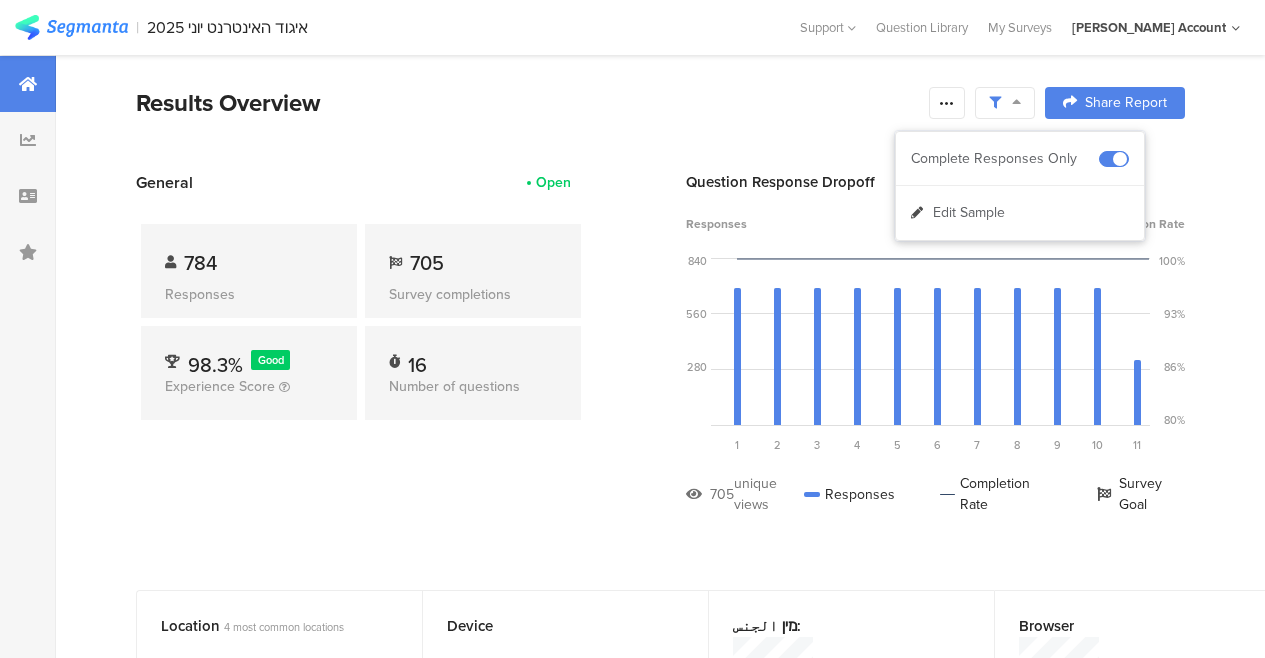 click on "Results Overview   Confidence Level       95   %     Preview survey     Edit survey   Export Results       Purge results
Share Report
Share     Cancel
Share Report
Share Report" at bounding box center (660, 128) 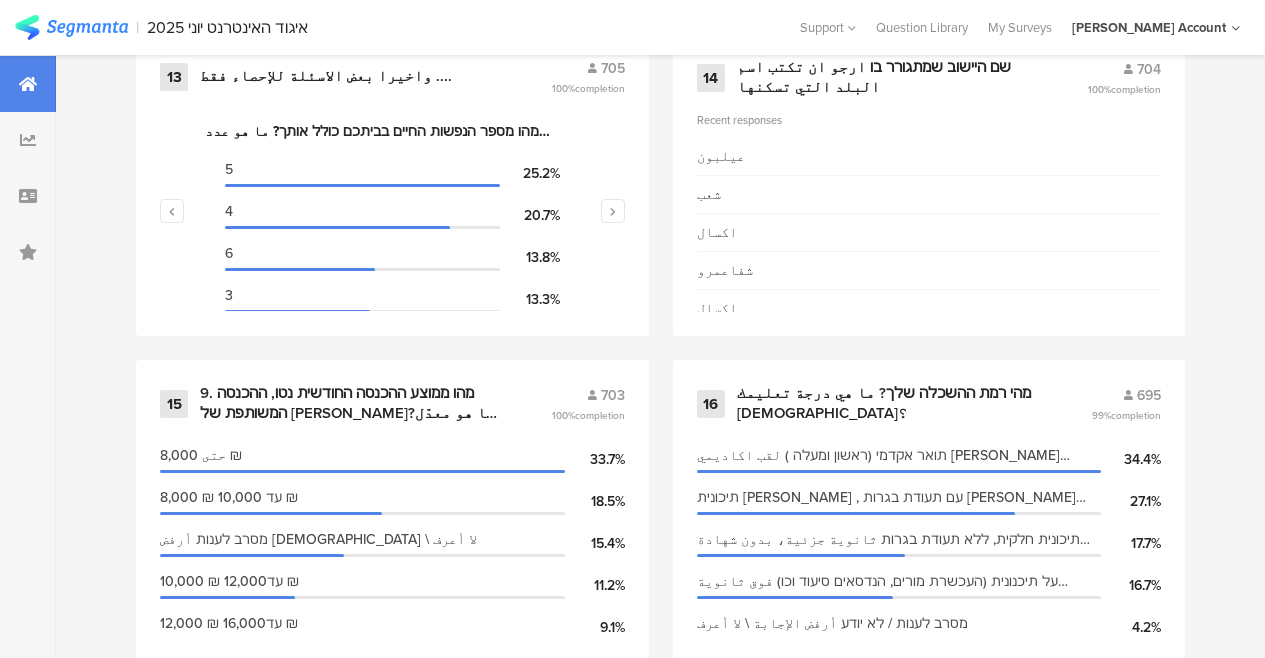 scroll, scrollTop: 2967, scrollLeft: 0, axis: vertical 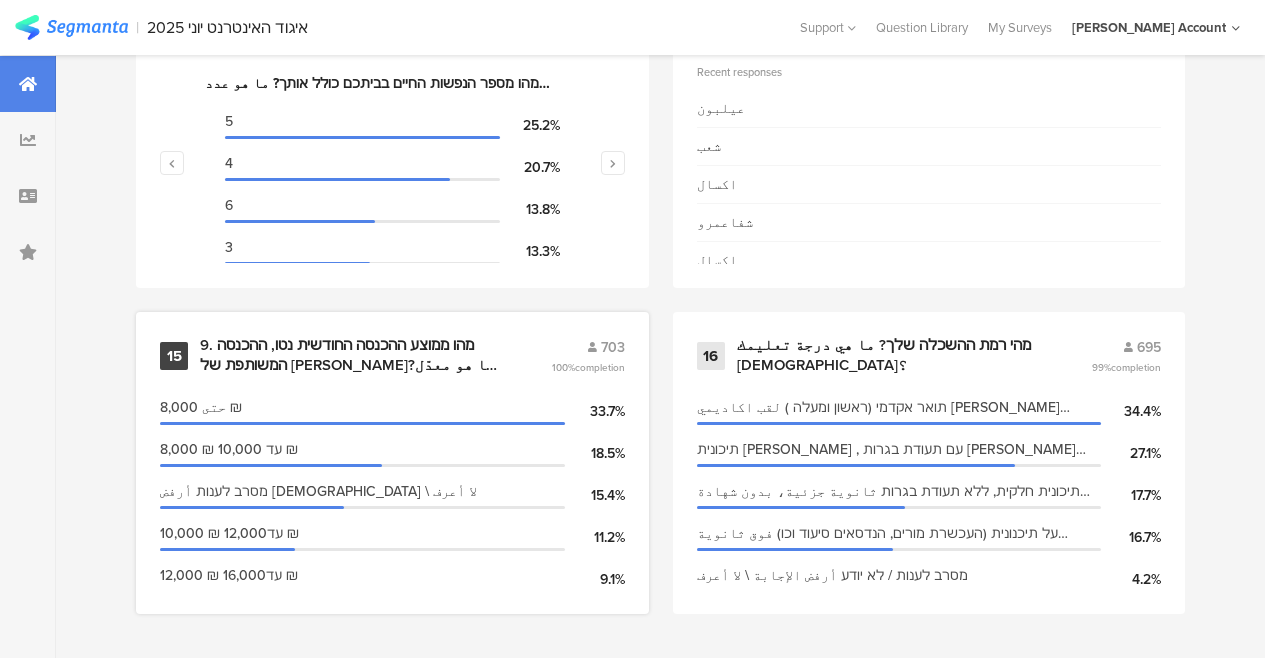 click on "703" at bounding box center [613, 347] 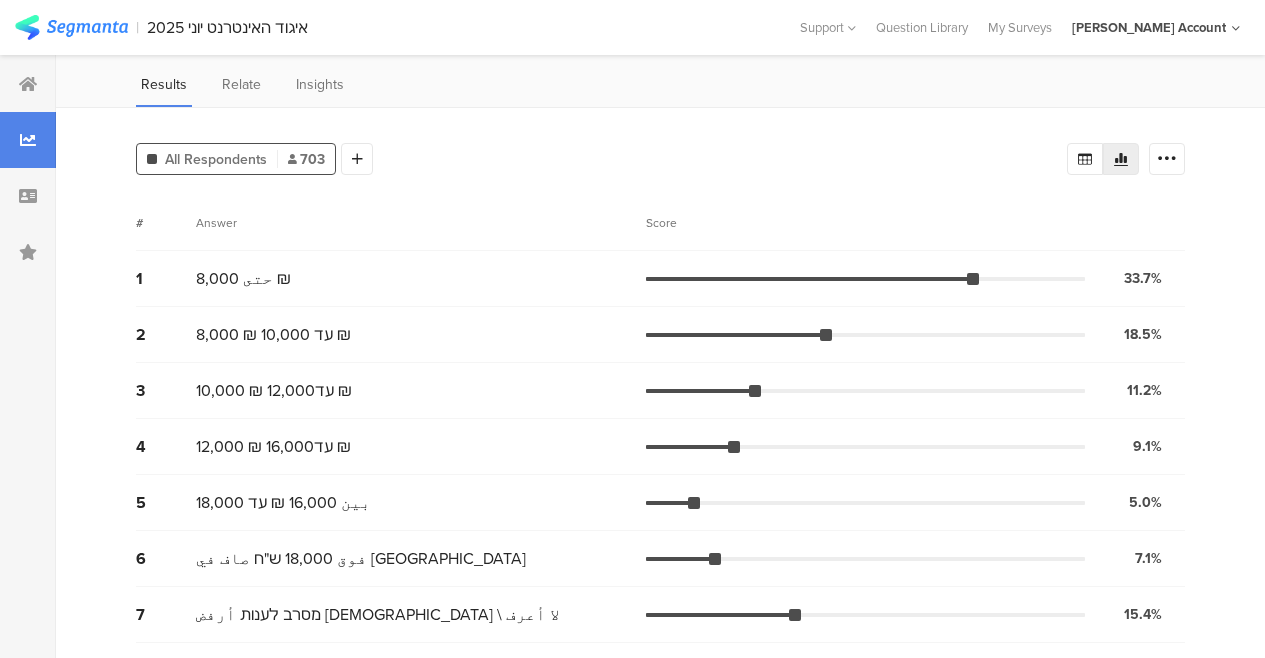 scroll, scrollTop: 0, scrollLeft: 0, axis: both 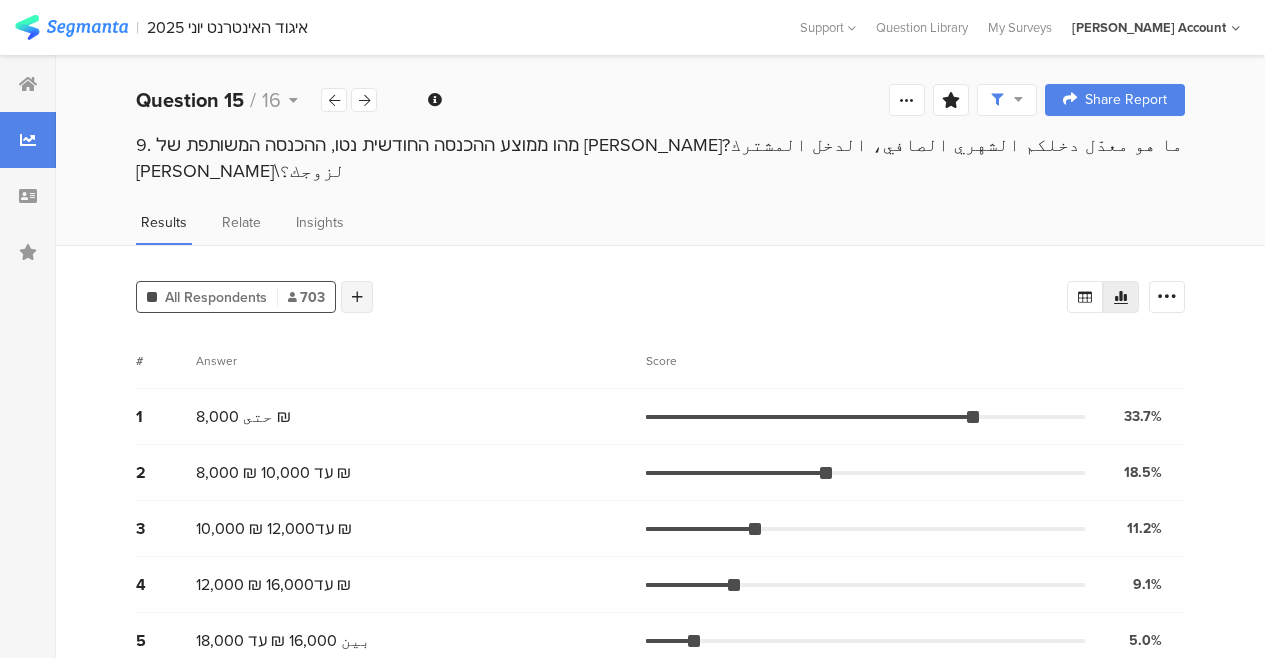 click at bounding box center [357, 297] 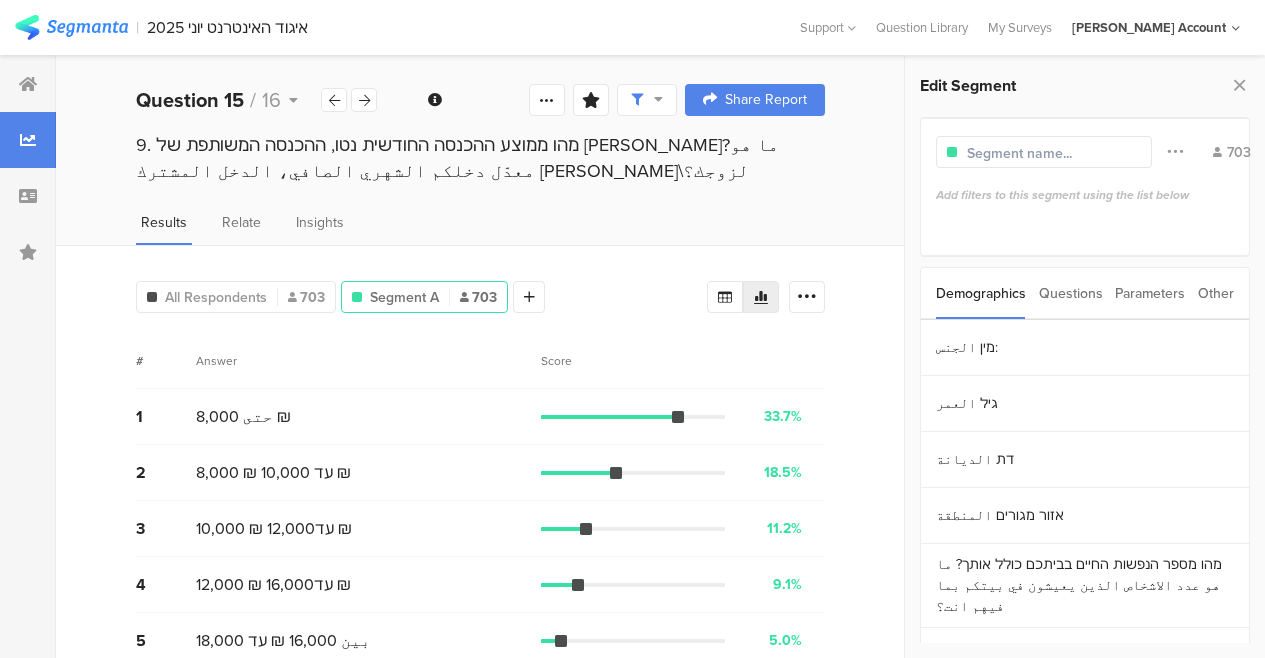 click on "Other" at bounding box center (1216, 293) 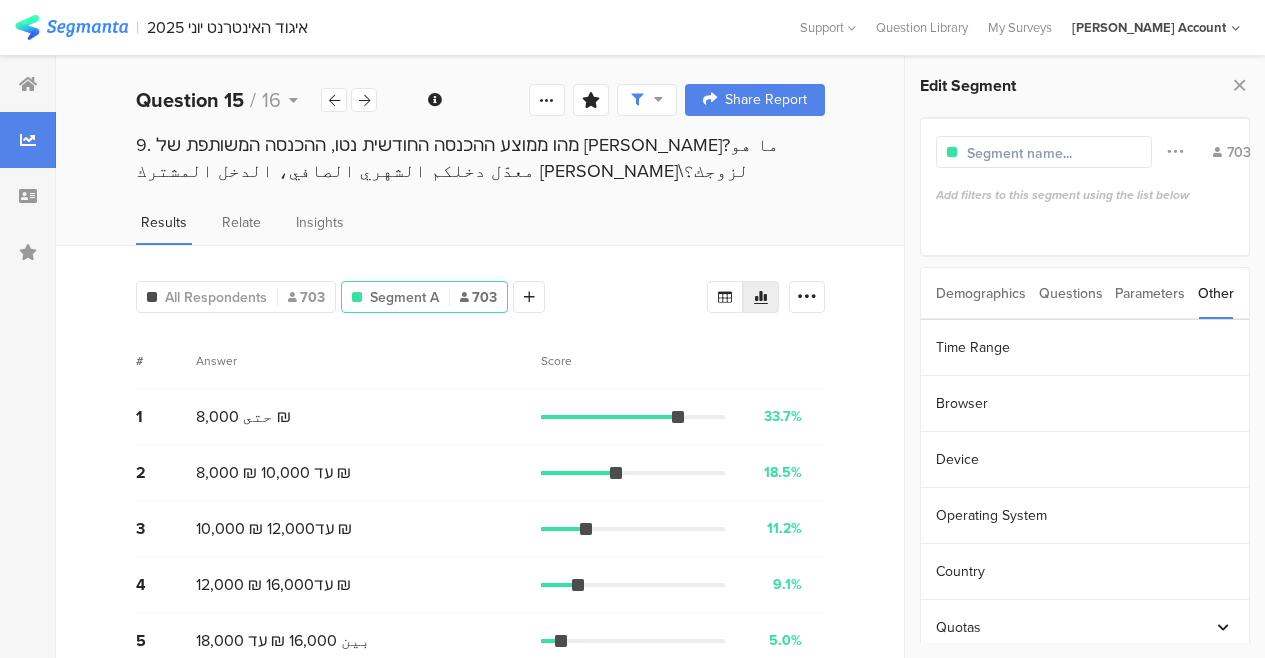 click on "Parameters" at bounding box center (1150, 293) 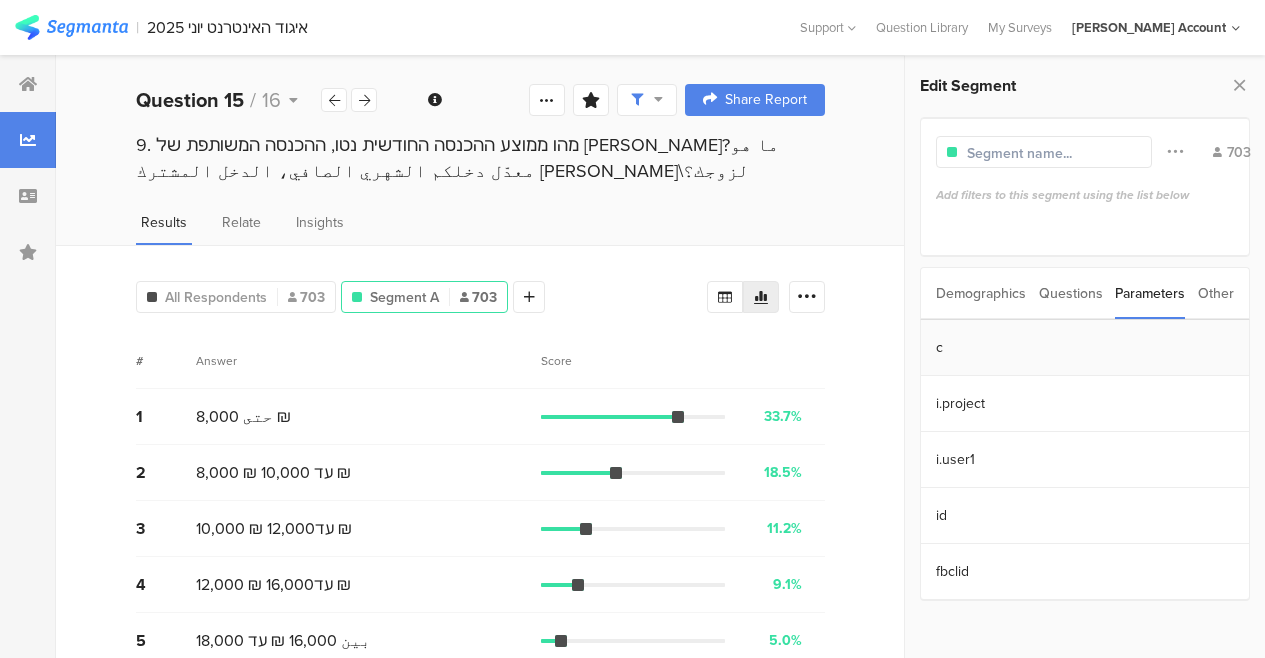 click on "c" at bounding box center [1085, 348] 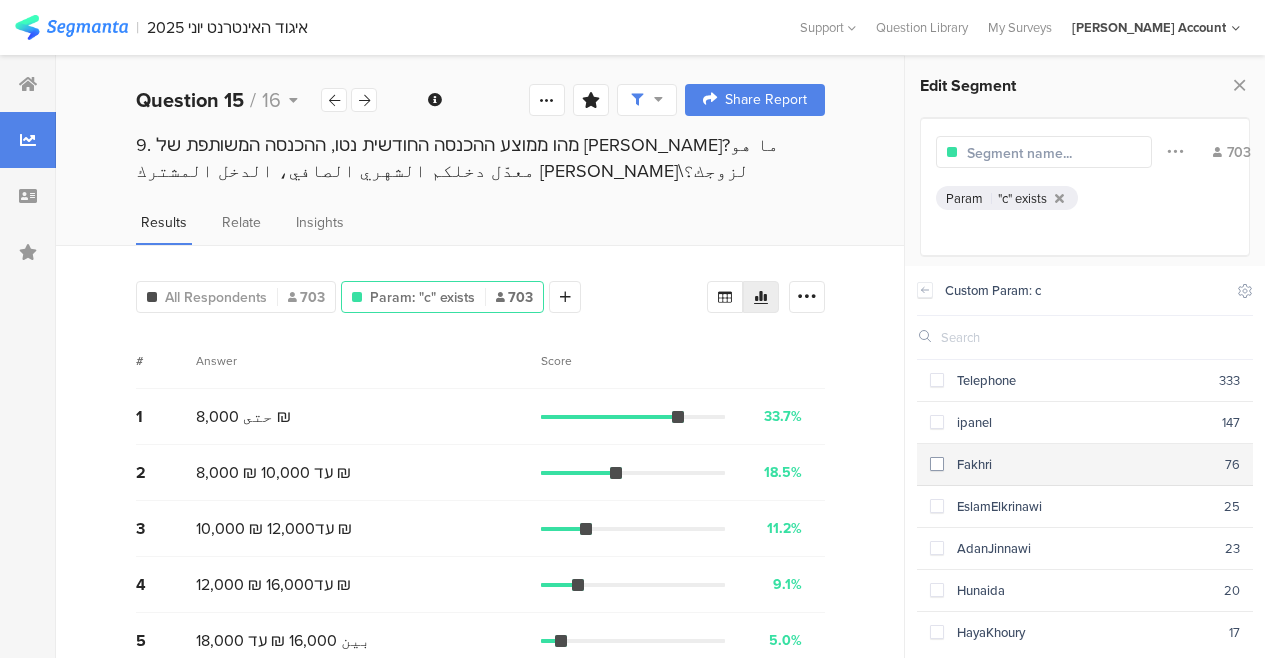 scroll, scrollTop: 100, scrollLeft: 0, axis: vertical 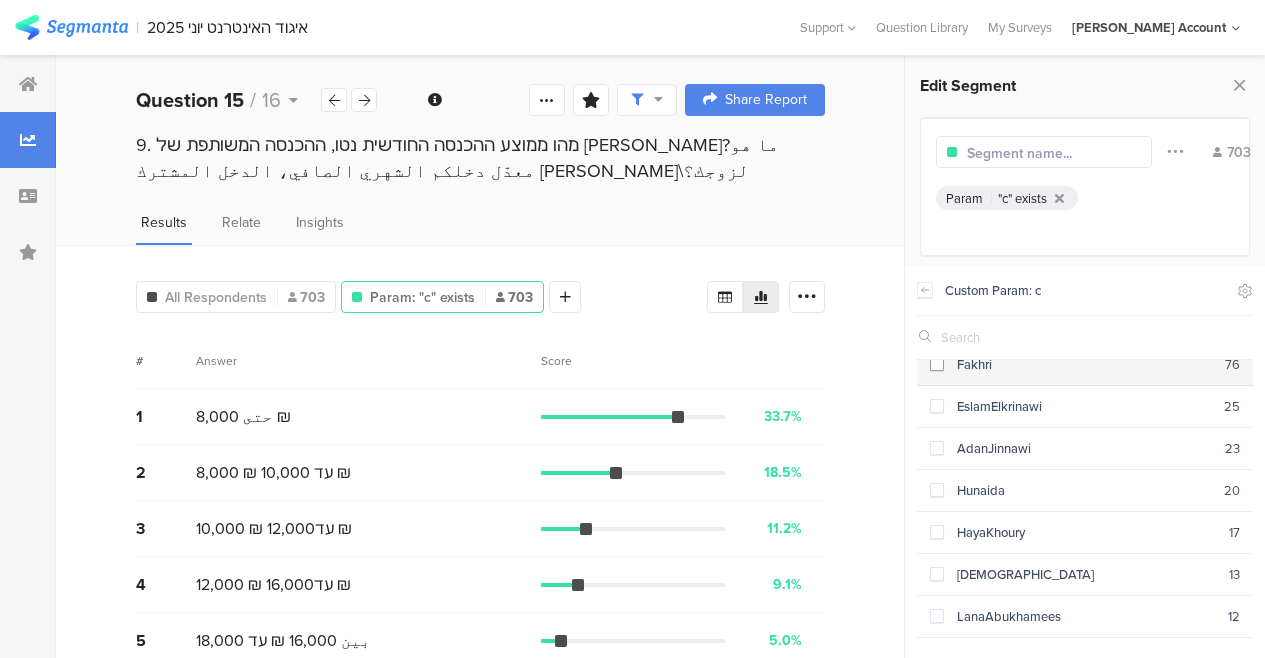 click on "Fakhri
76" at bounding box center (1085, 365) 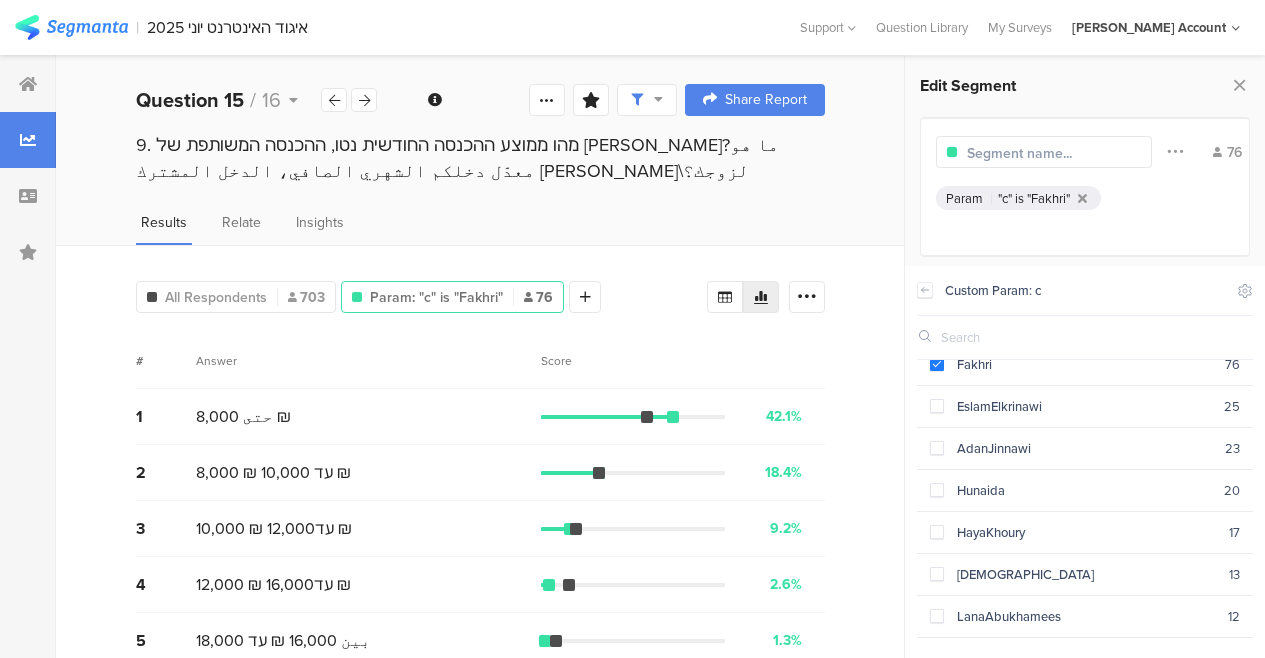 click on "Param: "c" is "Fakhri"       76" at bounding box center [452, 297] 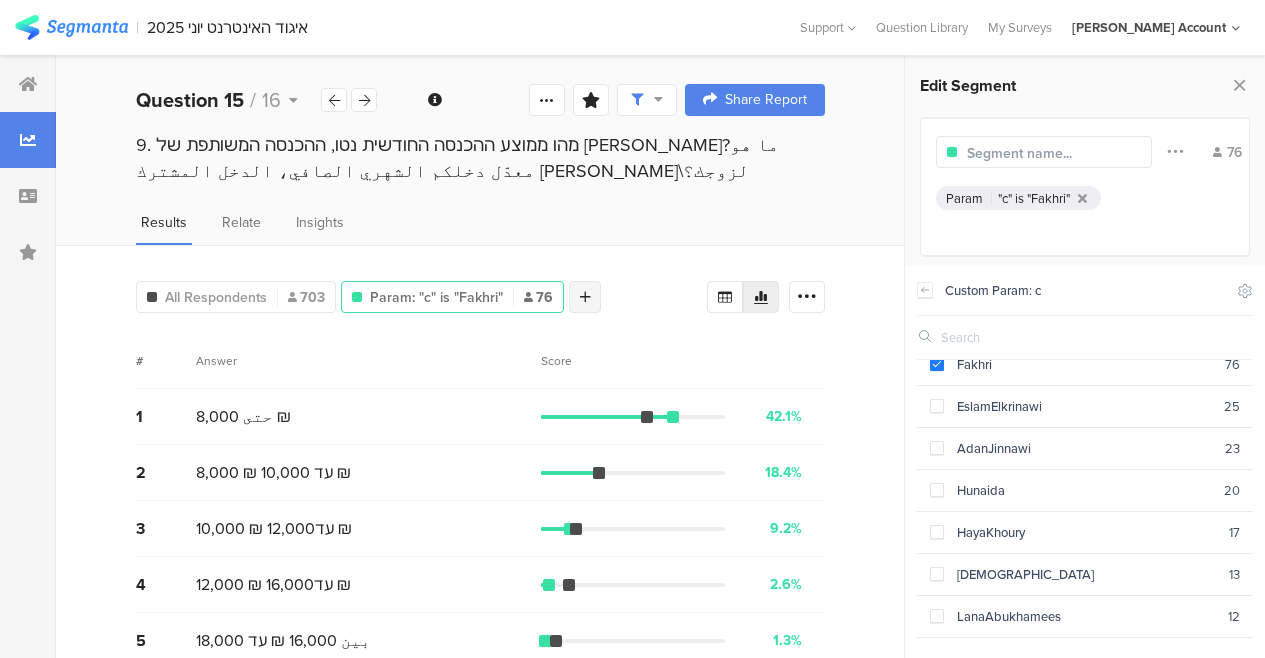 click at bounding box center [585, 297] 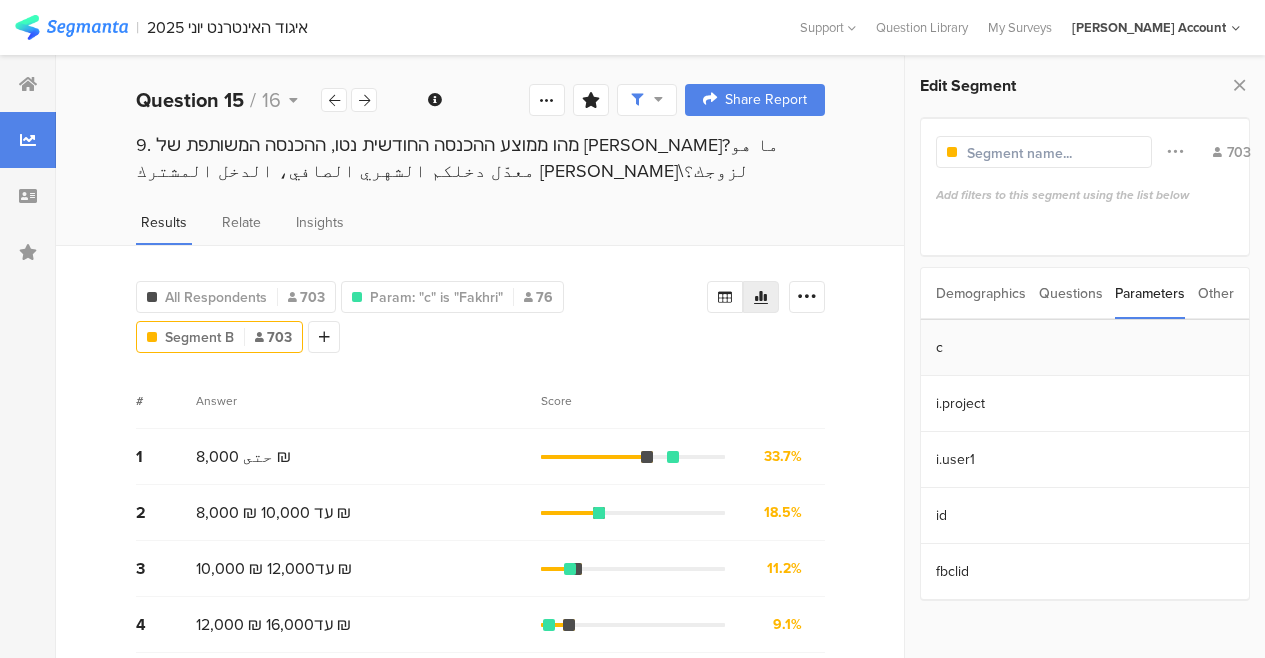 click on "c" at bounding box center (1085, 348) 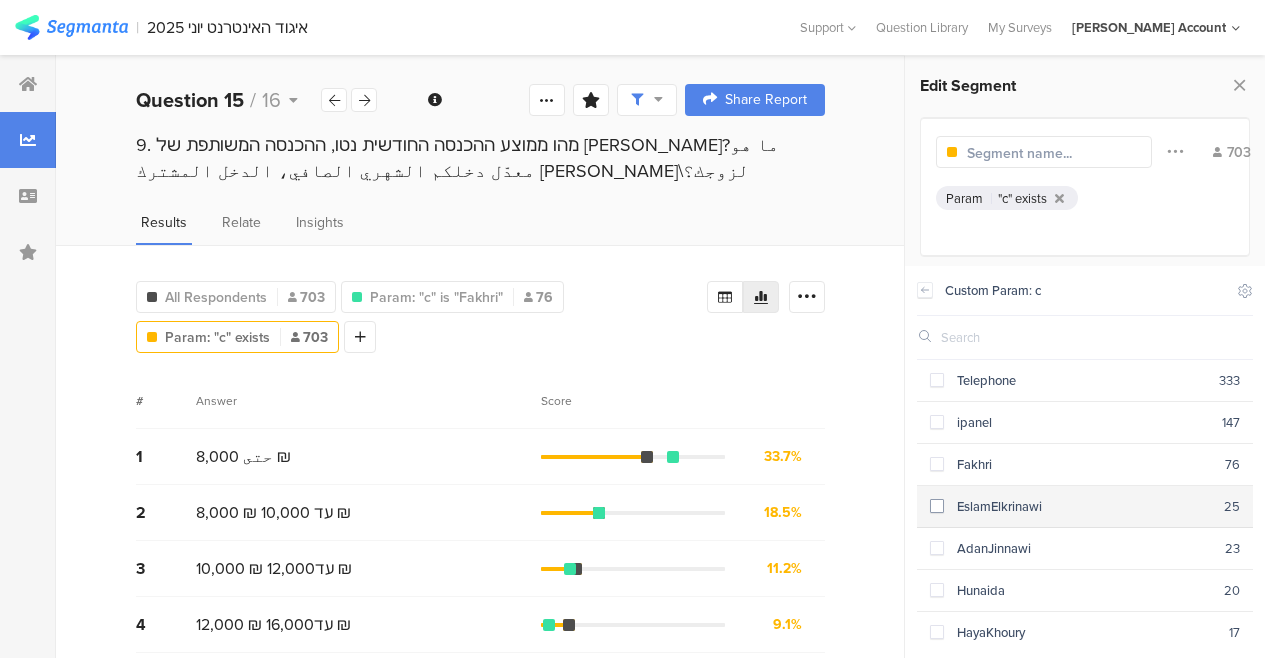 click on "EslamElkrinawi" at bounding box center [1084, 506] 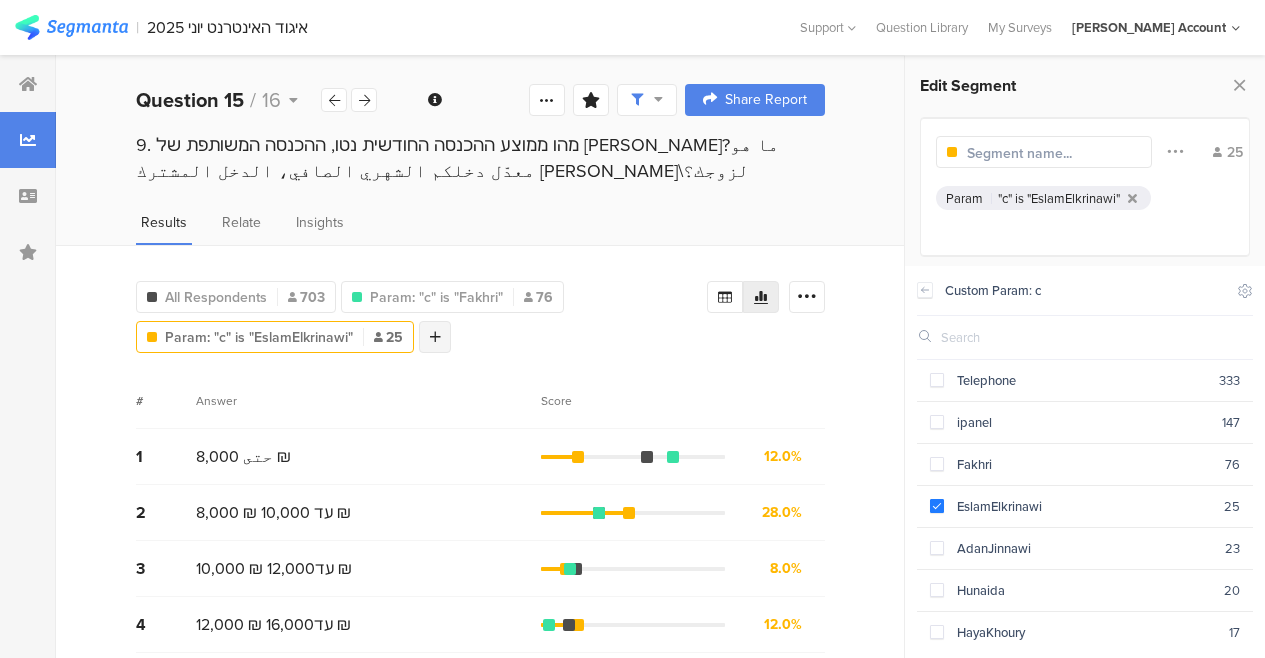 click at bounding box center (435, 337) 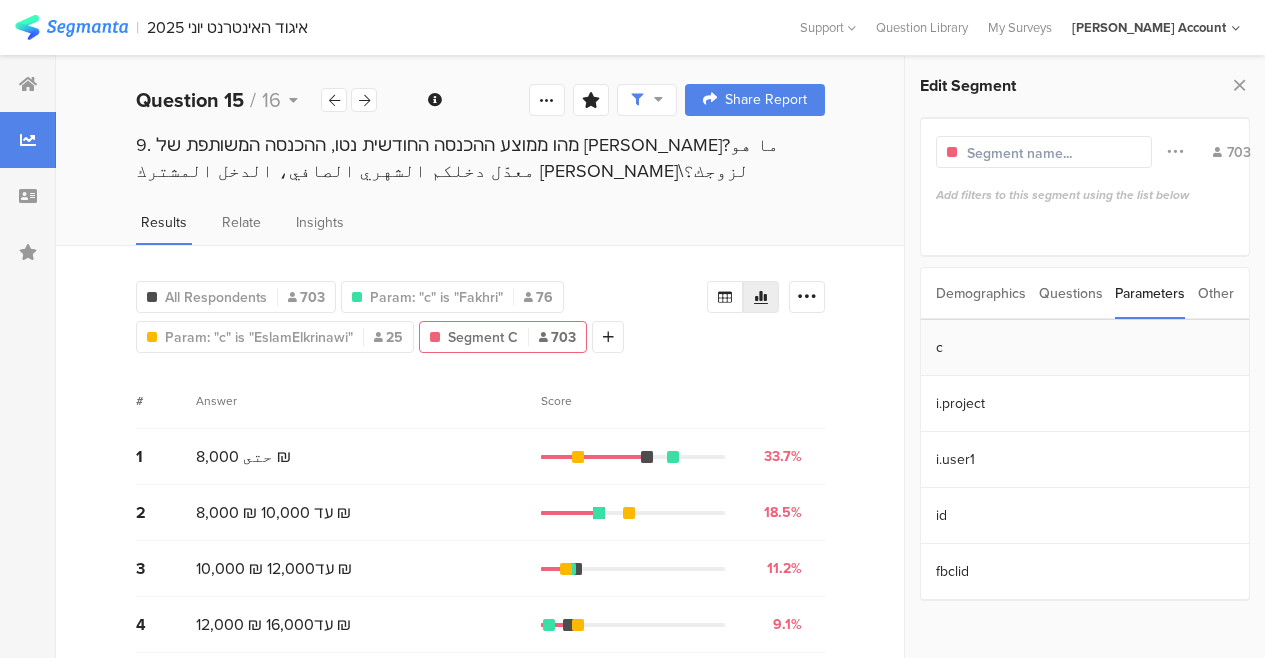 click on "c" at bounding box center (1085, 348) 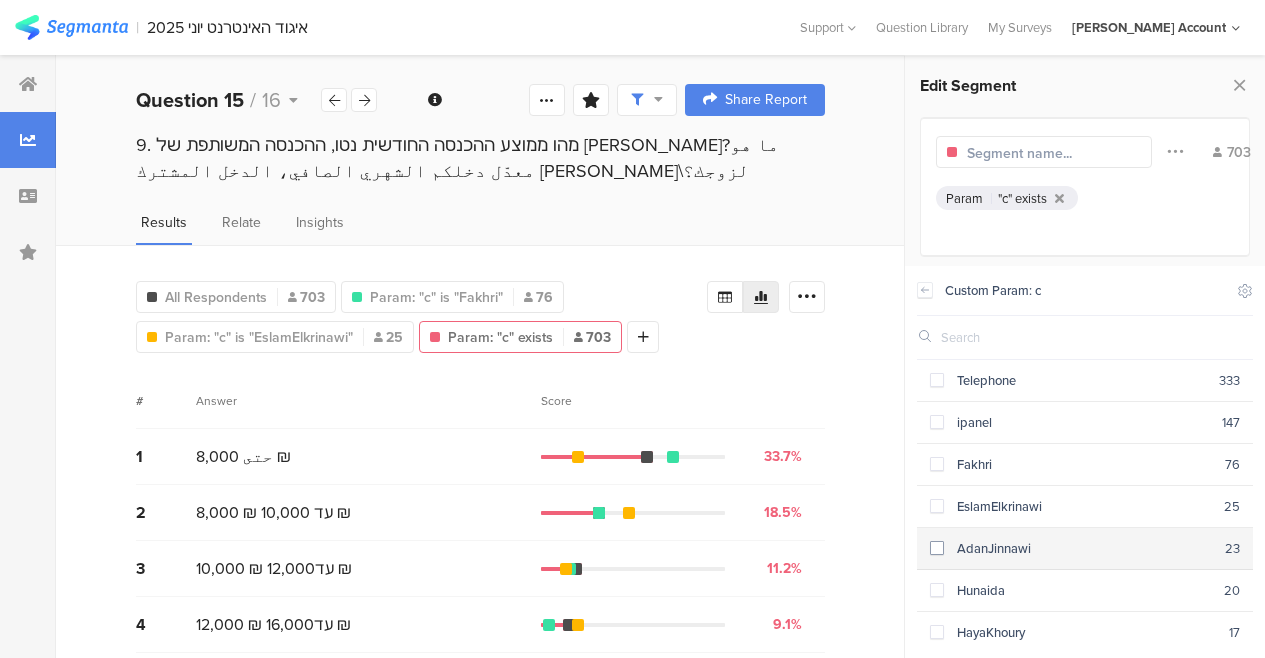 click on "AdanJinnawi
23" at bounding box center [1085, 549] 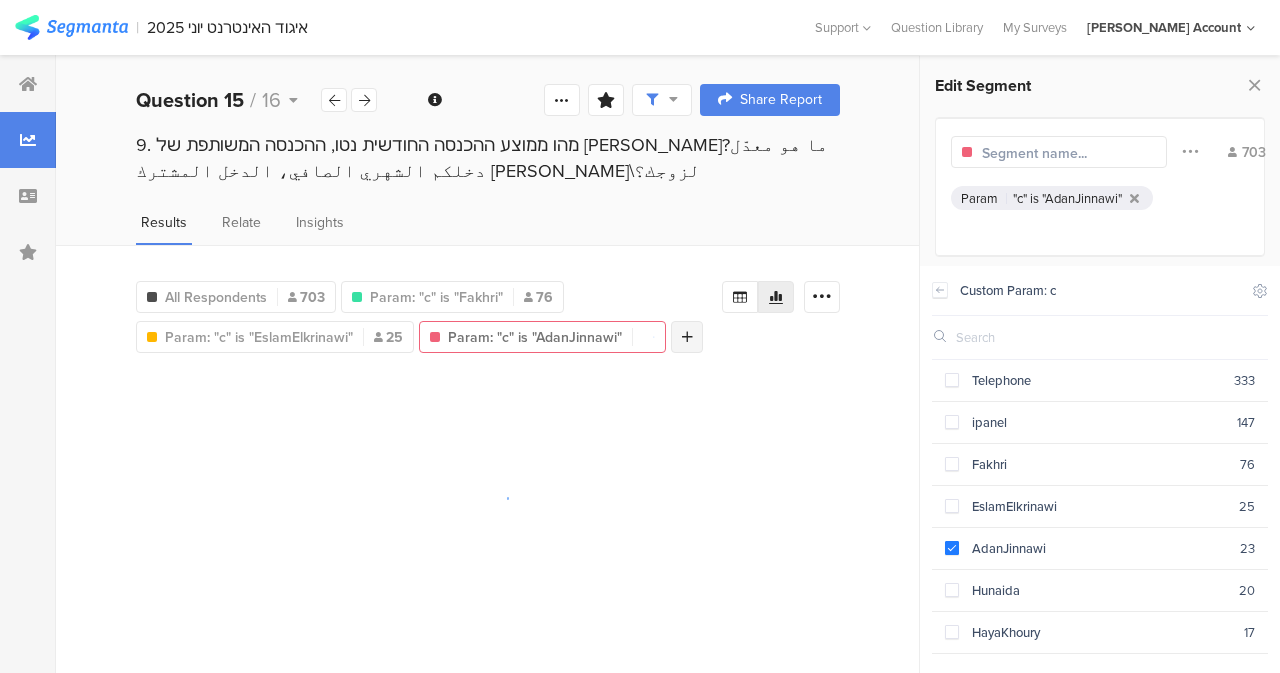 click at bounding box center (687, 337) 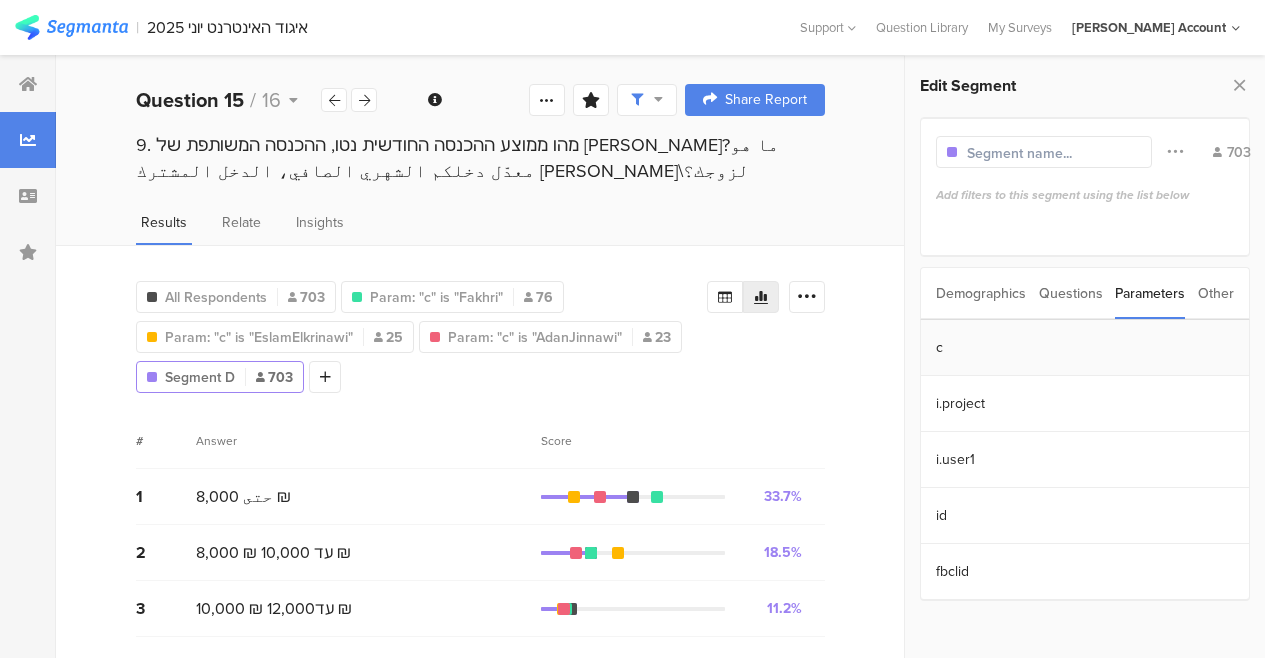 click on "c" at bounding box center (1085, 348) 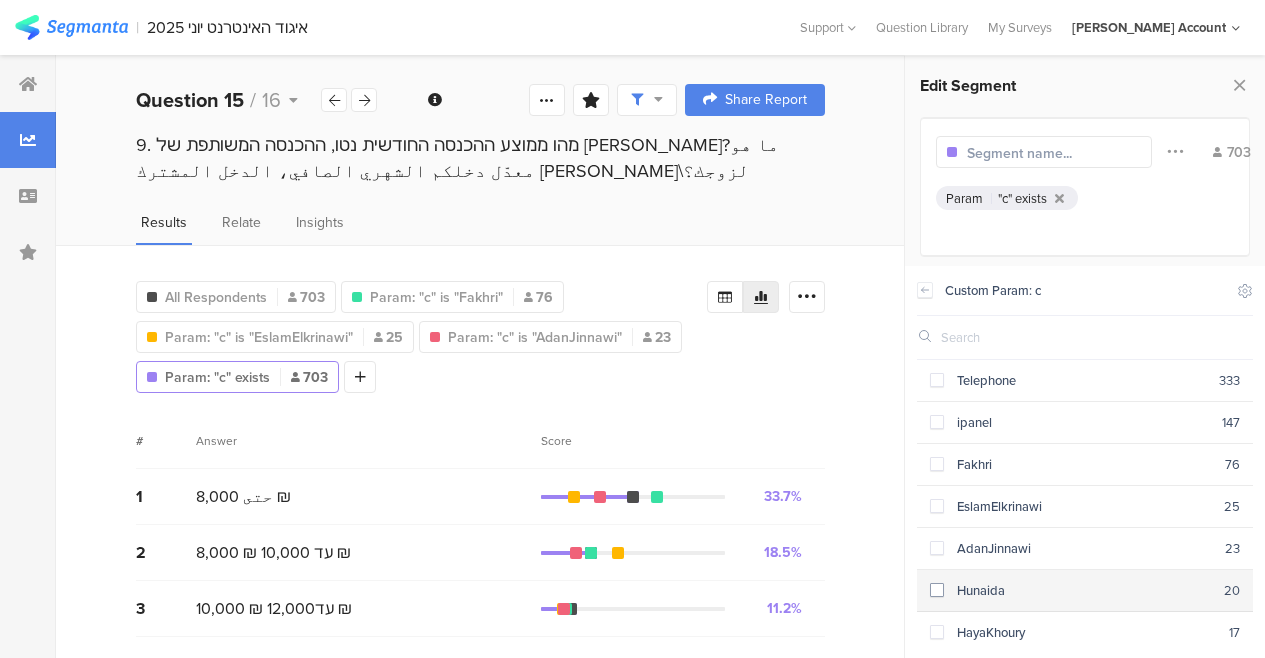 click on "Hunaida
20" at bounding box center [1085, 591] 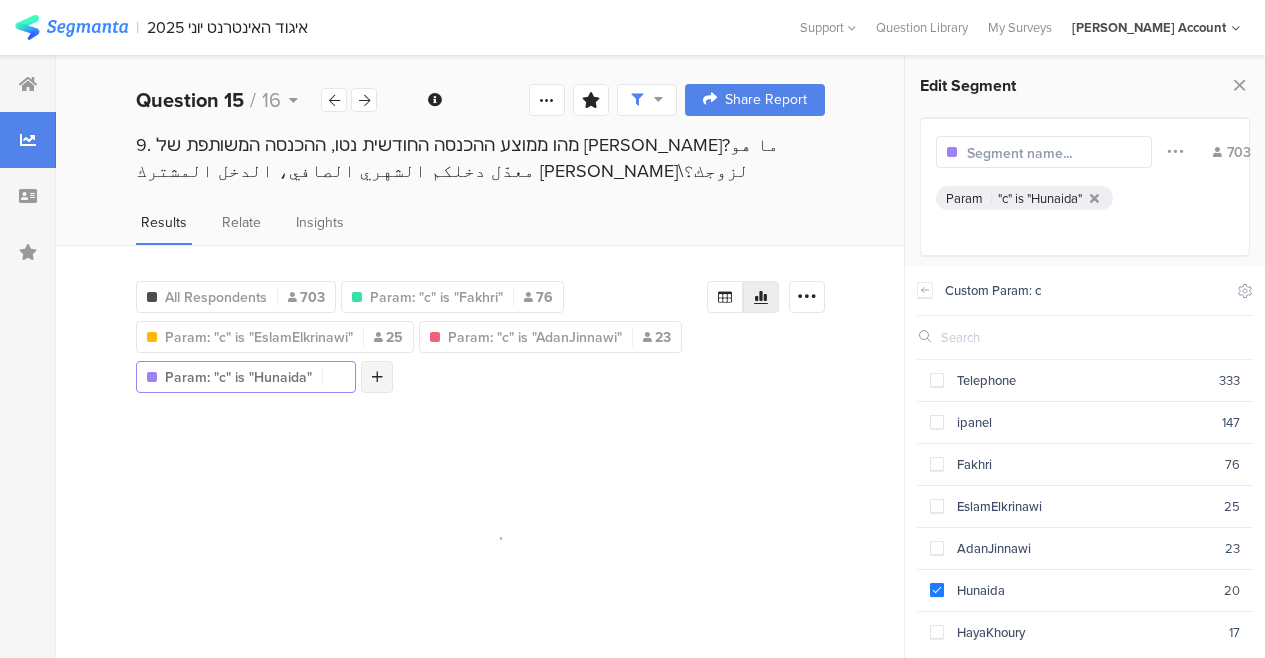 click at bounding box center [377, 377] 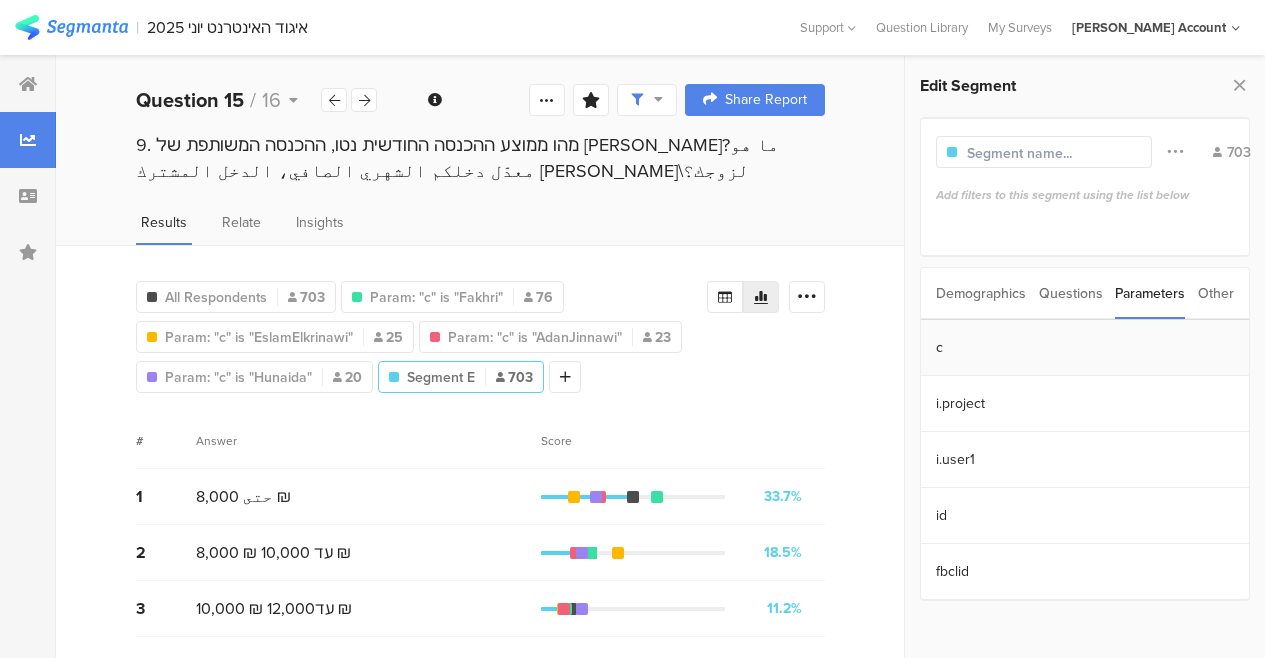 click on "c" at bounding box center (1085, 348) 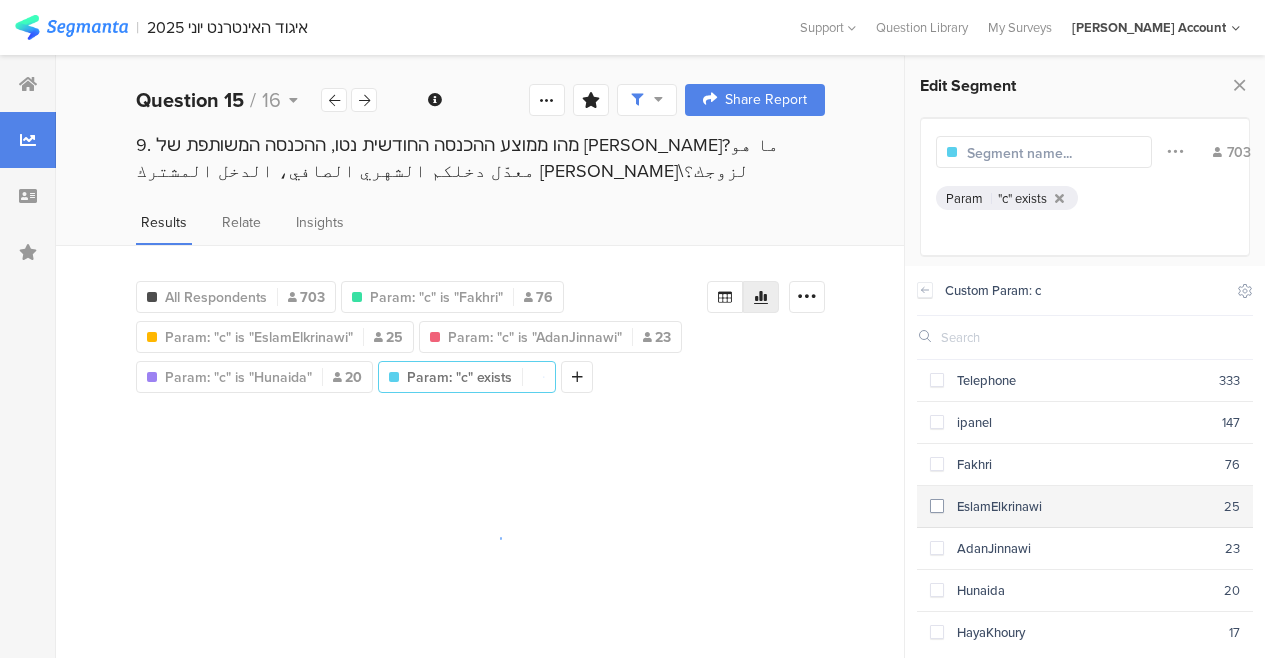 scroll, scrollTop: 100, scrollLeft: 0, axis: vertical 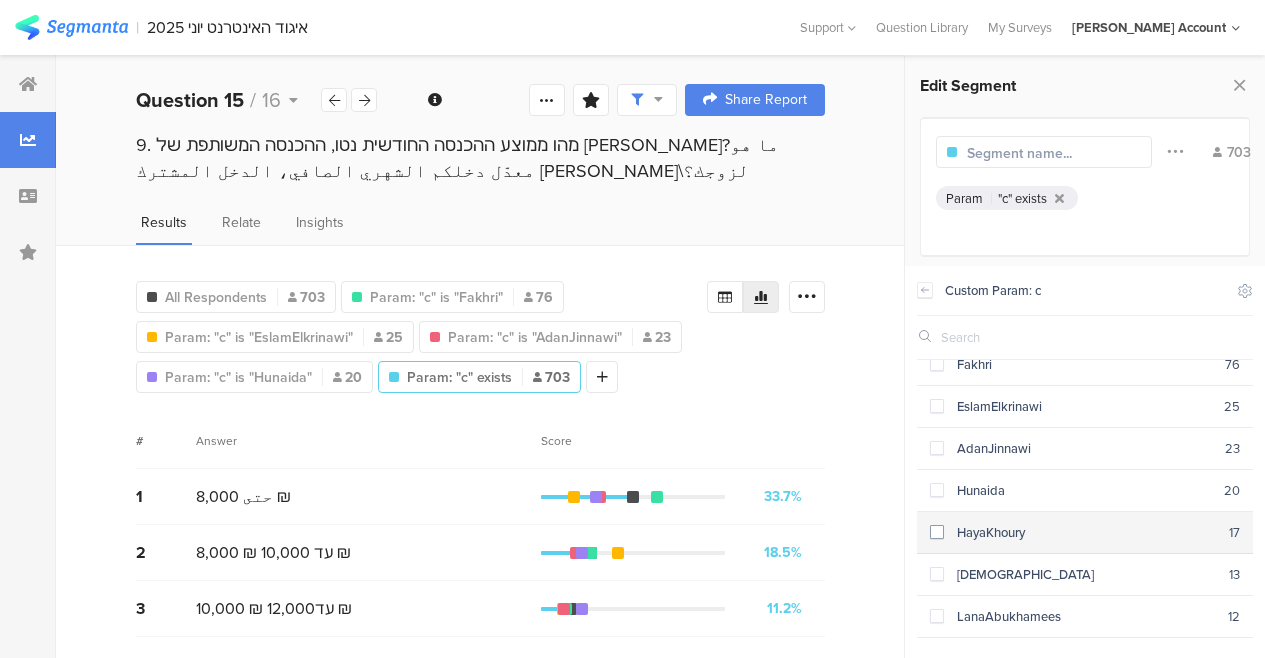 click on "HayaKhoury" at bounding box center [1086, 532] 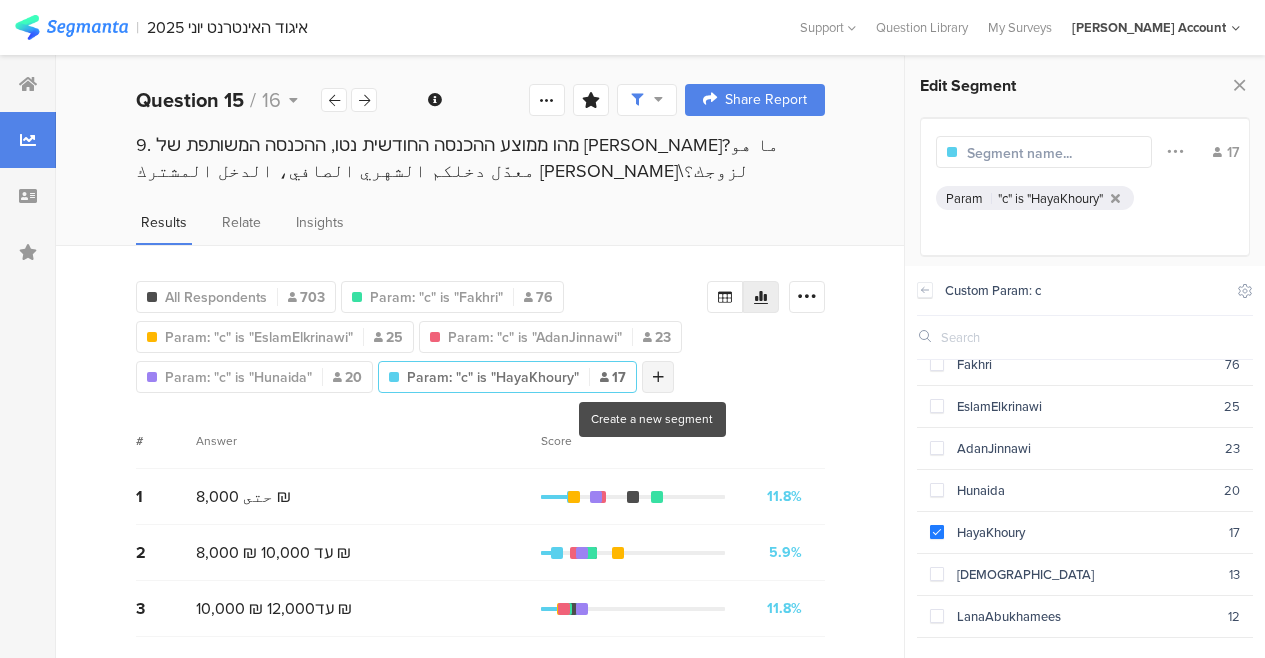 click at bounding box center [658, 377] 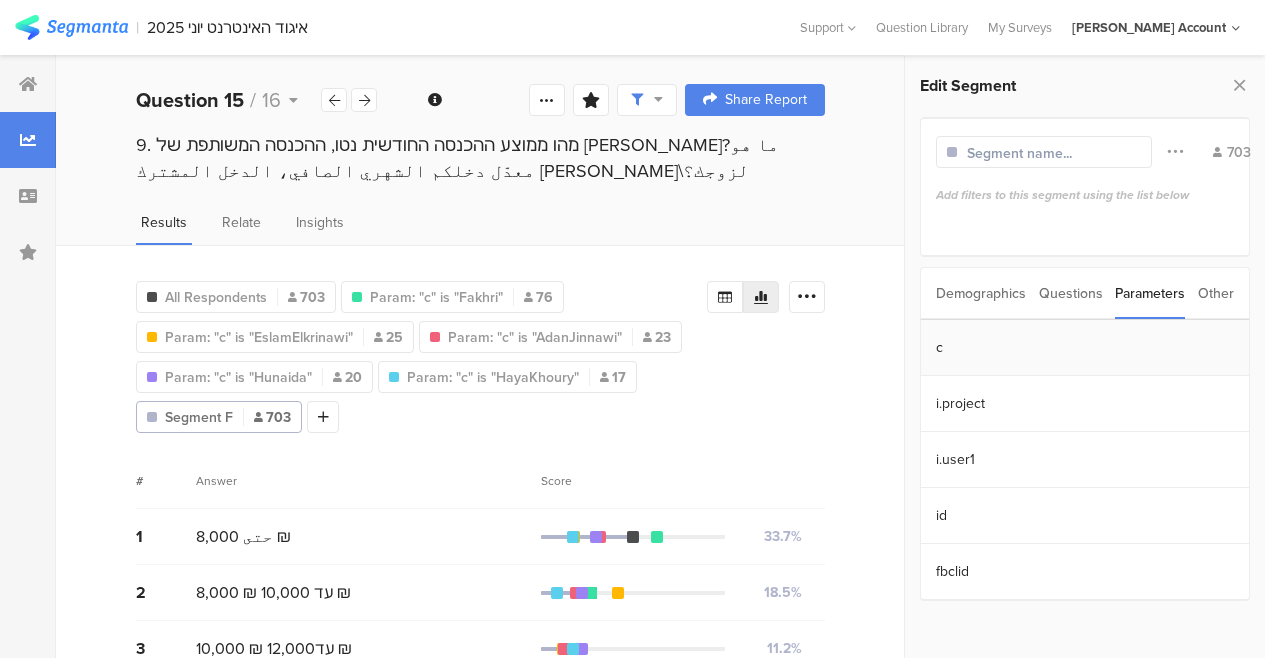 click on "c" at bounding box center [1085, 348] 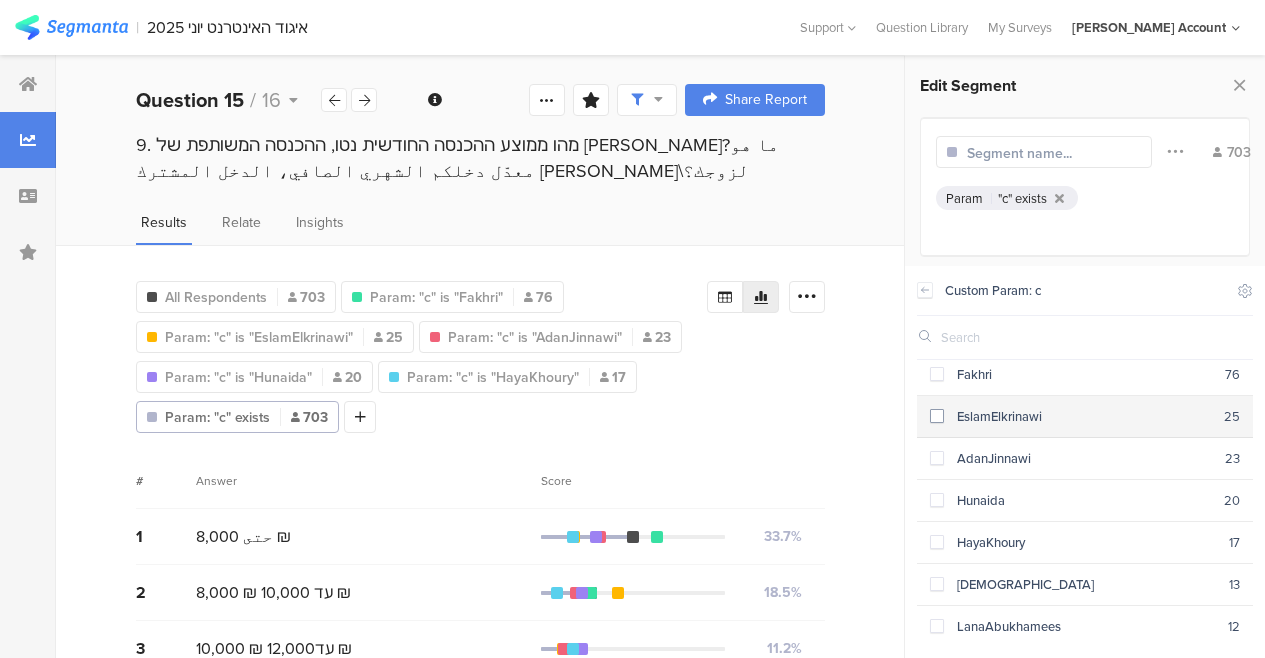 scroll, scrollTop: 100, scrollLeft: 0, axis: vertical 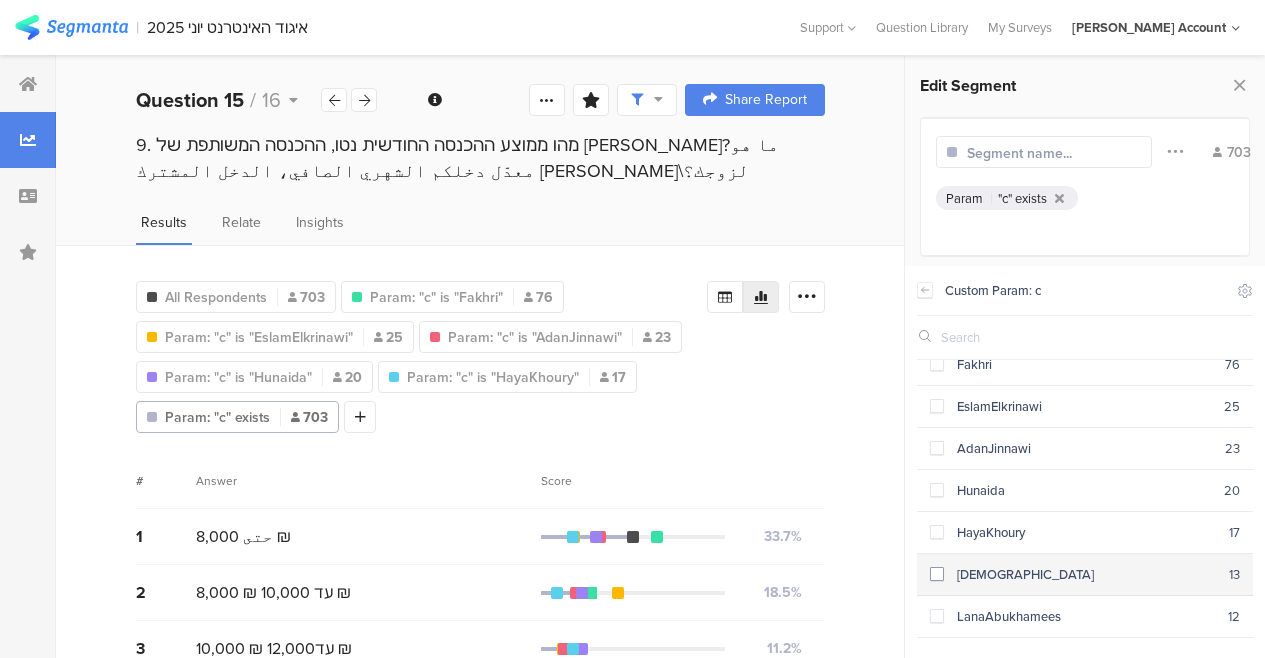 click on "EbtisamRiati
13" at bounding box center [1085, 575] 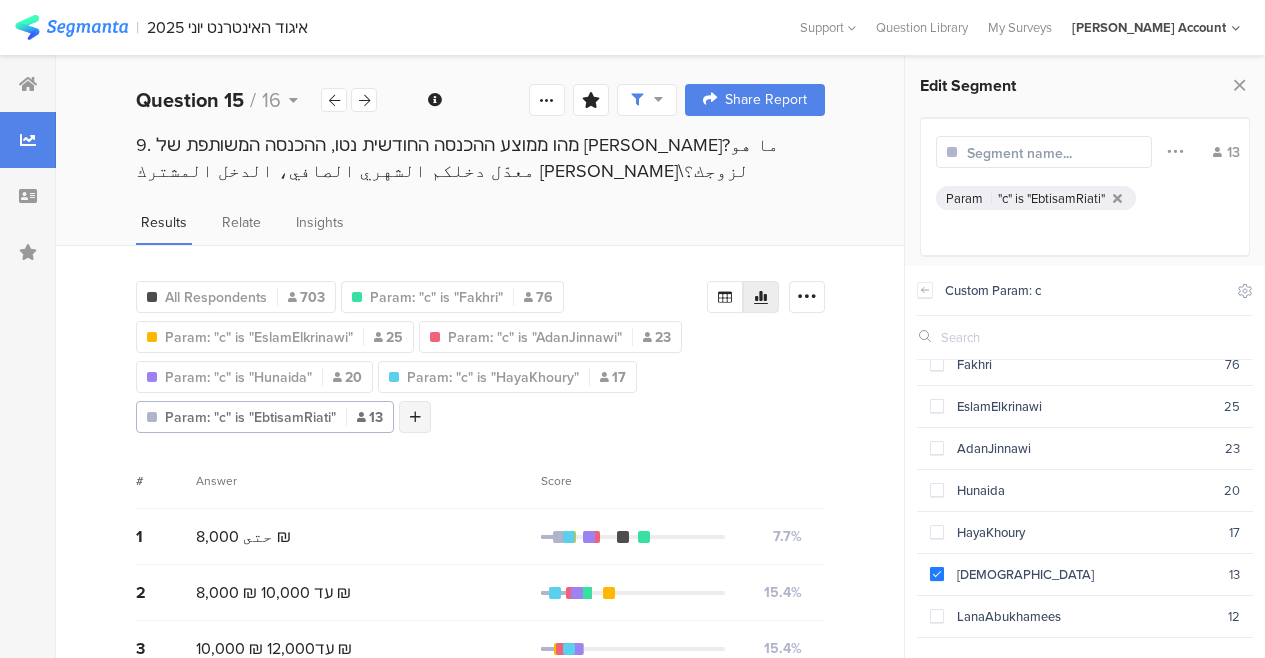 click at bounding box center [415, 417] 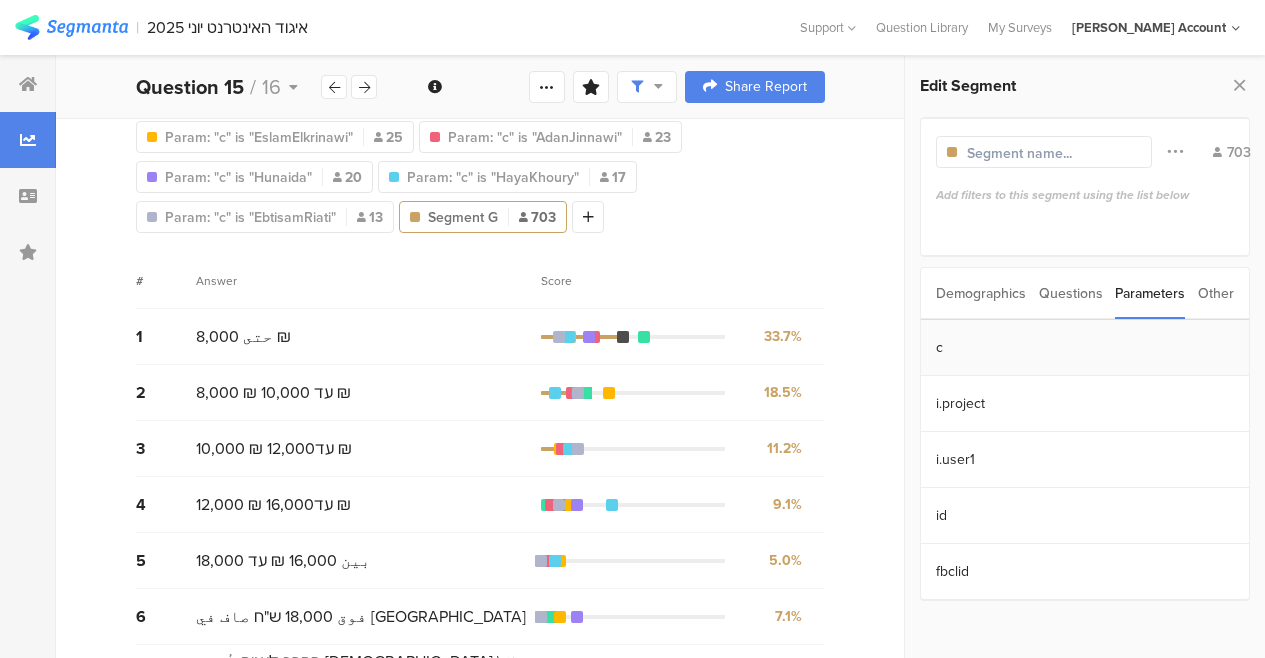 click on "c" at bounding box center (1085, 348) 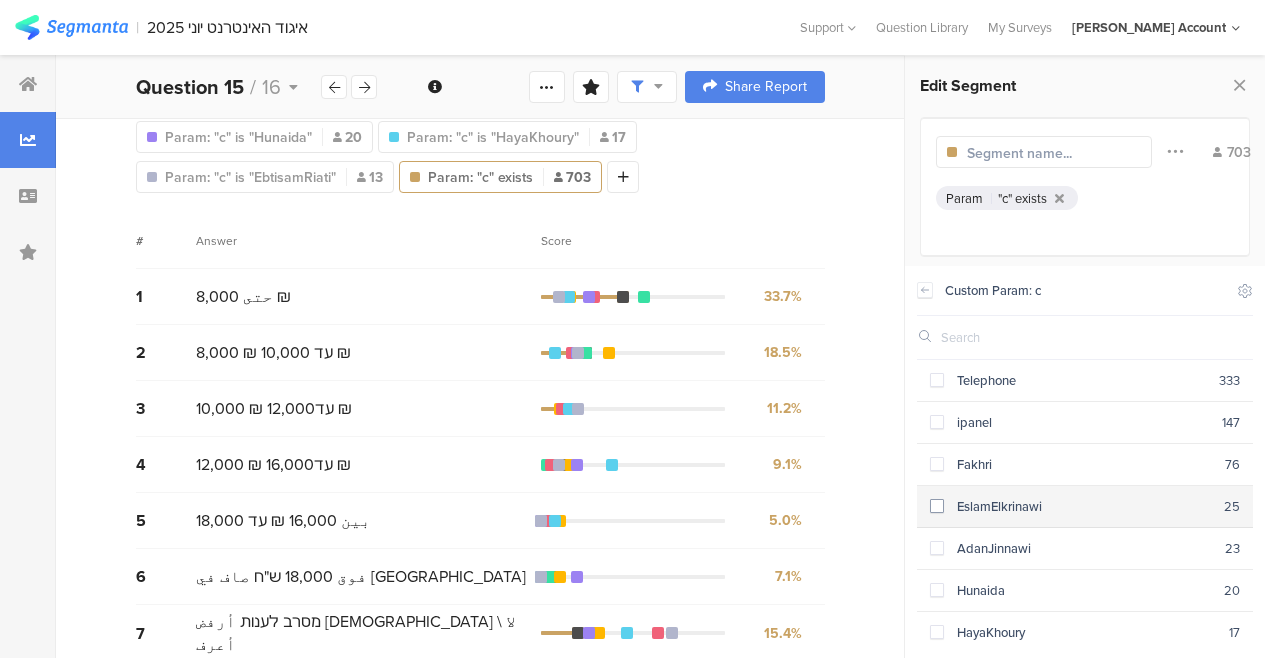 scroll, scrollTop: 255, scrollLeft: 0, axis: vertical 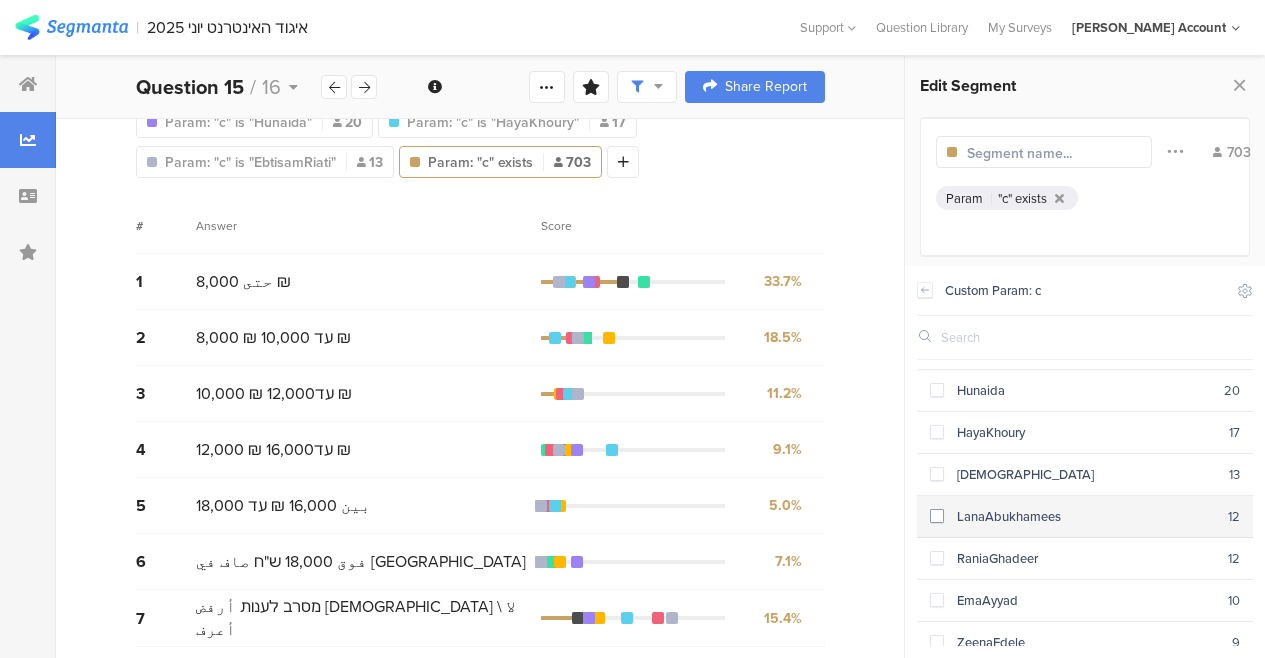 click on "LanaAbukhamees" at bounding box center (1086, 516) 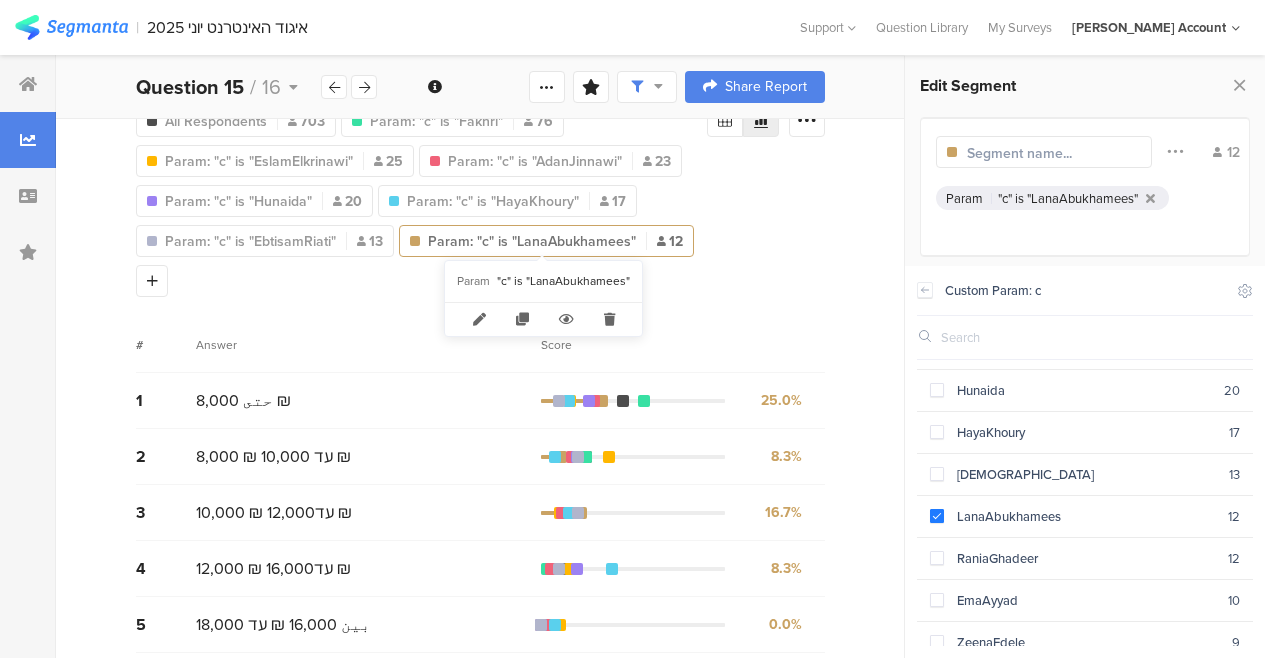 scroll, scrollTop: 155, scrollLeft: 0, axis: vertical 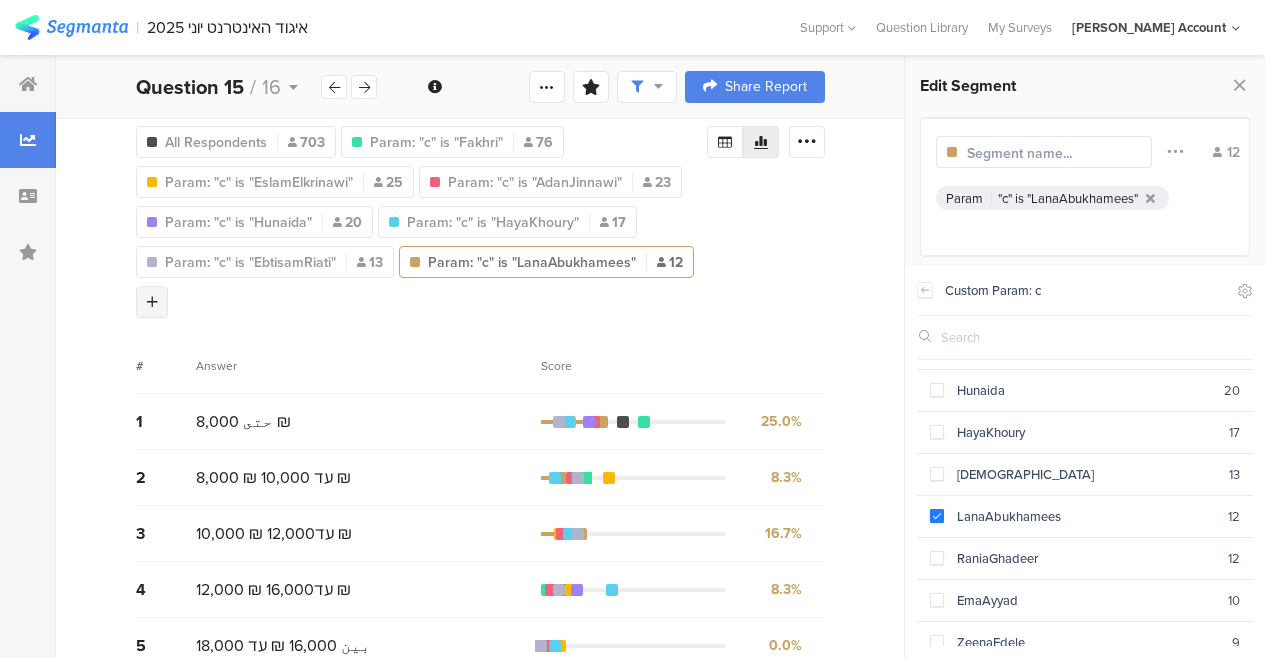click at bounding box center (152, 302) 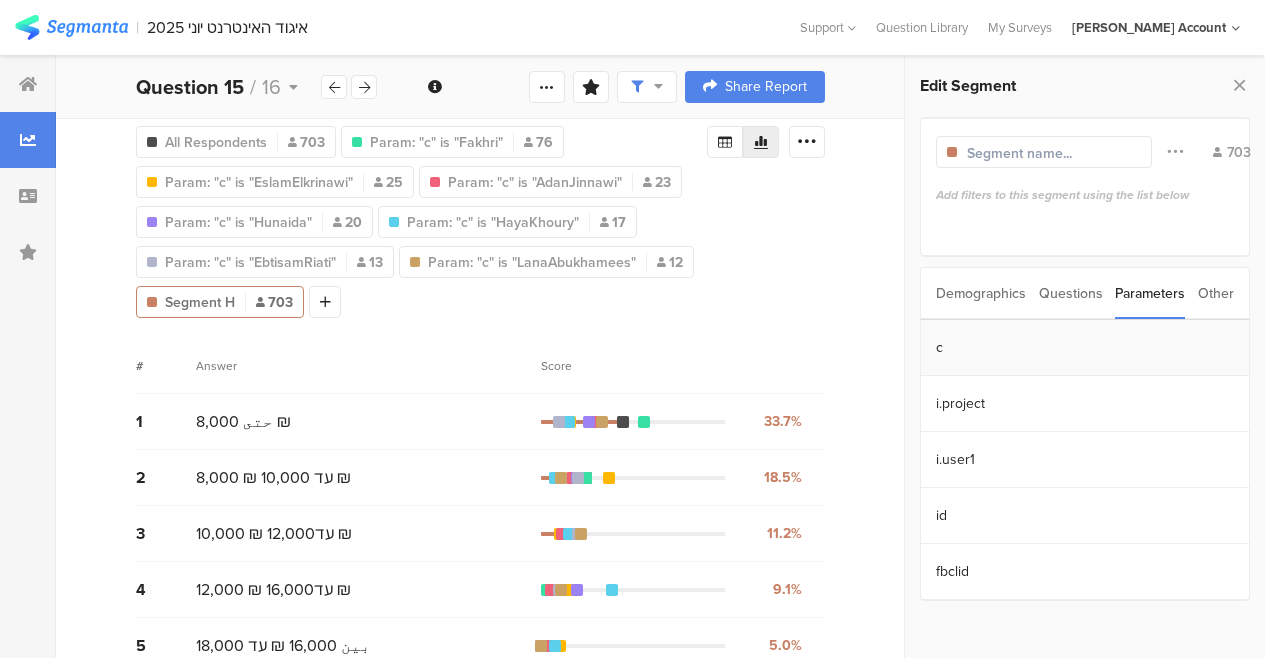 click on "c" at bounding box center [1085, 348] 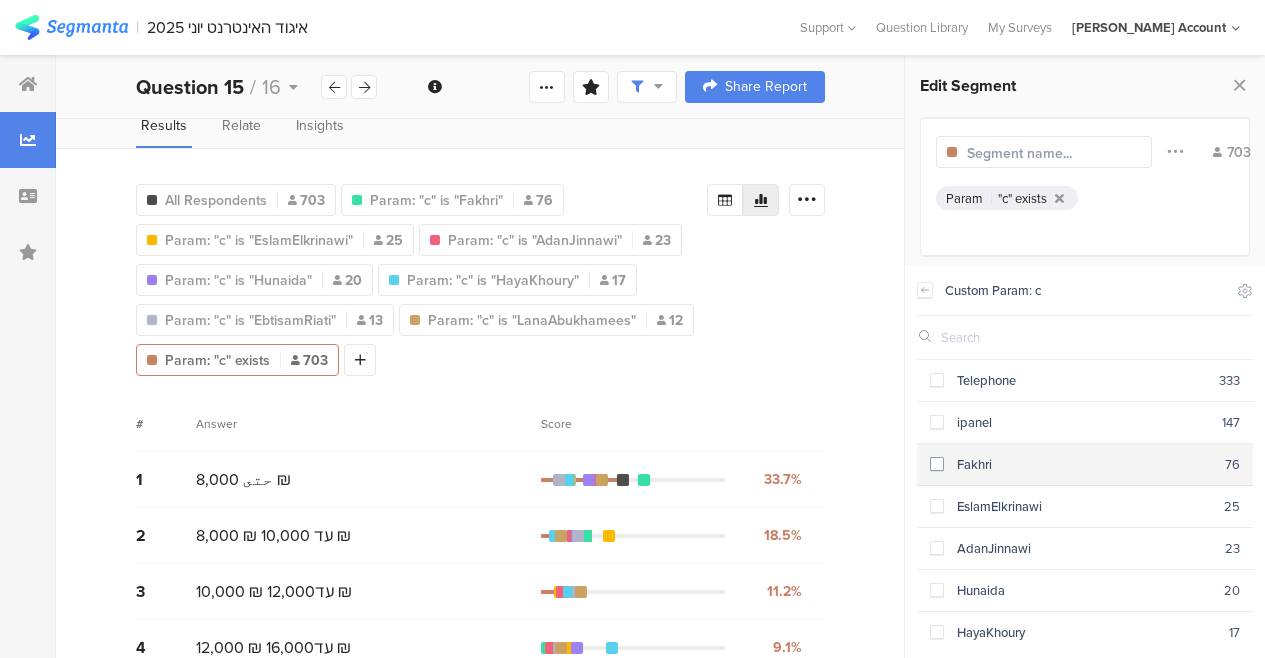 scroll, scrollTop: 155, scrollLeft: 0, axis: vertical 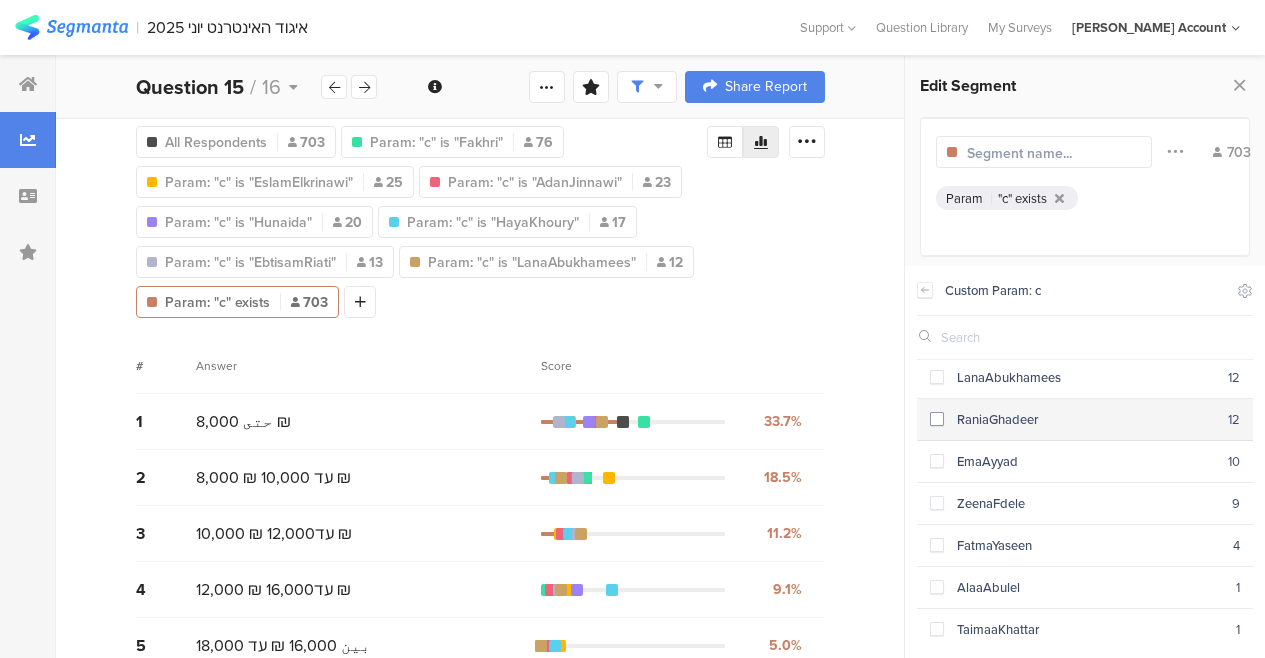 click on "RaniaGhadeer
12" at bounding box center [1085, 420] 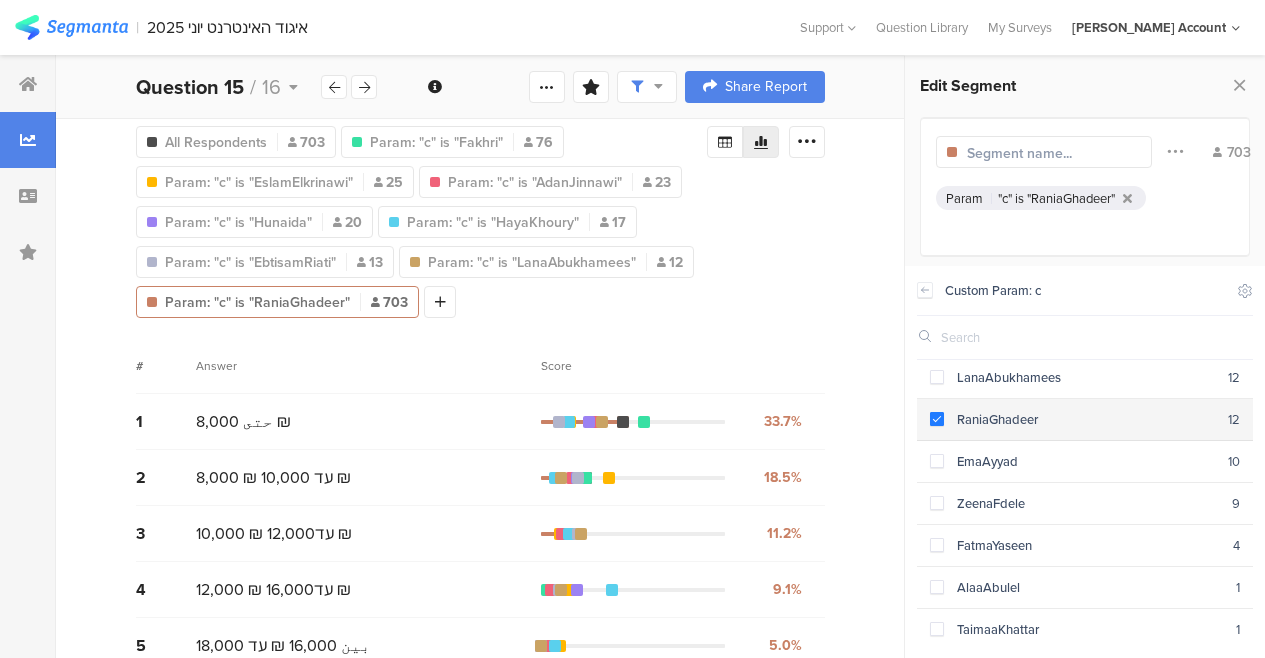 scroll, scrollTop: 97, scrollLeft: 0, axis: vertical 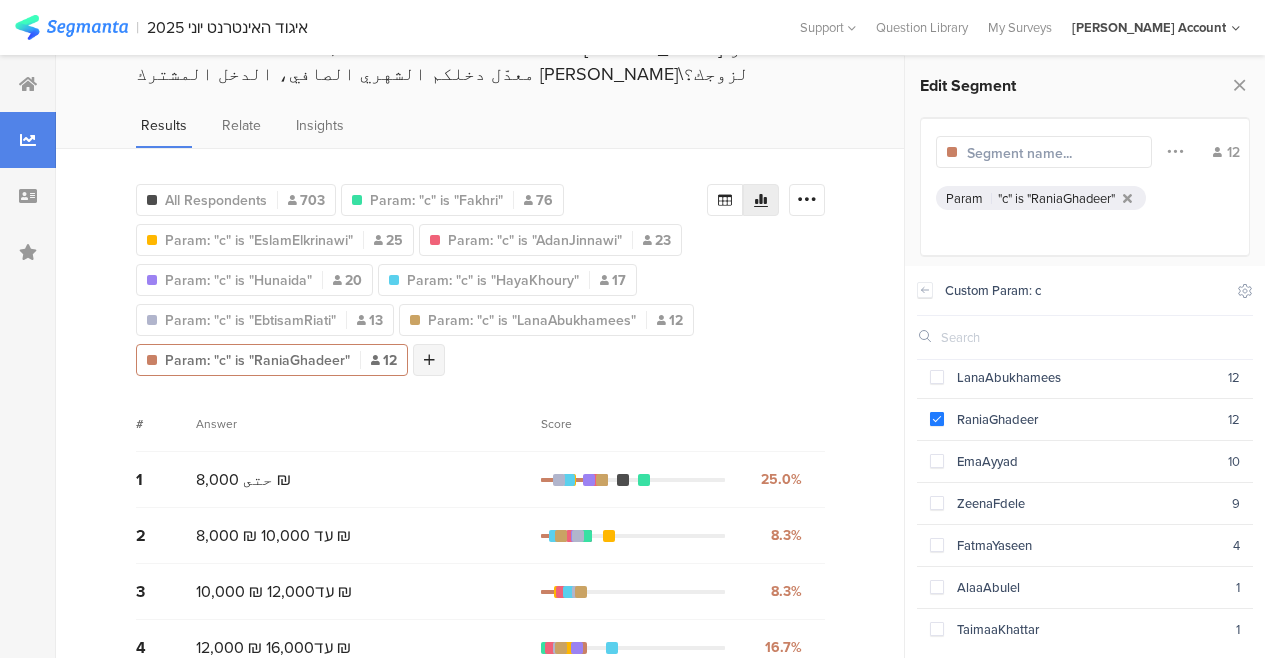 click at bounding box center [429, 360] 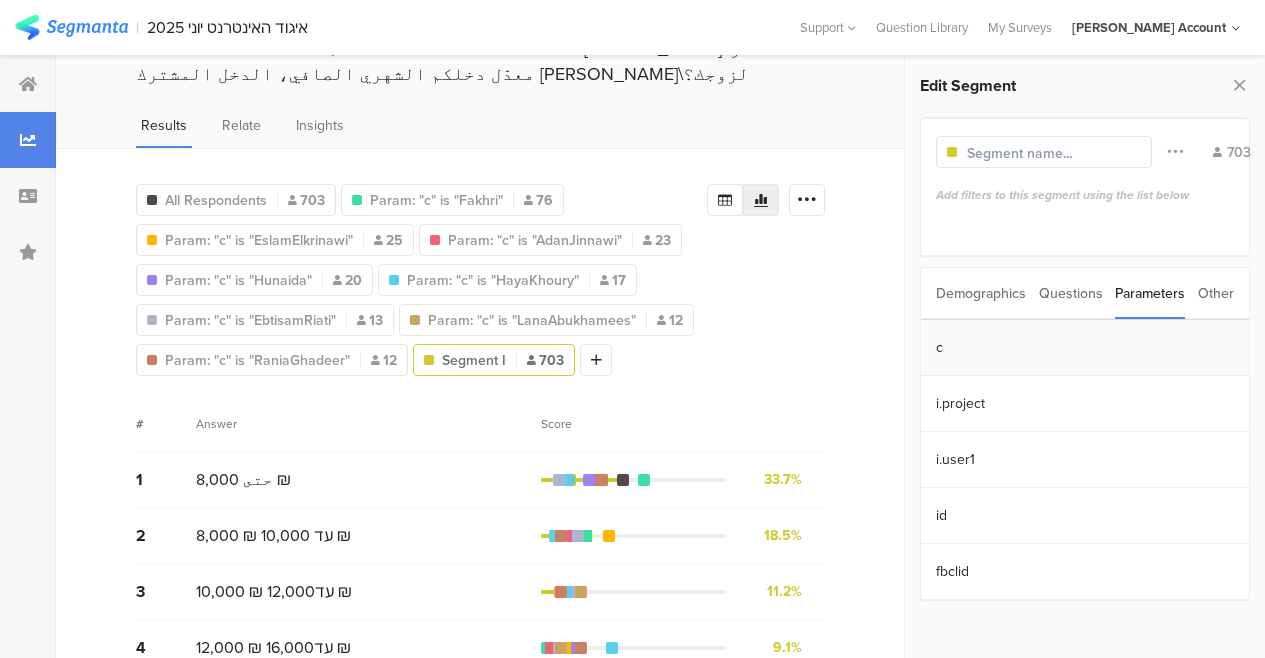 click on "c" at bounding box center (1085, 348) 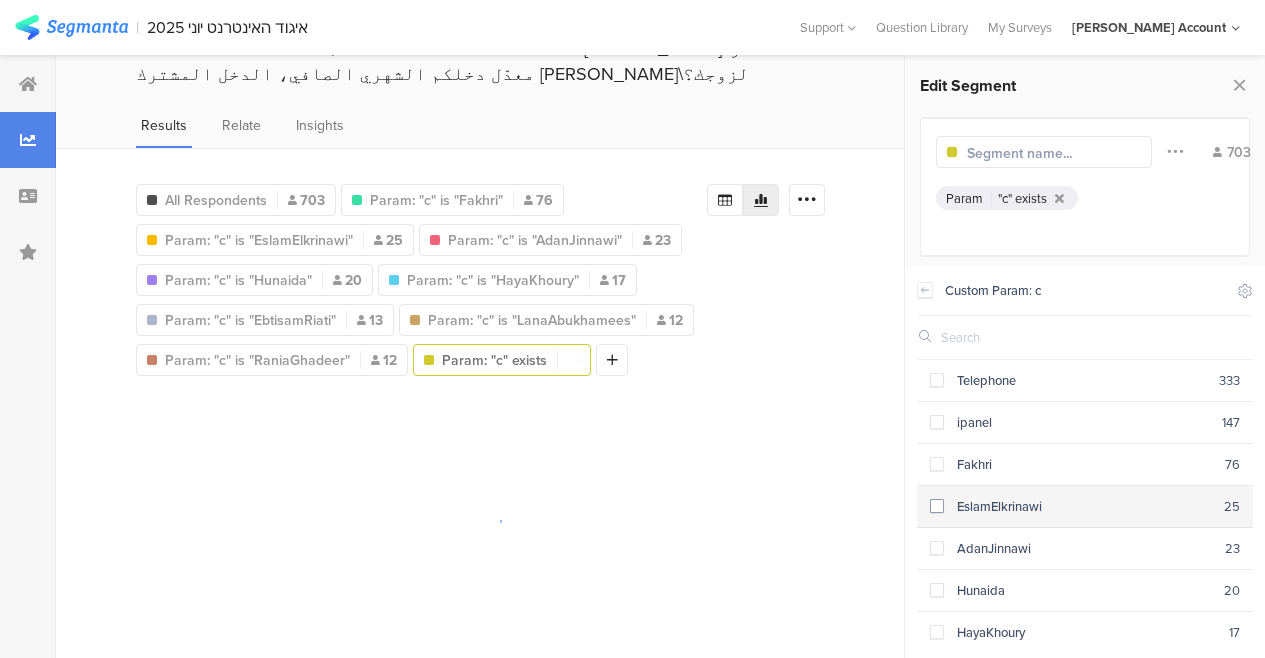 scroll, scrollTop: 339, scrollLeft: 0, axis: vertical 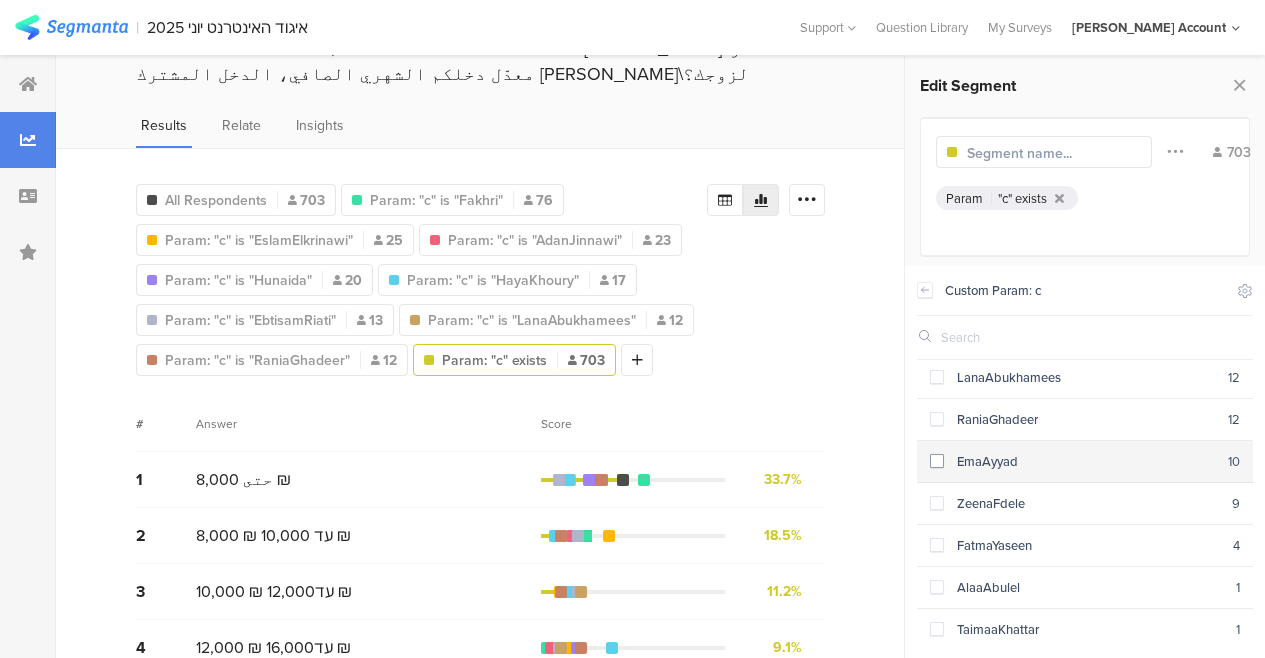 click on "EmaAyyad" at bounding box center (1086, 461) 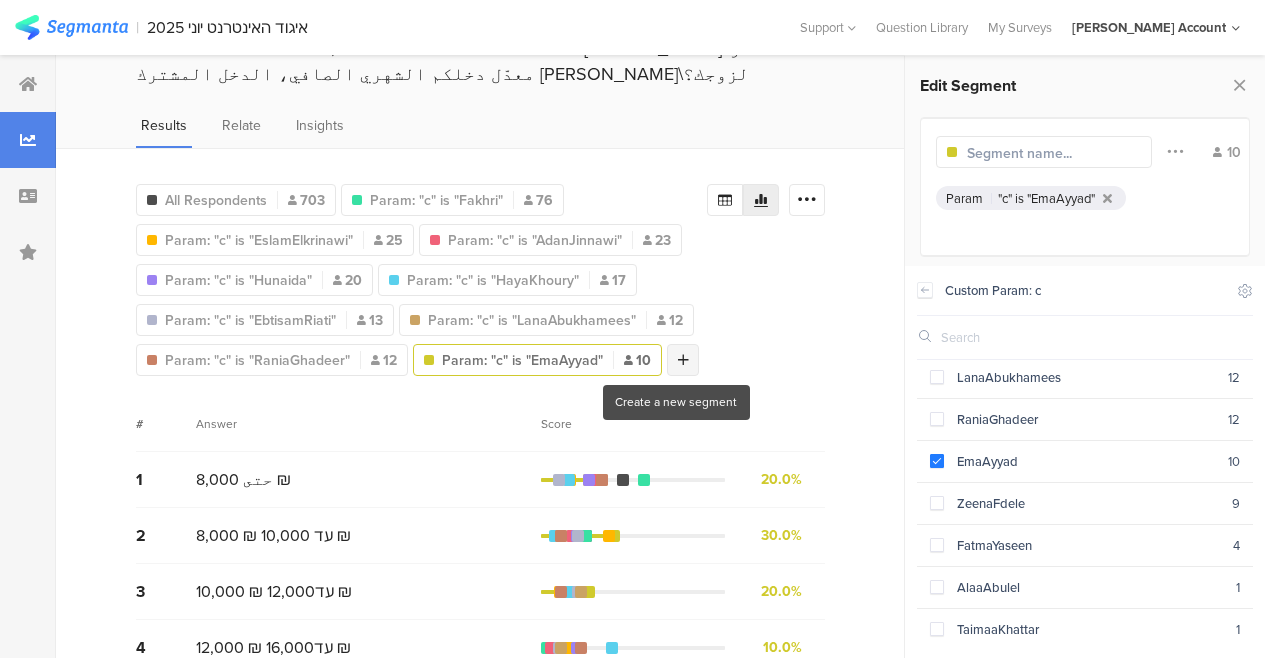 click at bounding box center [683, 360] 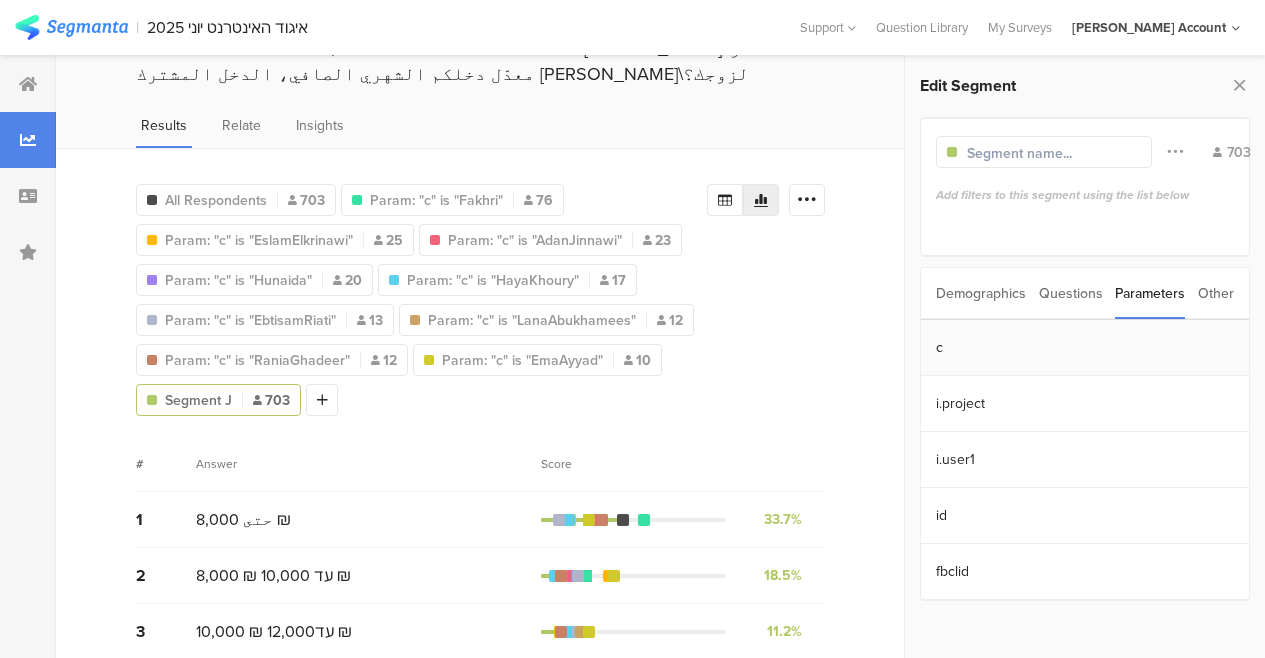 click on "c" at bounding box center (1085, 348) 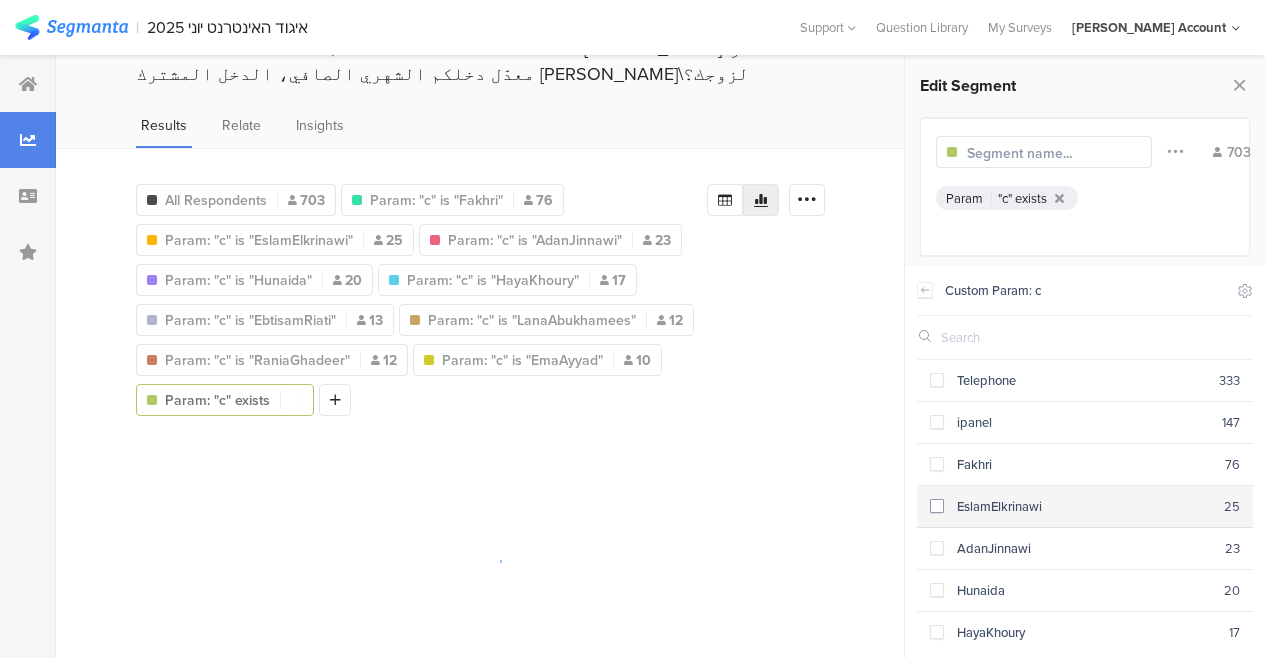 scroll, scrollTop: 339, scrollLeft: 0, axis: vertical 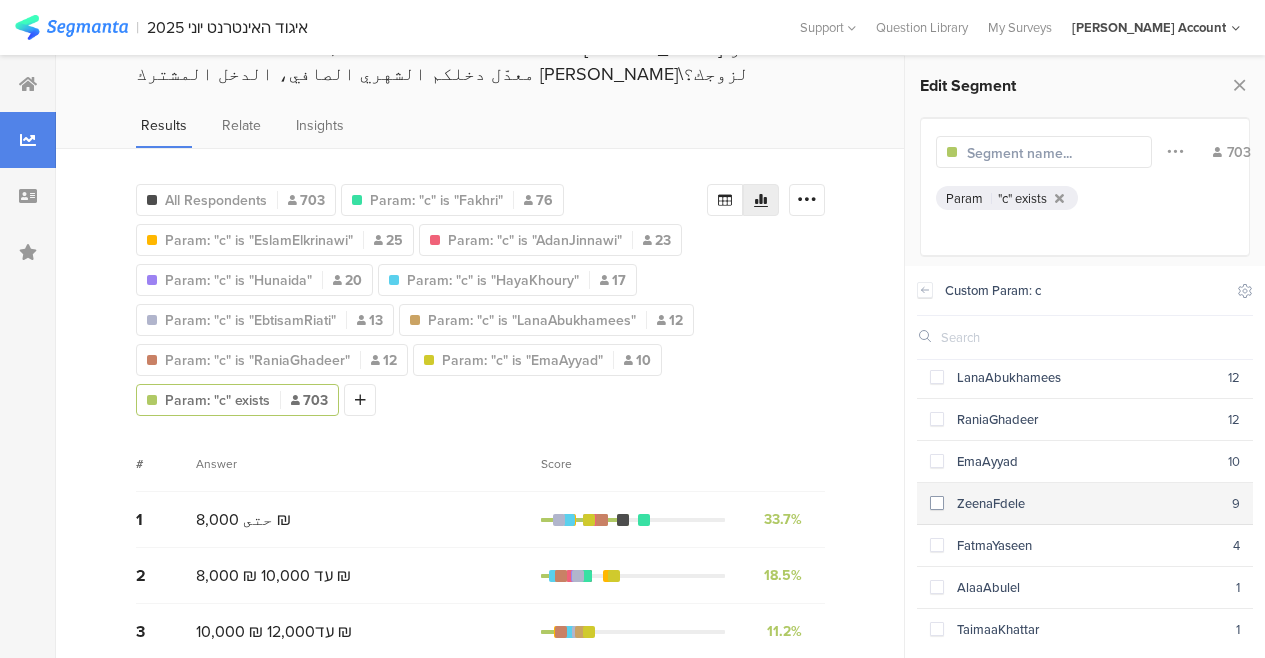 click on "ZeenaFdele
9" at bounding box center (1085, 504) 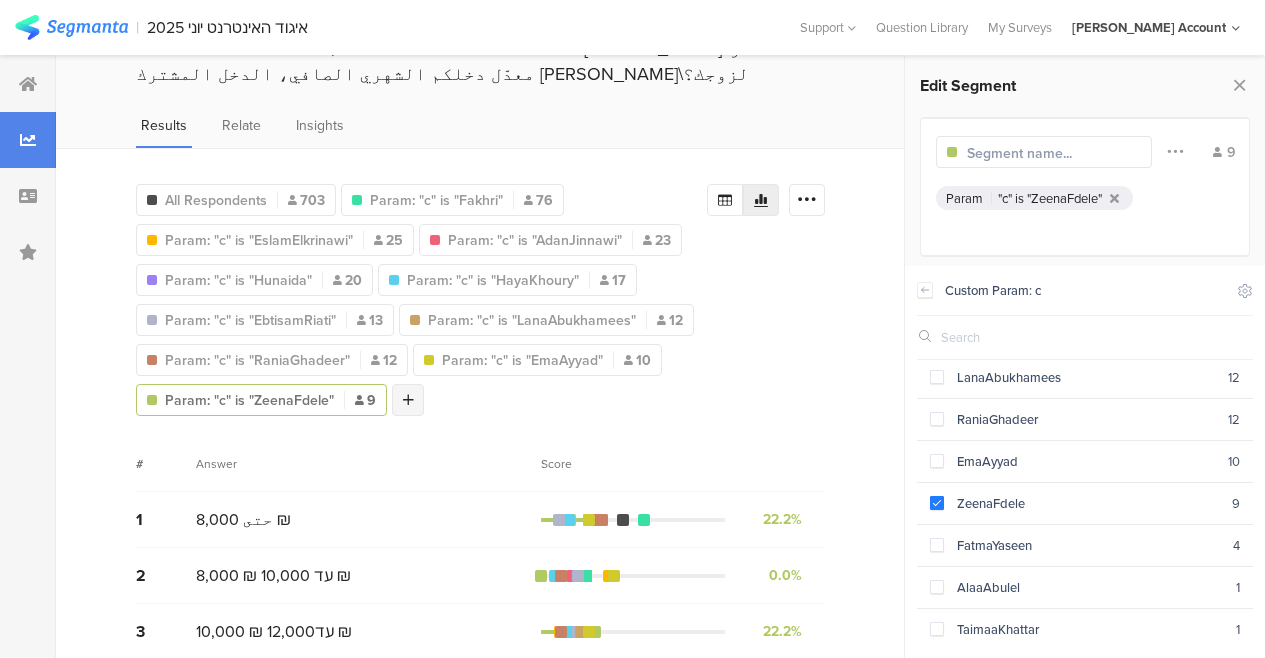 click at bounding box center (408, 400) 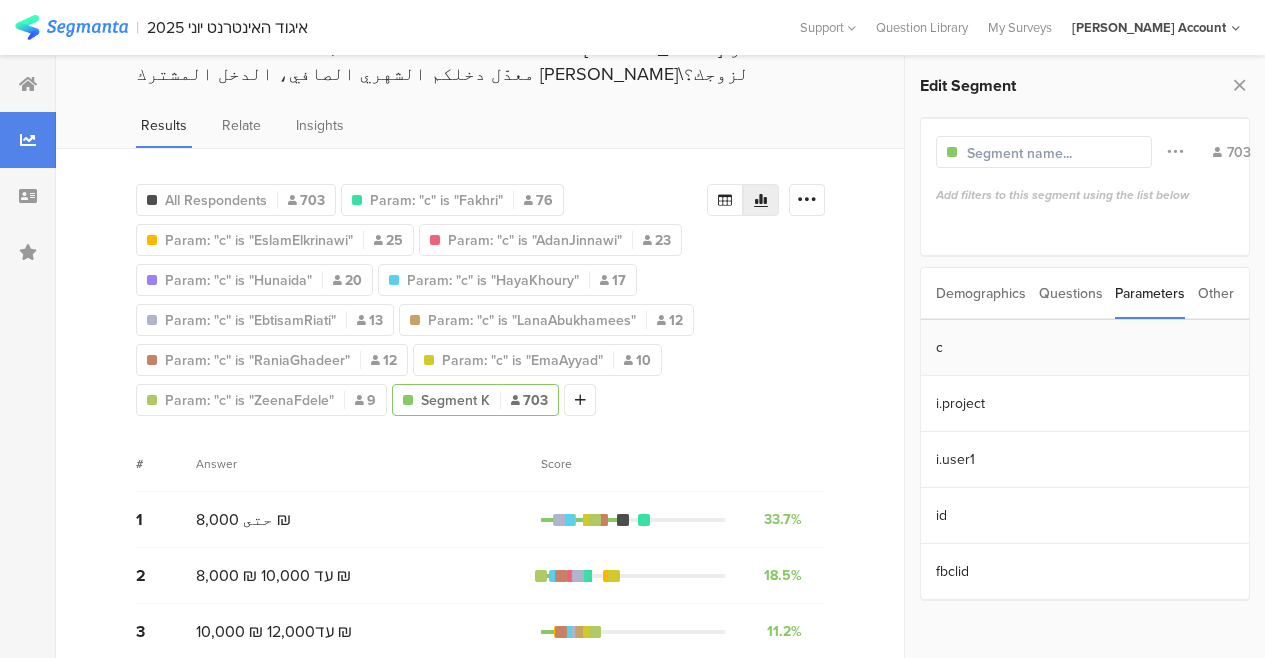 click on "c" at bounding box center [1085, 348] 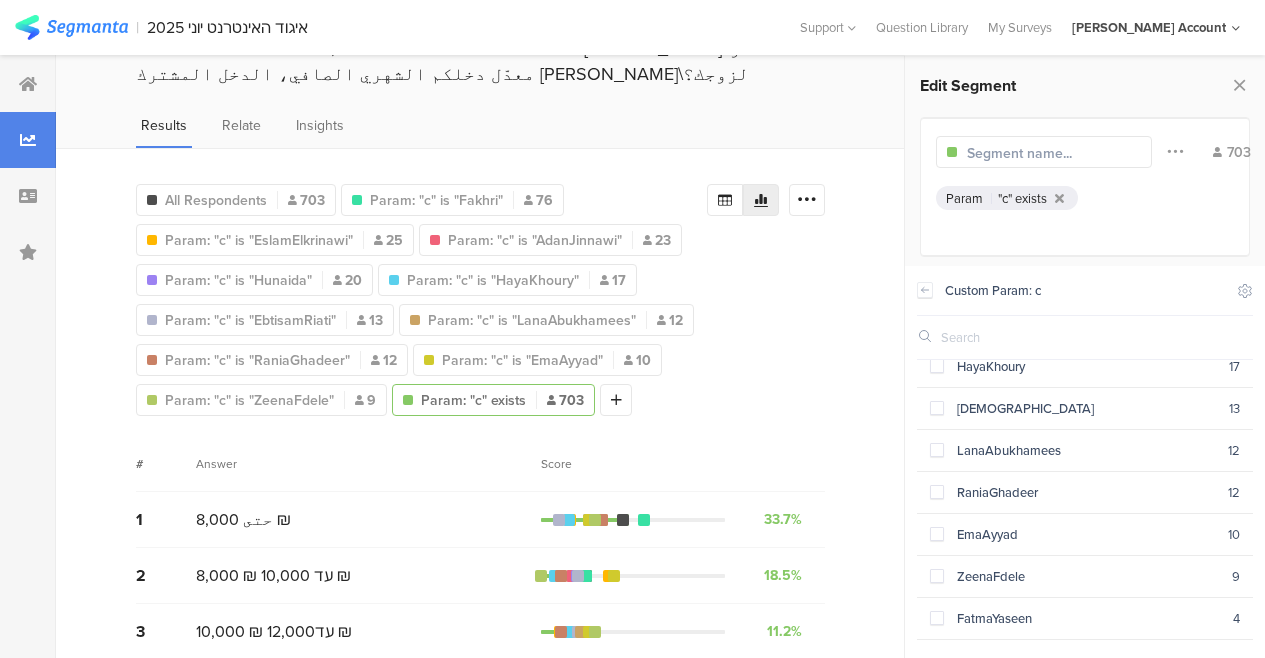scroll, scrollTop: 339, scrollLeft: 0, axis: vertical 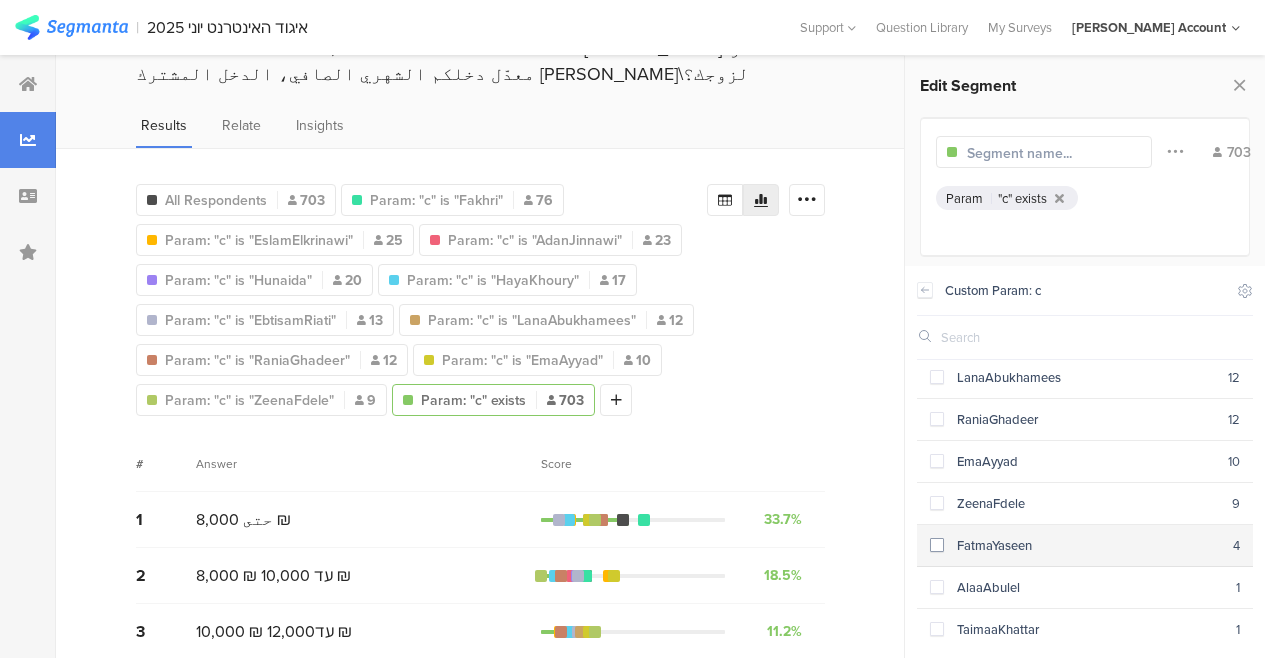 click on "FatmaYaseen" at bounding box center [1088, 545] 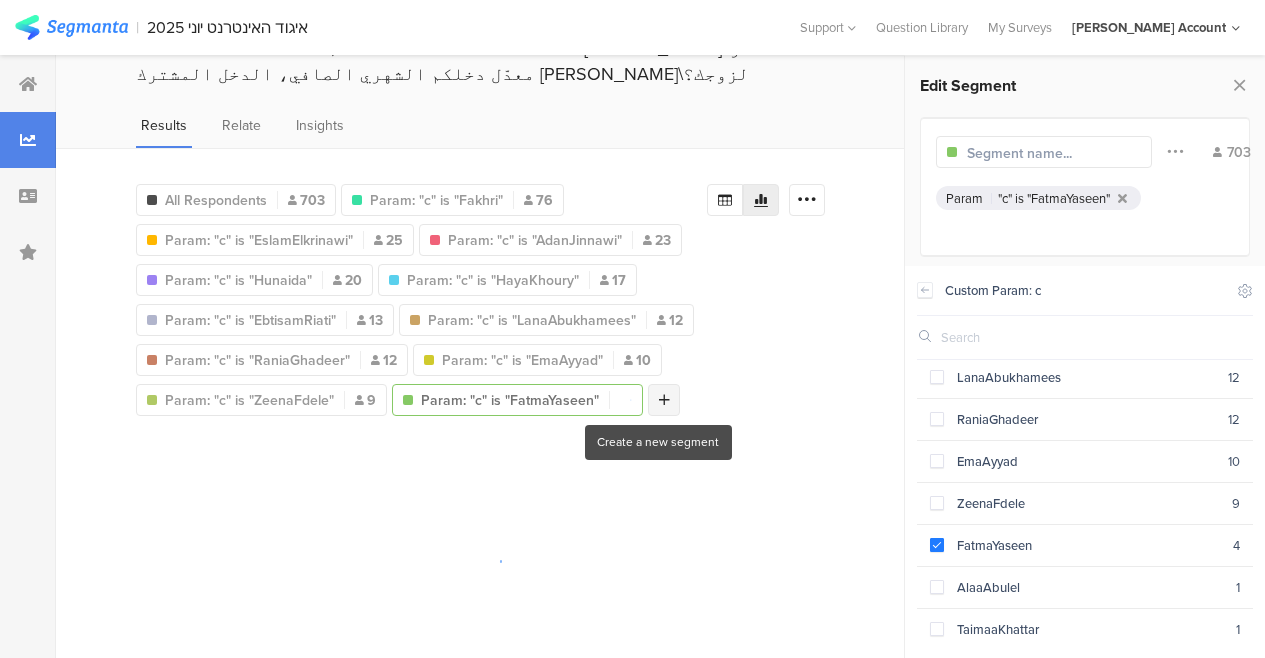 click at bounding box center (664, 400) 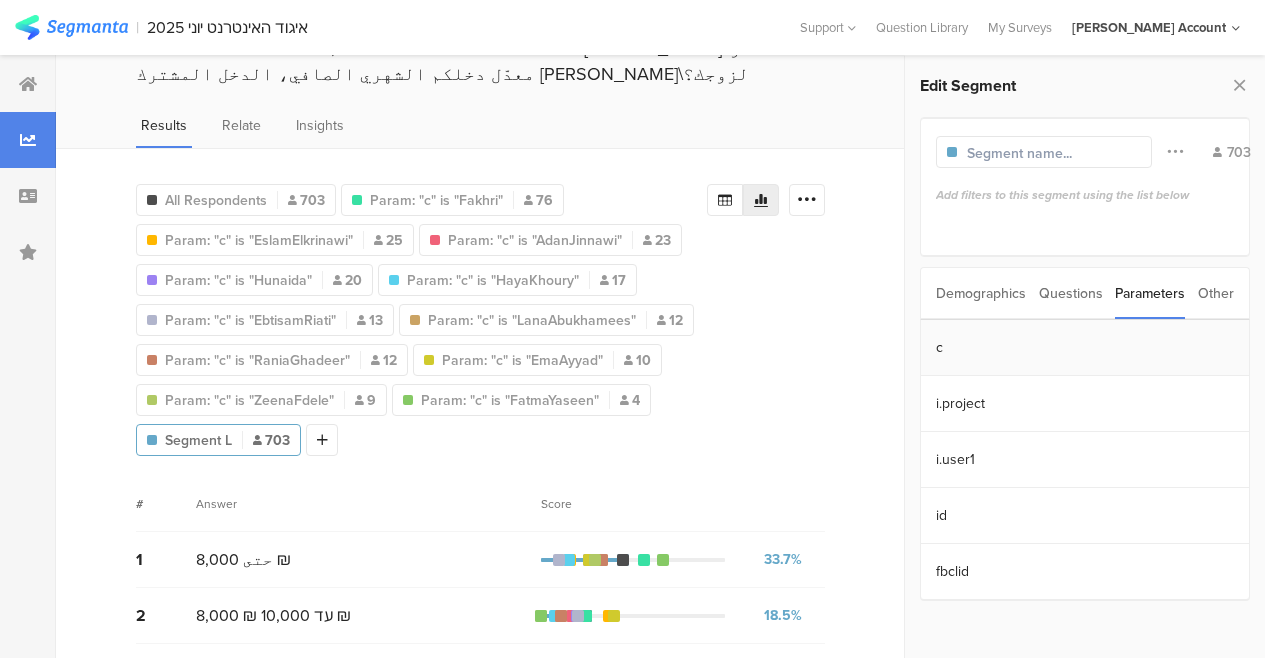 click on "c" at bounding box center (1085, 348) 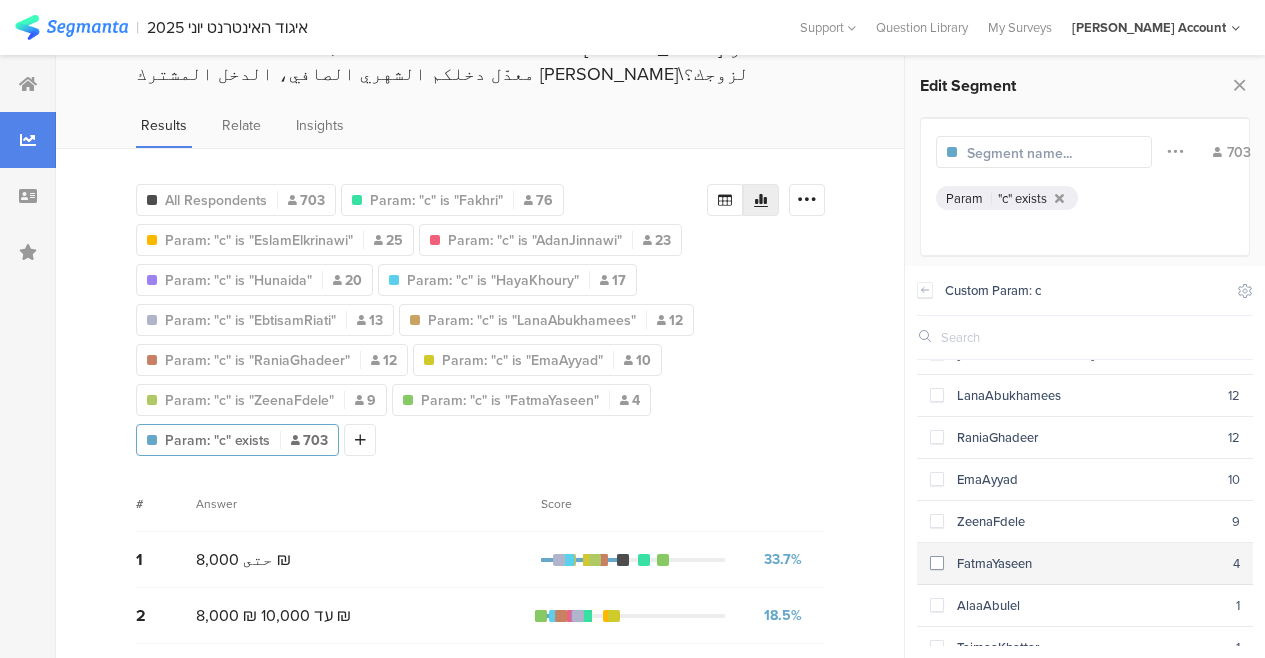 scroll, scrollTop: 339, scrollLeft: 0, axis: vertical 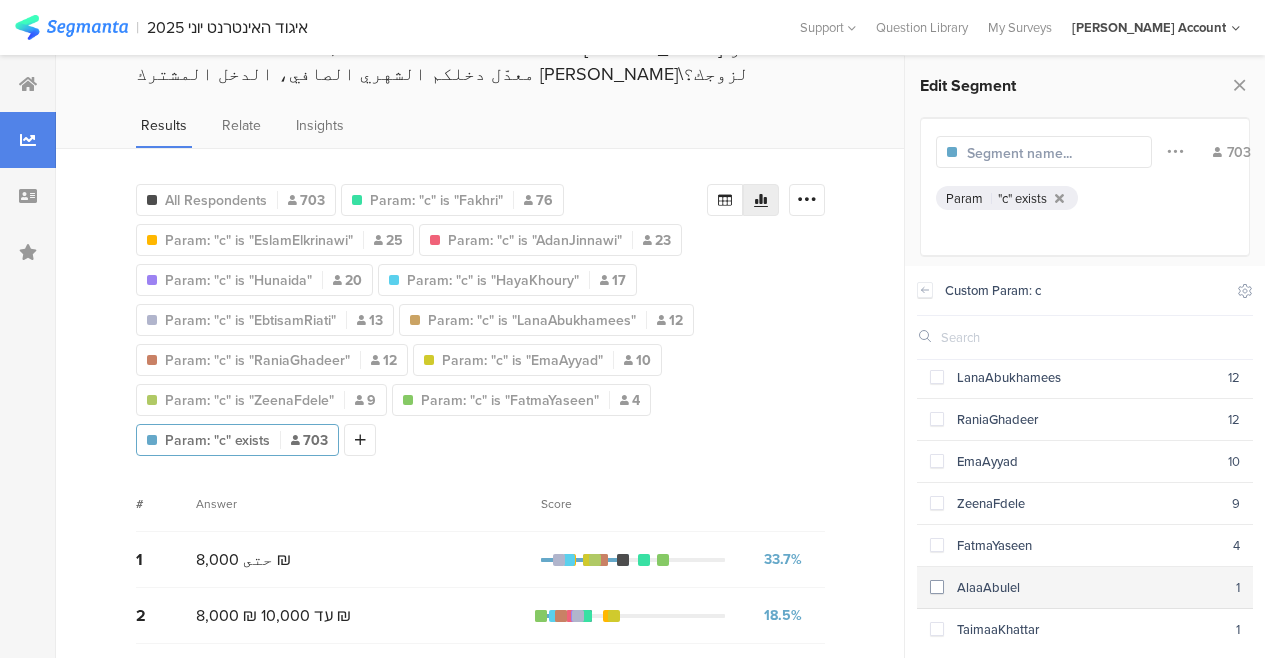 click on "AlaaAbulel
1" at bounding box center [1085, 588] 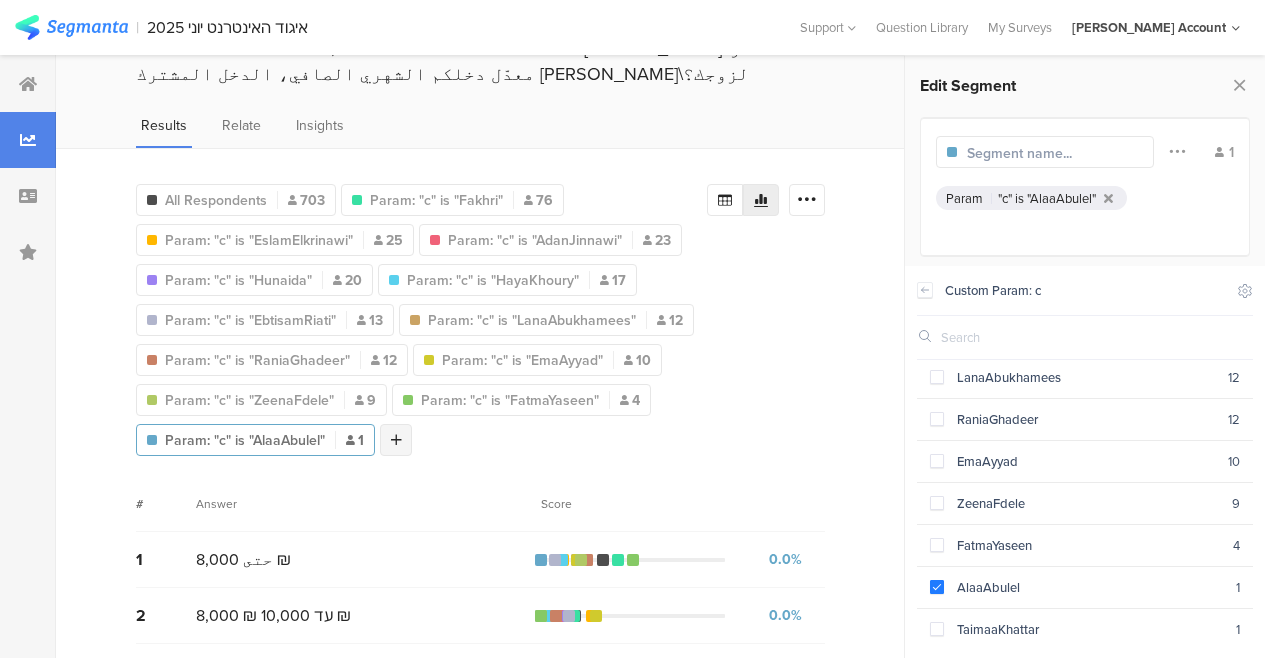 click at bounding box center [396, 440] 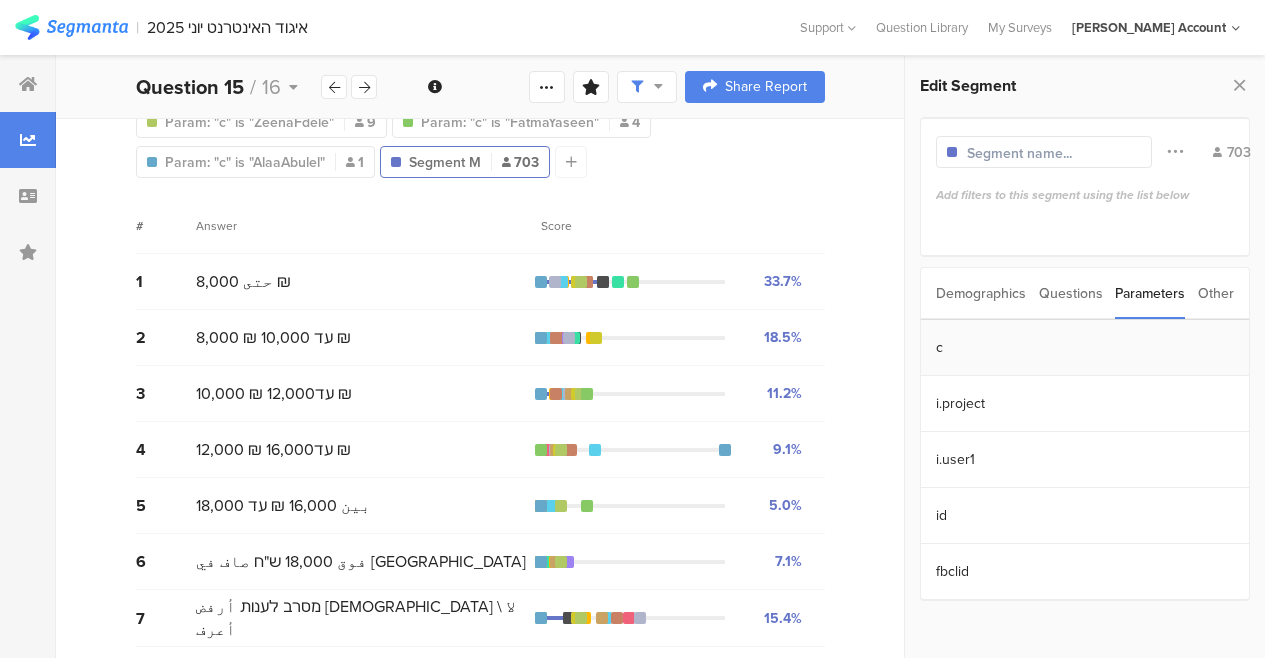click on "c" at bounding box center (1085, 348) 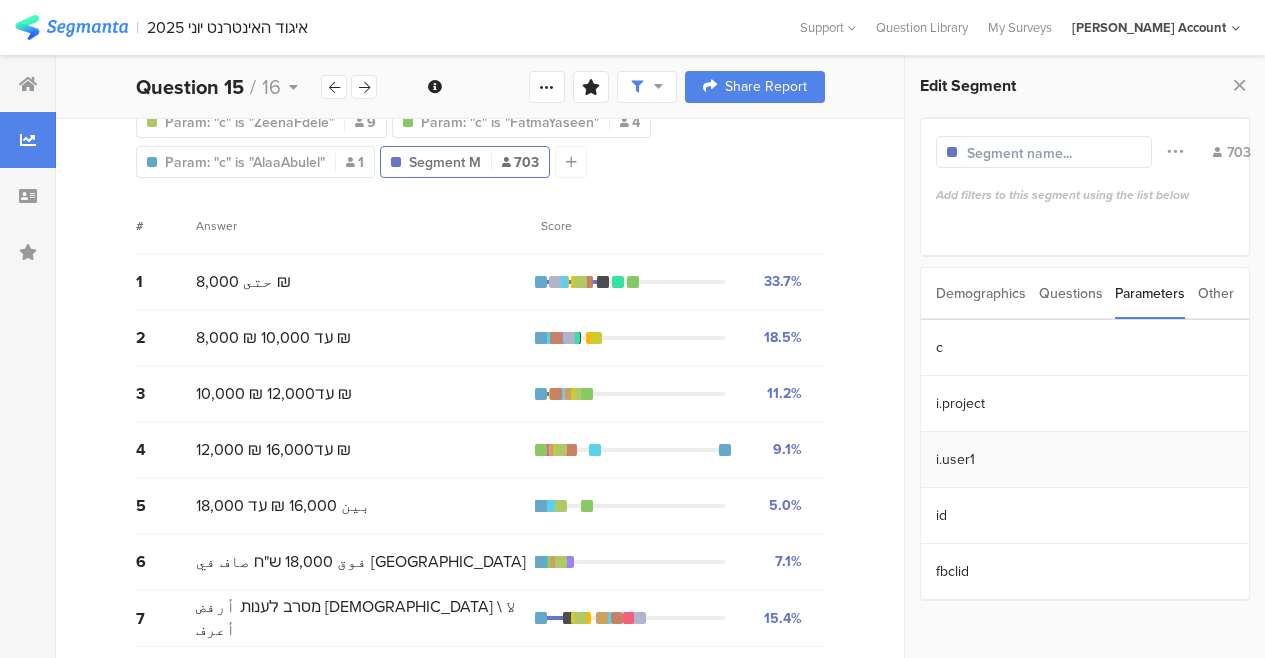 scroll, scrollTop: 177, scrollLeft: 0, axis: vertical 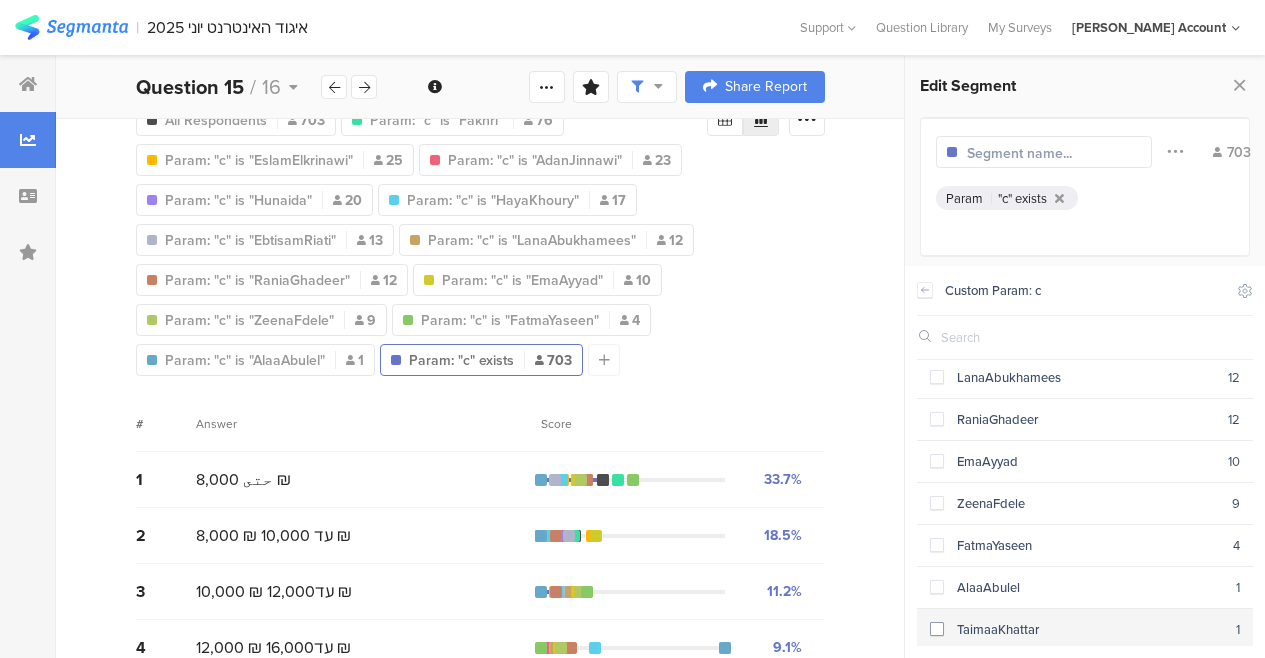click on "TaimaaKhattar
1" at bounding box center (1085, 630) 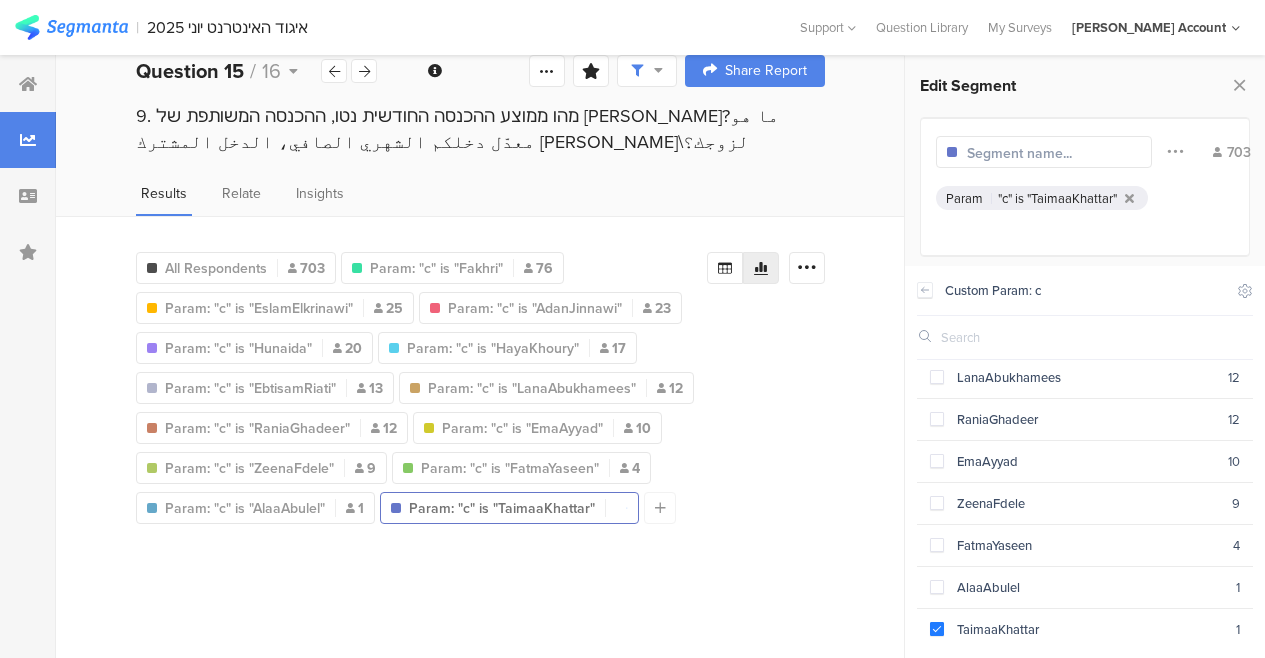 scroll, scrollTop: 0, scrollLeft: 0, axis: both 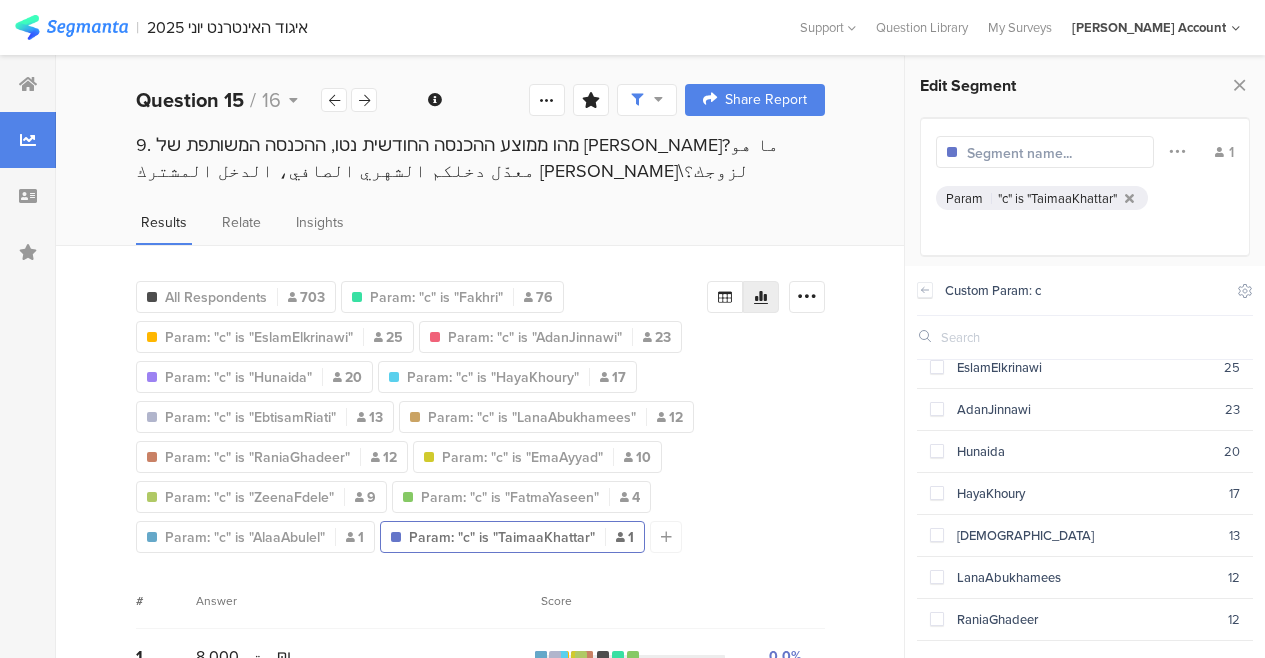 click on "All Respondents       703
Param: "c" is "Fakhri"       76
Param     "c" is "EslamElkrinawi"                 Param: "c" is "EslamElkrinawi"       25
Param: "c" is "AdanJinnawi"       23
Param     "c" is "Hunaida"                 Param: "c" is "Hunaida"       20
Param: "c" is "HayaKhoury"       17
Param     "c" is "EbtisamRiati"                 Param: "c" is "EbtisamRiati"       13
Param: "c" is "LanaAbukhamees"       12
Param: "c" is "RaniaGhadeer"       12
Param: "c" is "EmaAyyad"       10
Param: "c" is "ZeenaFdele"       9
Param: "c" is "FatmaYaseen"       4
Param: "c" is "AlaaAbulel"       1
Param: "c" is "TaimaaKhattar"       1
Add Segment             Segment markers       Vote count" at bounding box center (480, 413) 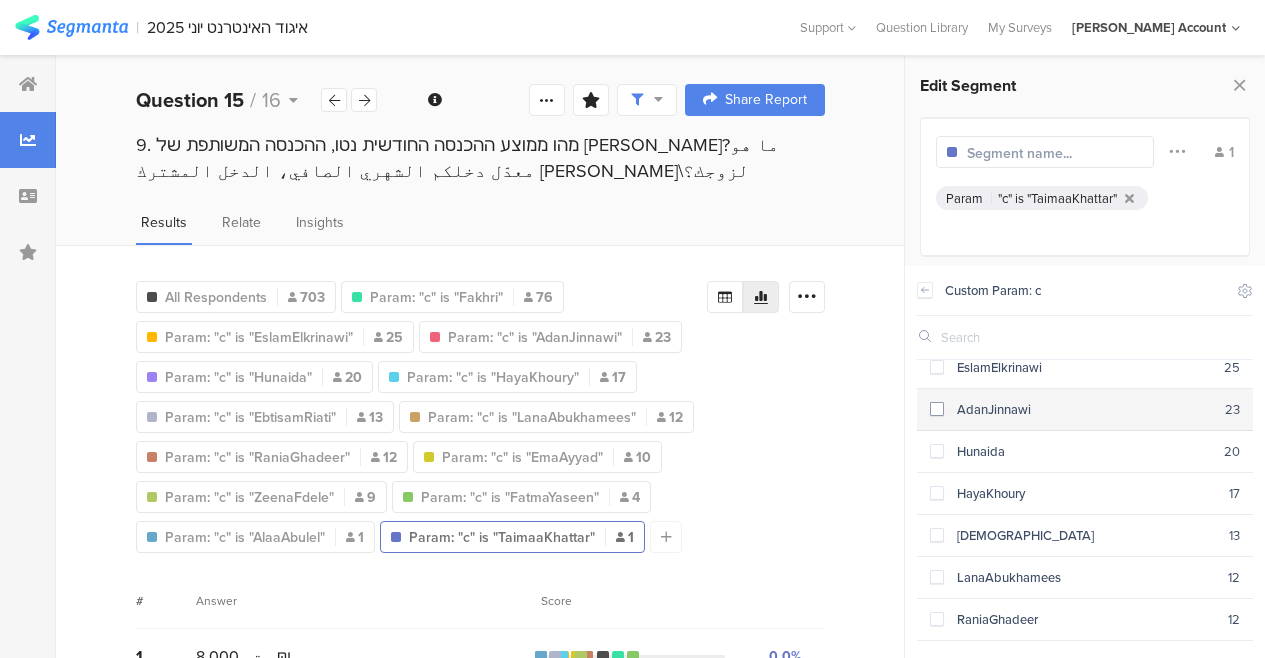 scroll, scrollTop: 39, scrollLeft: 0, axis: vertical 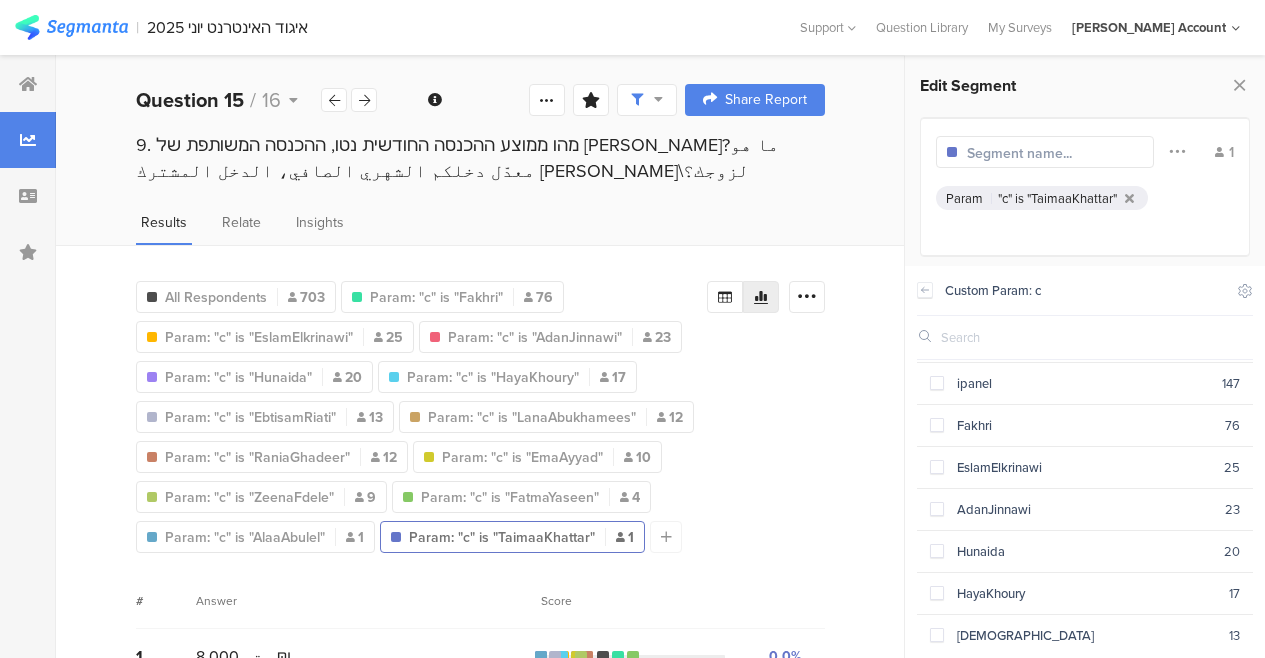 click on "All Respondents       703
Param: "c" is "Fakhri"       76
Param     "c" is "EslamElkrinawi"                 Param: "c" is "EslamElkrinawi"       25
Param: "c" is "AdanJinnawi"       23
Param     "c" is "Hunaida"                 Param: "c" is "Hunaida"       20
Param: "c" is "HayaKhoury"       17
Param     "c" is "EbtisamRiati"                 Param: "c" is "EbtisamRiati"       13
Param: "c" is "LanaAbukhamees"       12
Param: "c" is "RaniaGhadeer"       12
Param: "c" is "EmaAyyad"       10
Param: "c" is "ZeenaFdele"       9
Param: "c" is "FatmaYaseen"       4
Param: "c" is "AlaaAbulel"       1
Param: "c" is "TaimaaKhattar"       1
Add Segment             Segment markers       Vote count" at bounding box center (480, 413) 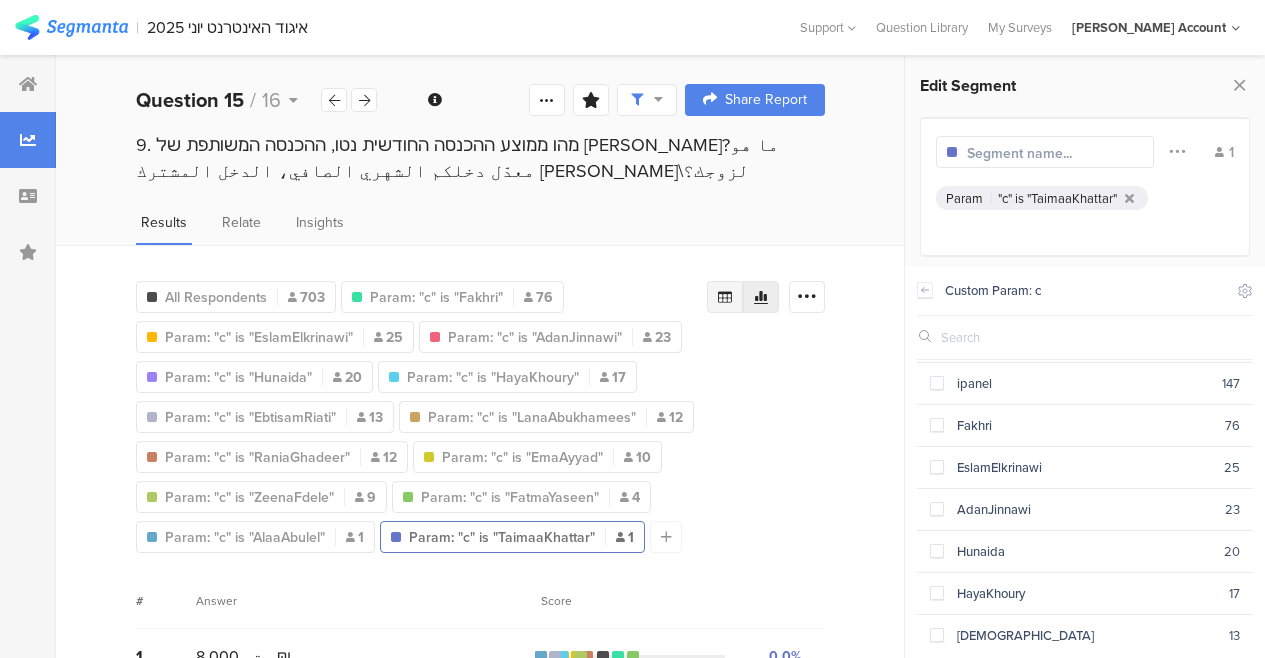 click 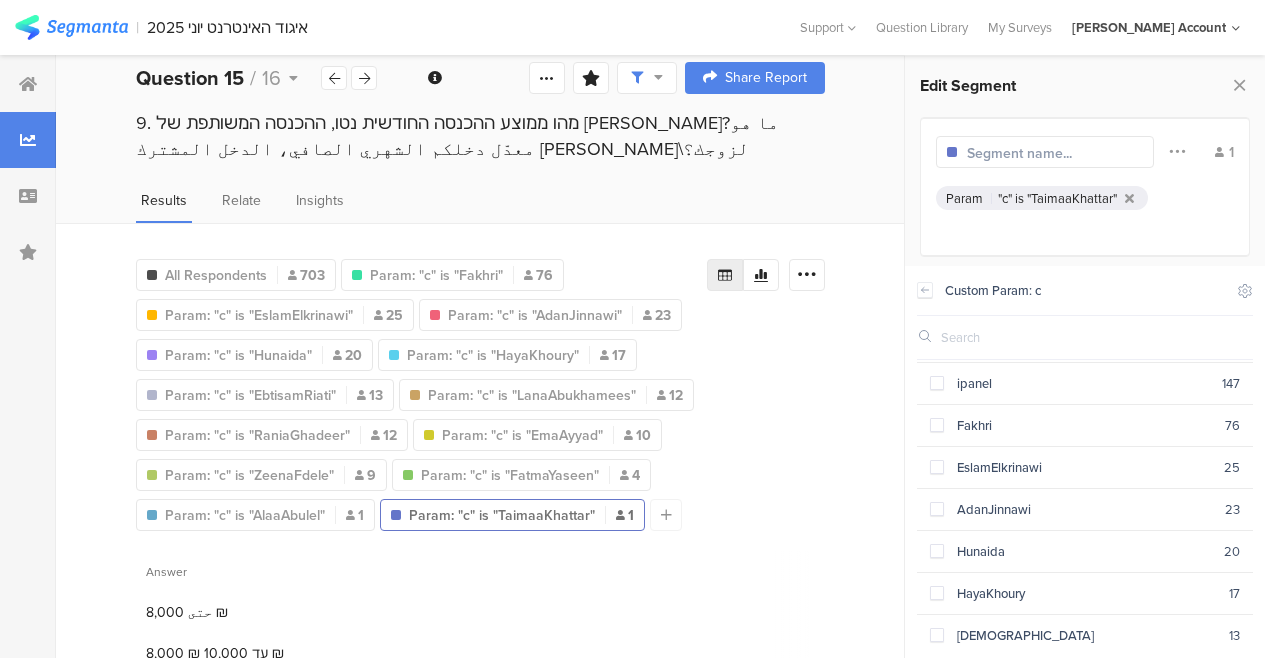 scroll, scrollTop: 0, scrollLeft: 0, axis: both 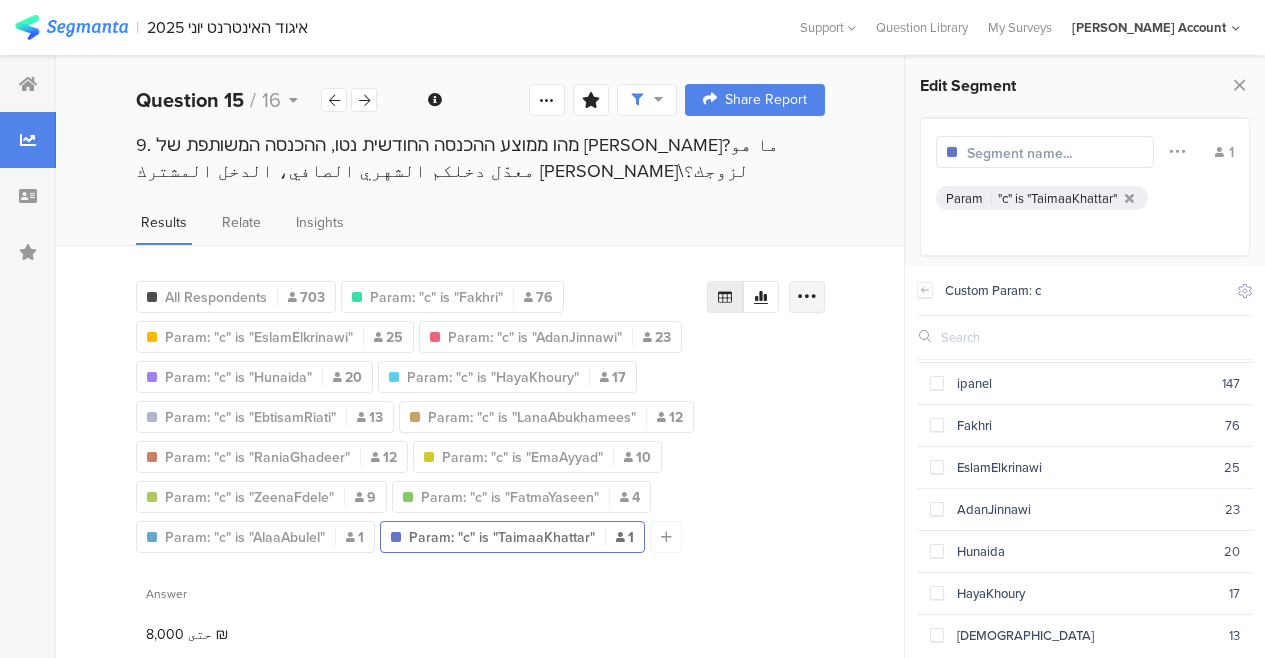 click at bounding box center (807, 297) 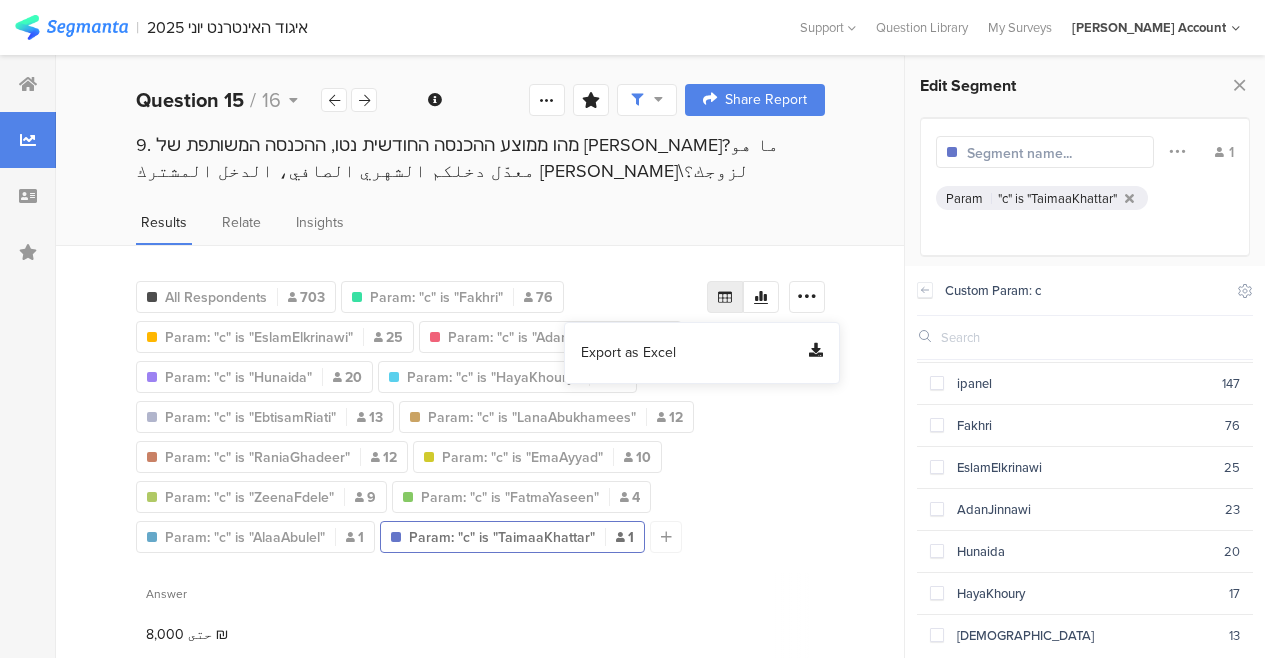 click on "Export as Excel" at bounding box center (702, 353) 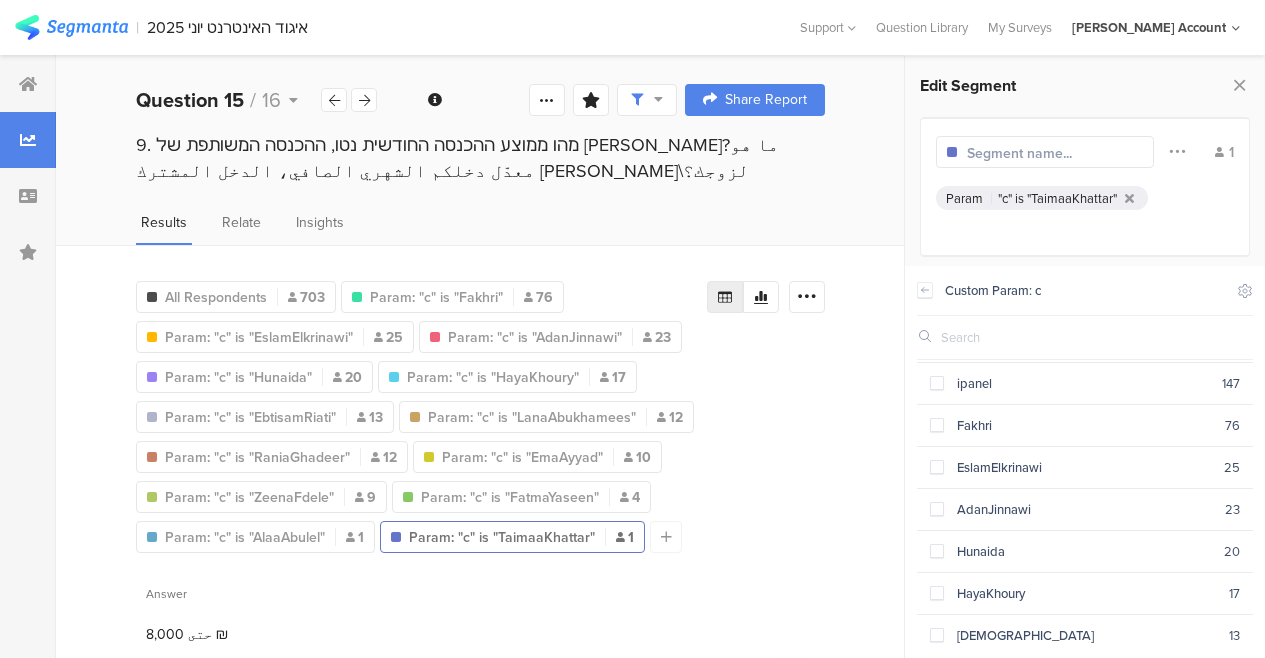 click on "All Respondents       703
Param: "c" is "Fakhri"       76
Param     "c" is "EslamElkrinawi"                 Param: "c" is "EslamElkrinawi"       25
Param: "c" is "AdanJinnawi"       23
Param     "c" is "Hunaida"                 Param: "c" is "Hunaida"       20
Param: "c" is "HayaKhoury"       17
Param     "c" is "EbtisamRiati"                 Param: "c" is "EbtisamRiati"       13
Param: "c" is "LanaAbukhamees"       12
Param: "c" is "RaniaGhadeer"       12
Param: "c" is "EmaAyyad"       10
Param: "c" is "ZeenaFdele"       9
Param: "c" is "FatmaYaseen"       4
Param: "c" is "AlaaAbulel"       1
Param: "c" is "TaimaaKhattar"       1
Add Segment" at bounding box center (480, 413) 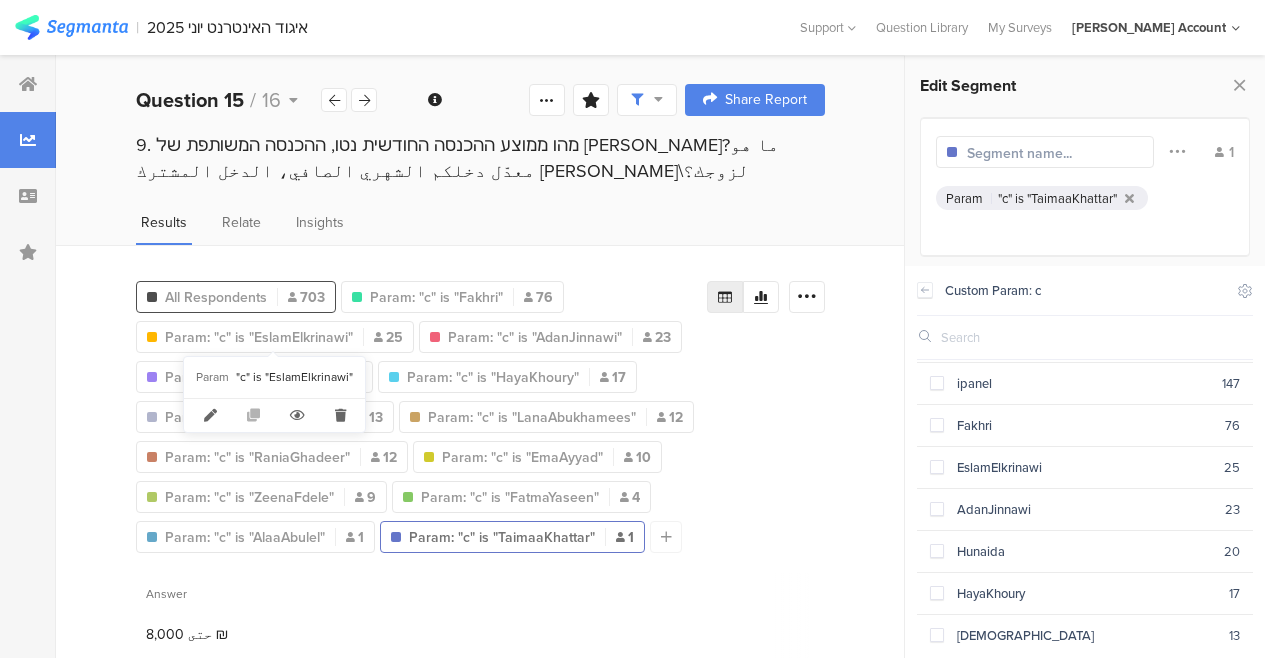 click on "All Respondents" at bounding box center [216, 297] 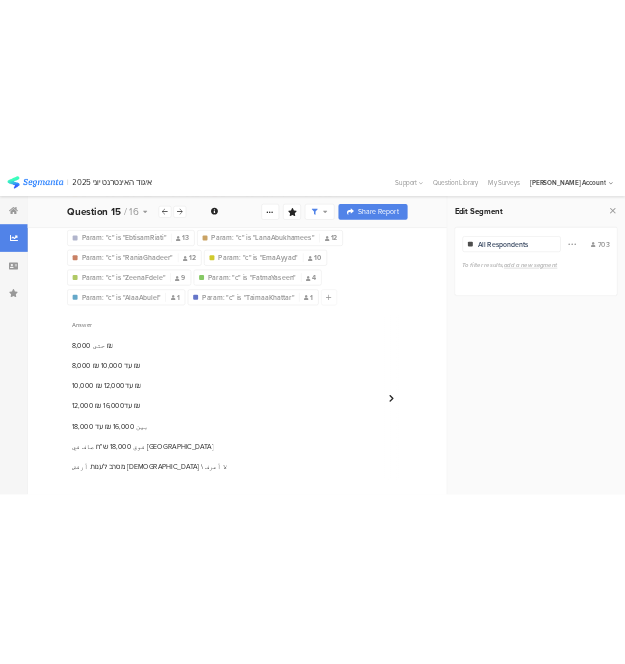 scroll, scrollTop: 86, scrollLeft: 0, axis: vertical 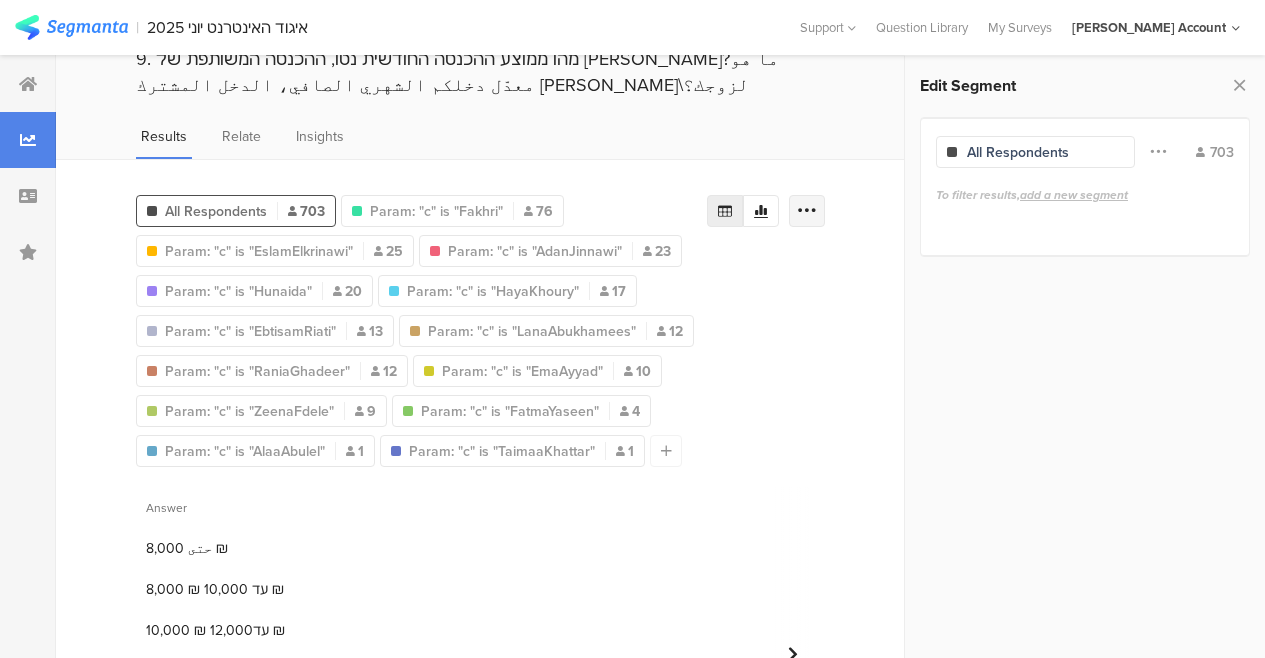 click at bounding box center (807, 211) 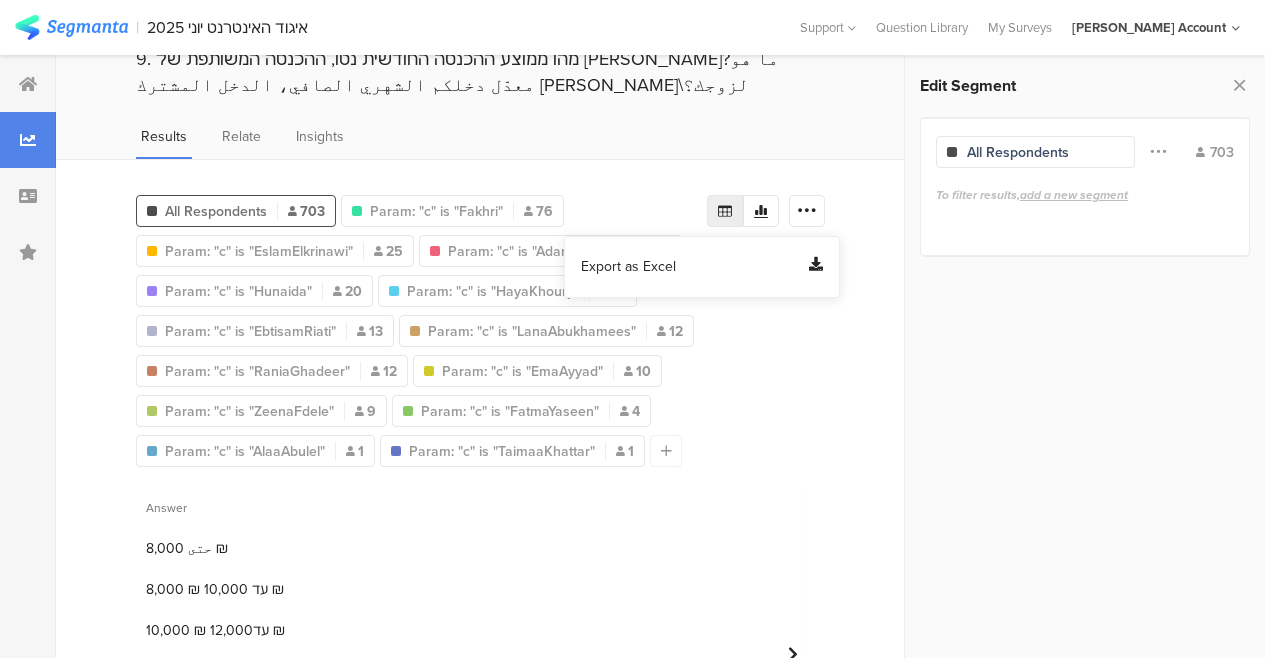 click on "Export as Excel" at bounding box center (702, 267) 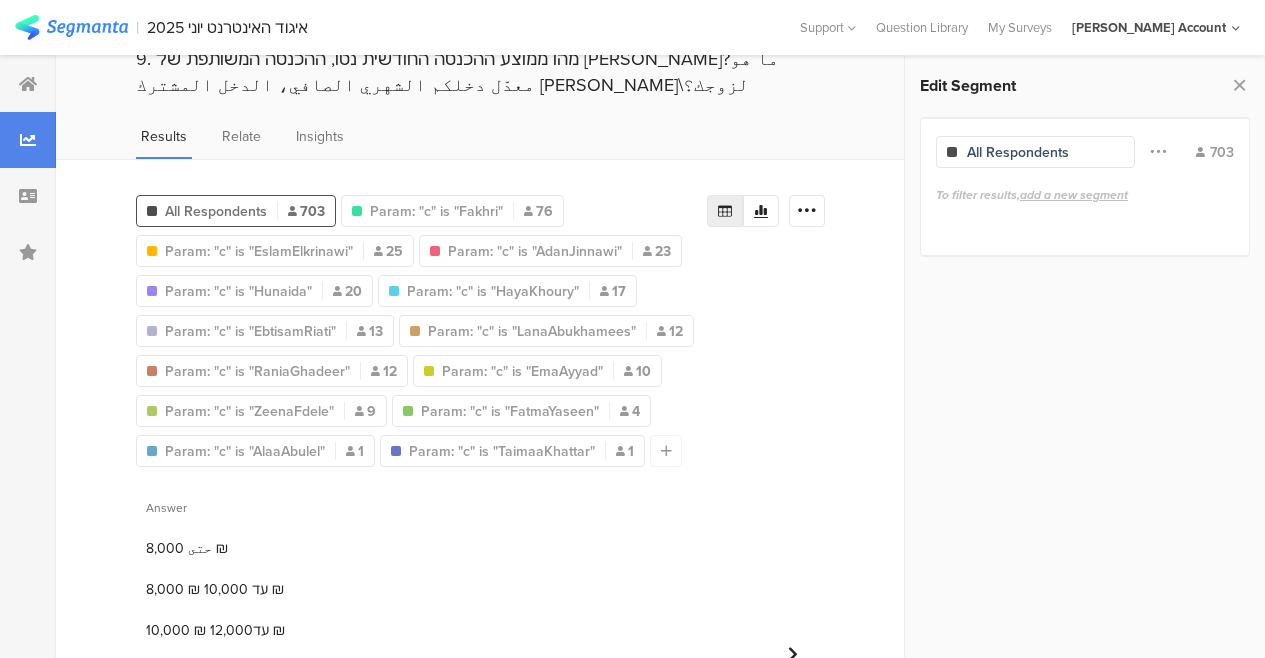 click on "1  حتى 8,000 ₪" at bounding box center [683, 548] 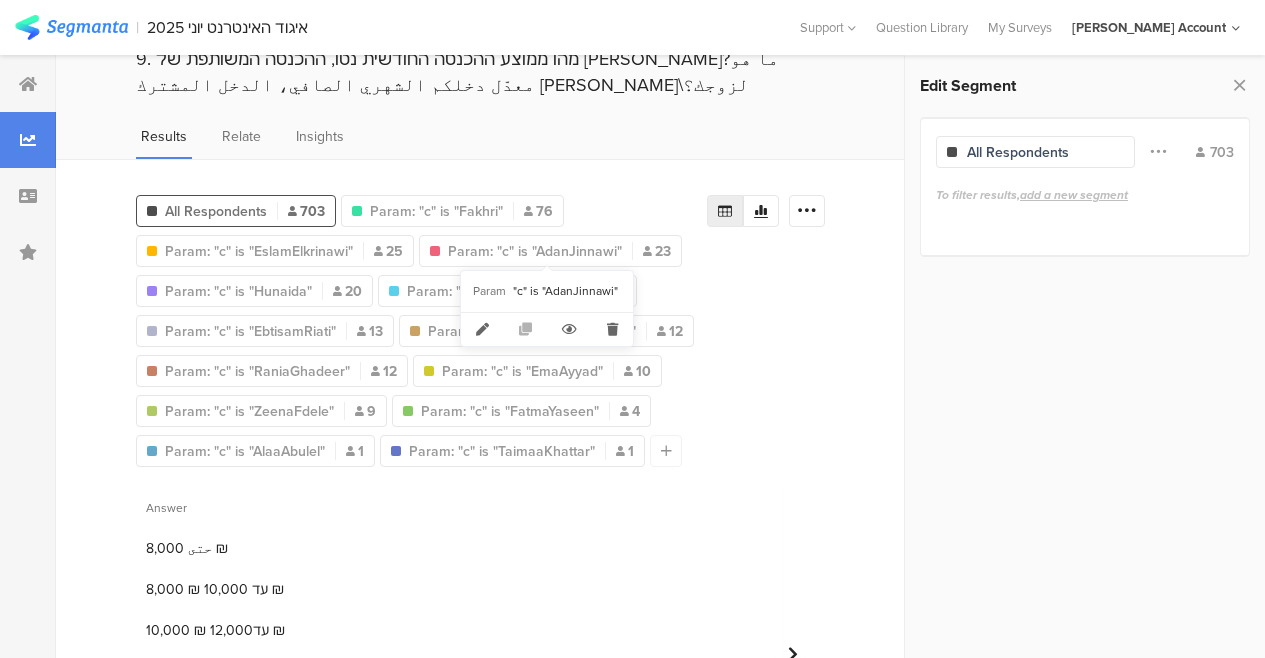click on "All Respondents       703
Param: "c" is "Fakhri"       76
Param: "c" is "EslamElkrinawi"       25
Param: "c" is "AdanJinnawi"       23
Param: "c" is "Hunaida"       20
Param: "c" is "HayaKhoury"       17
Param: "c" is "EbtisamRiati"       13
Param: "c" is "LanaAbukhamees"       12
Param: "c" is "RaniaGhadeer"       12
Param: "c" is "EmaAyyad"       10
Param: "c" is "ZeenaFdele"       9
Param: "c" is "FatmaYaseen"       4
Param: "c" is "AlaaAbulel"       1
Param: "c" is "TaimaaKhattar"       1
Add Segment" at bounding box center (421, 327) 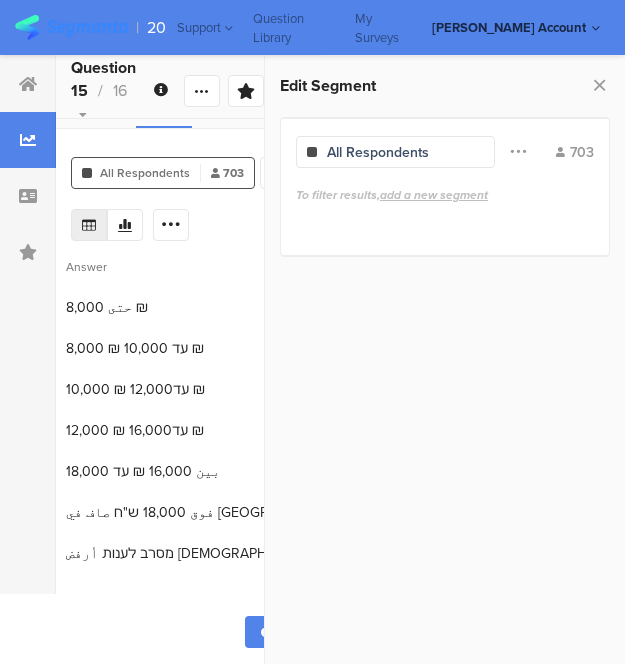 scroll, scrollTop: 700, scrollLeft: 0, axis: vertical 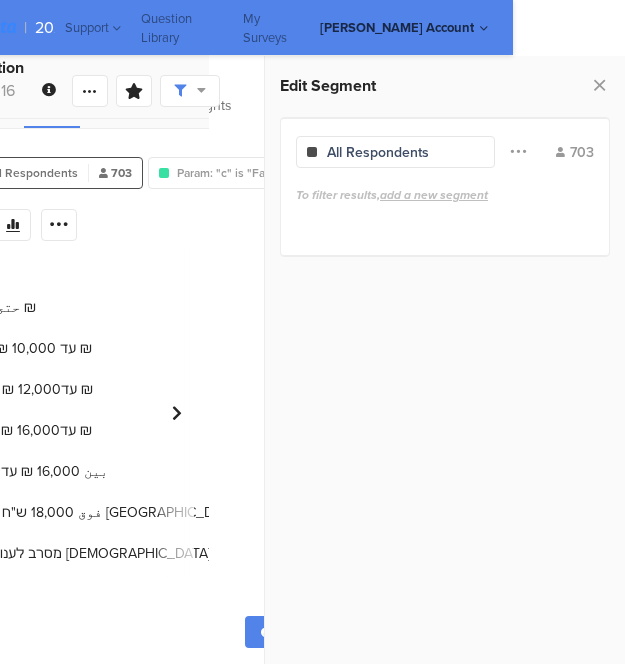 click on "All Respondents     Filter Conjunction   And   Or
Segment Color
703
To filter results,  add a new segment" at bounding box center (445, 187) 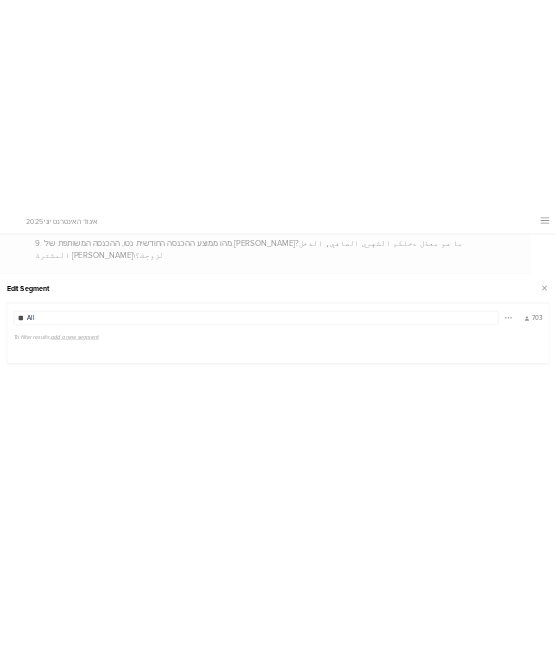 scroll, scrollTop: 0, scrollLeft: 0, axis: both 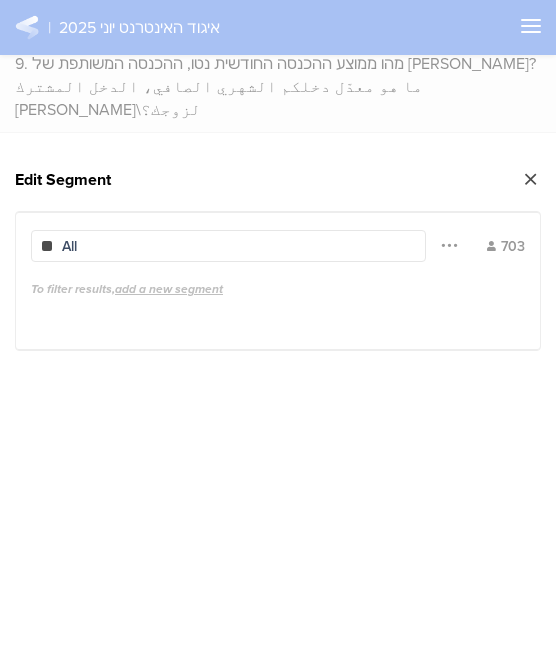 click at bounding box center [530, 179] 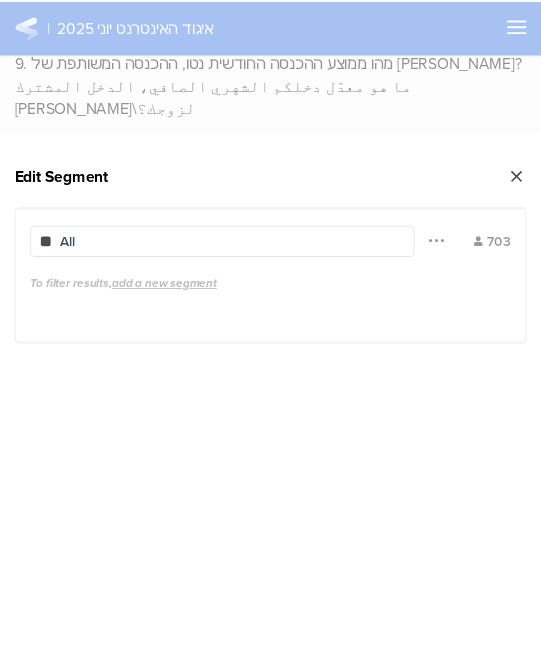 scroll, scrollTop: 28, scrollLeft: 0, axis: vertical 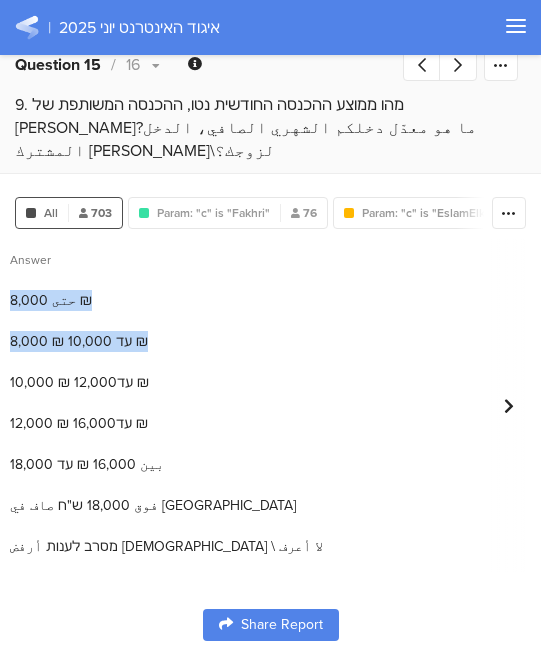 drag, startPoint x: 134, startPoint y: 229, endPoint x: 130, endPoint y: 321, distance: 92.086914 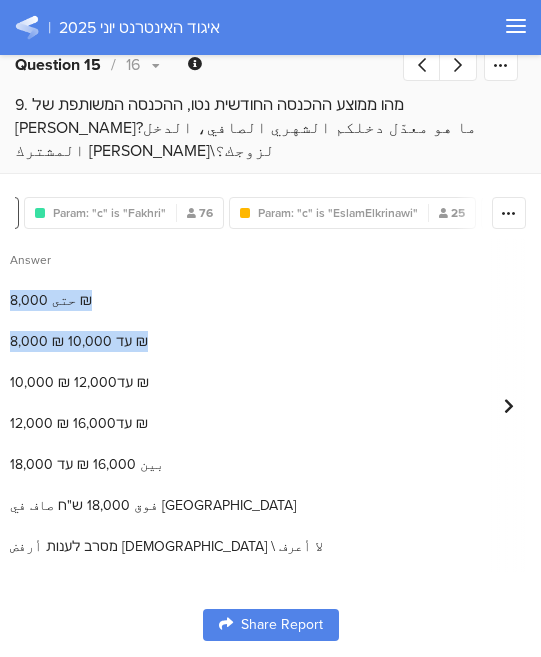 scroll, scrollTop: 0, scrollLeft: 113, axis: horizontal 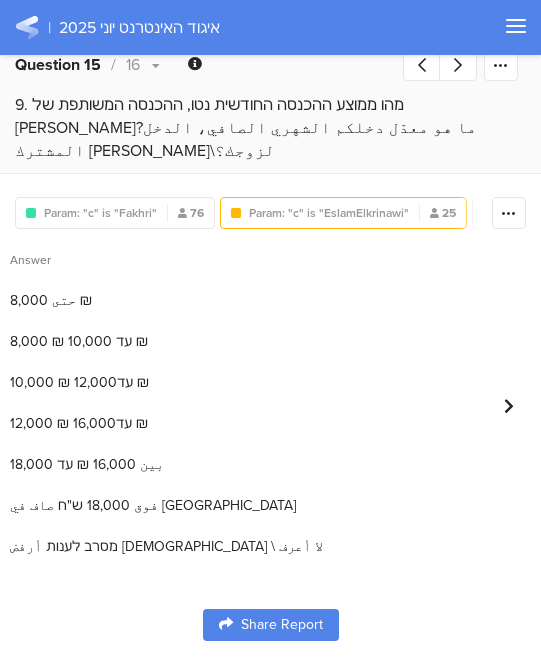 click on "Param: "c" is "EslamElkrinawi"" at bounding box center (329, 213) 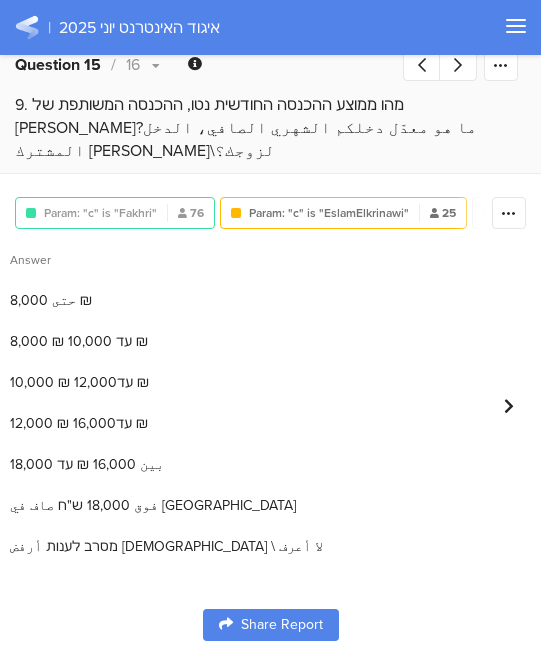 click on "Param: "c" is "Fakhri"       76" at bounding box center [115, 213] 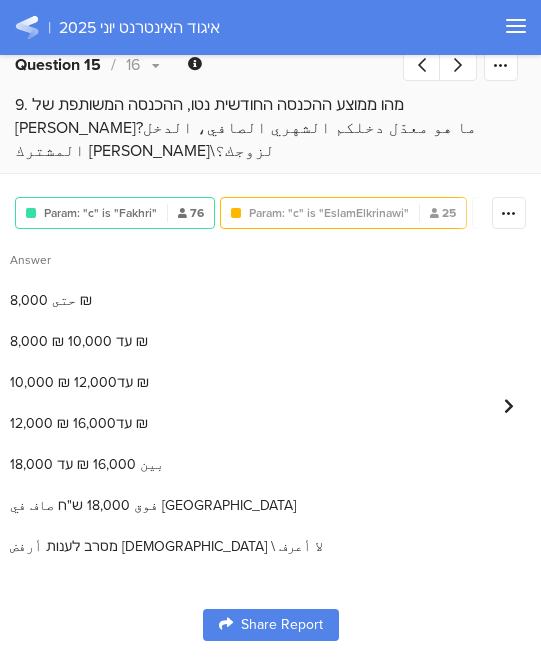 click on "Param     "c" is "EslamElkrinawi"                 Param: "c" is "EslamElkrinawi"       25" at bounding box center [343, 213] 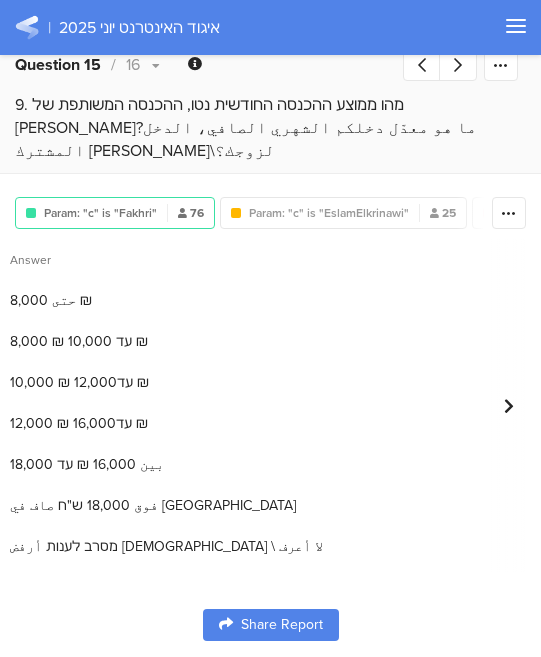 click on "Param: "c" is "Fakhri"       76" at bounding box center (115, 213) 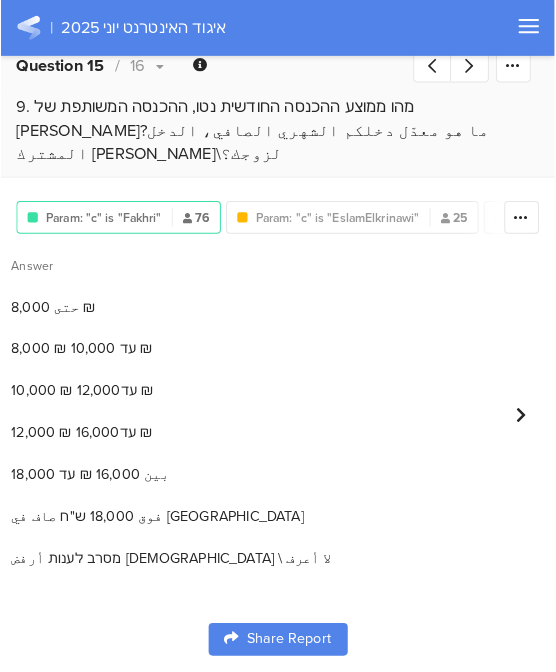 scroll, scrollTop: 0, scrollLeft: 0, axis: both 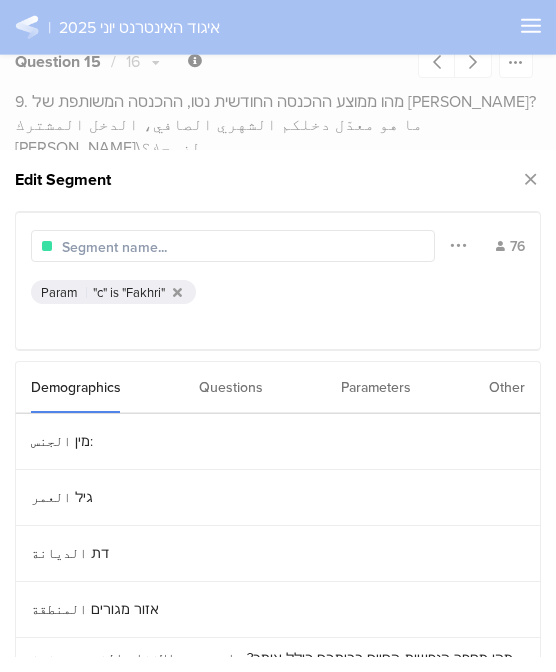 click at bounding box center (278, 336) 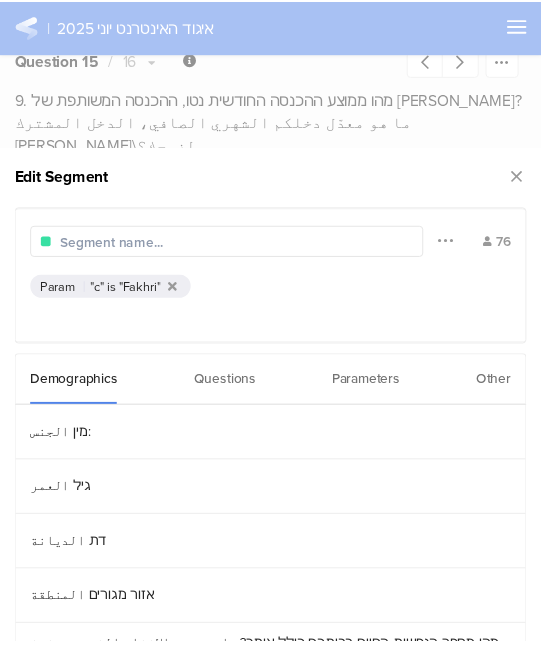 scroll, scrollTop: 28, scrollLeft: 0, axis: vertical 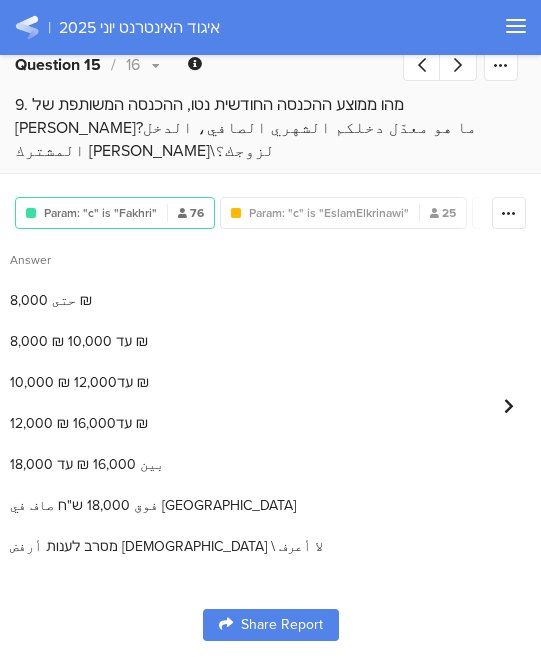click on "Param: "c" is "Fakhri"       76" at bounding box center [115, 213] 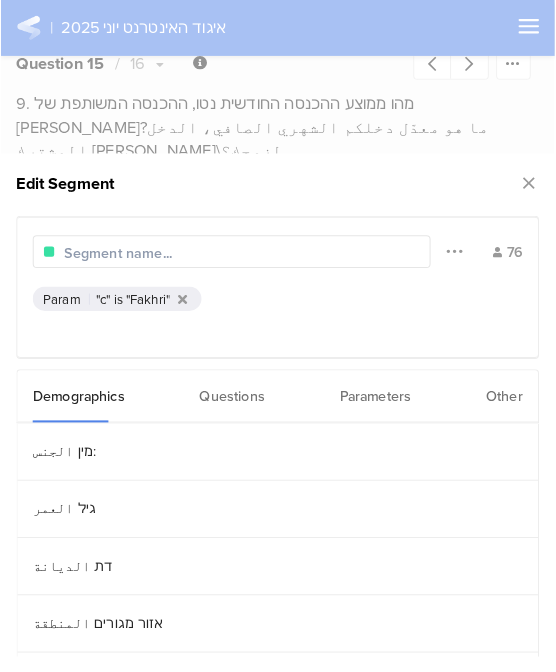 scroll, scrollTop: 0, scrollLeft: 0, axis: both 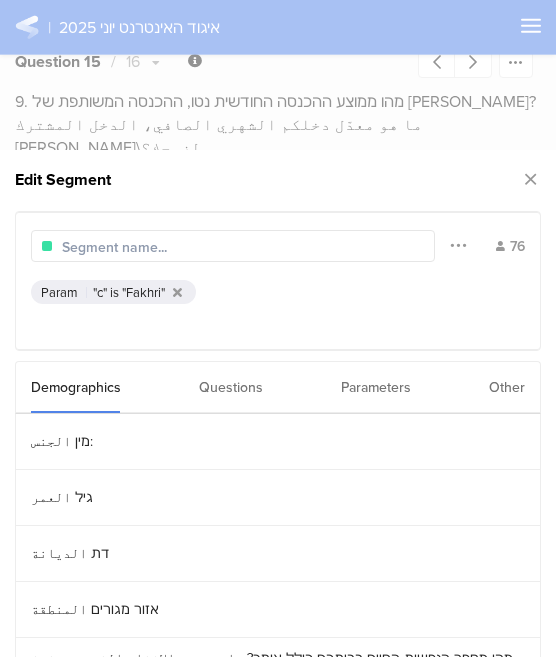 drag, startPoint x: 535, startPoint y: 176, endPoint x: 499, endPoint y: 175, distance: 36.013885 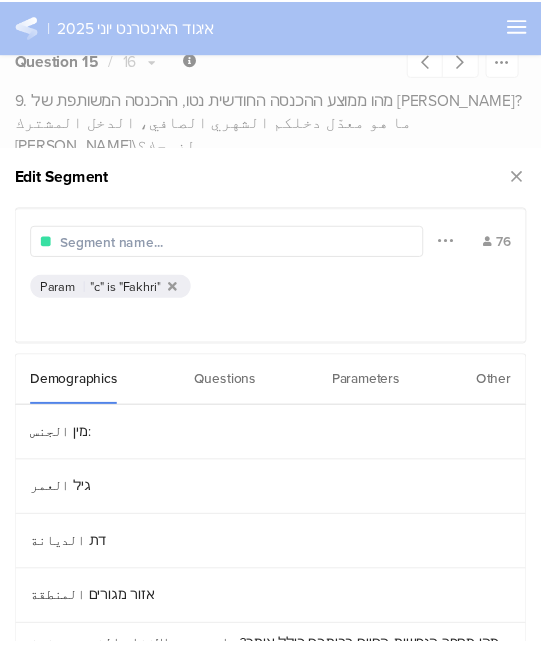 scroll, scrollTop: 28, scrollLeft: 0, axis: vertical 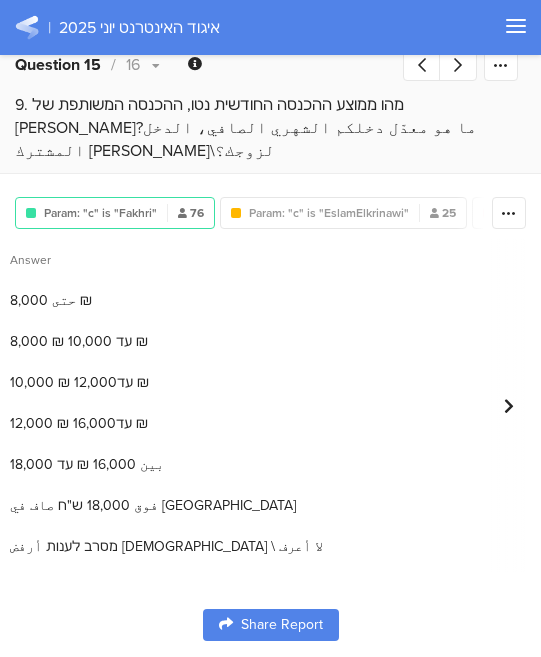 click on "Param: "c" is "EslamElkrinawi"" at bounding box center (329, 213) 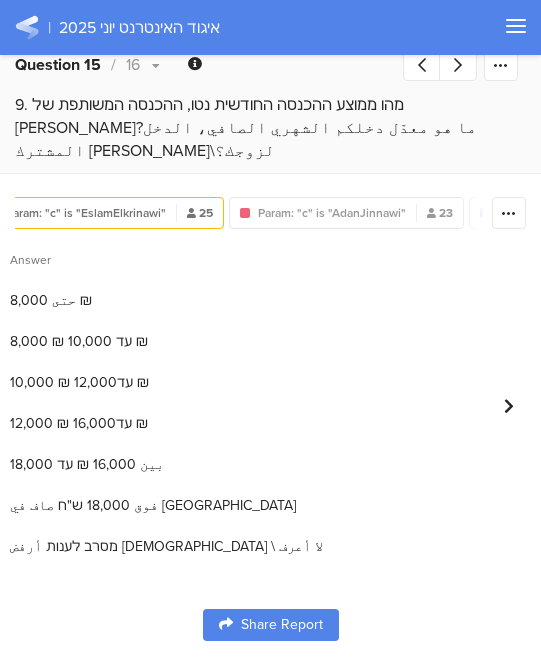 scroll, scrollTop: 0, scrollLeft: 388, axis: horizontal 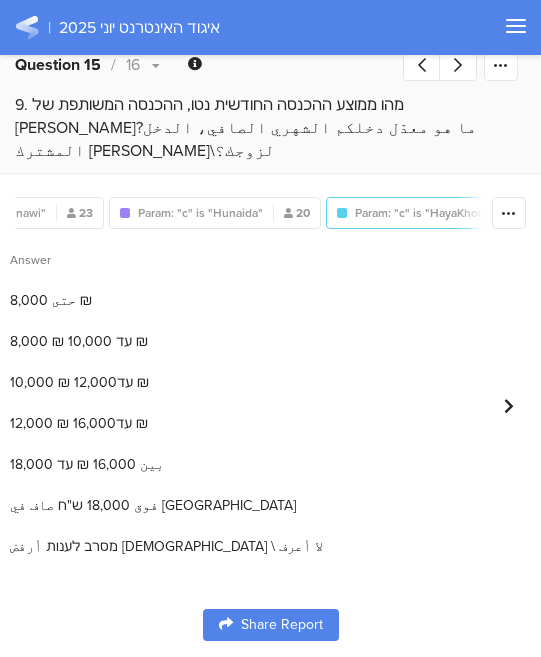 click on "Param: "c" is "HayaKhoury"" at bounding box center [427, 213] 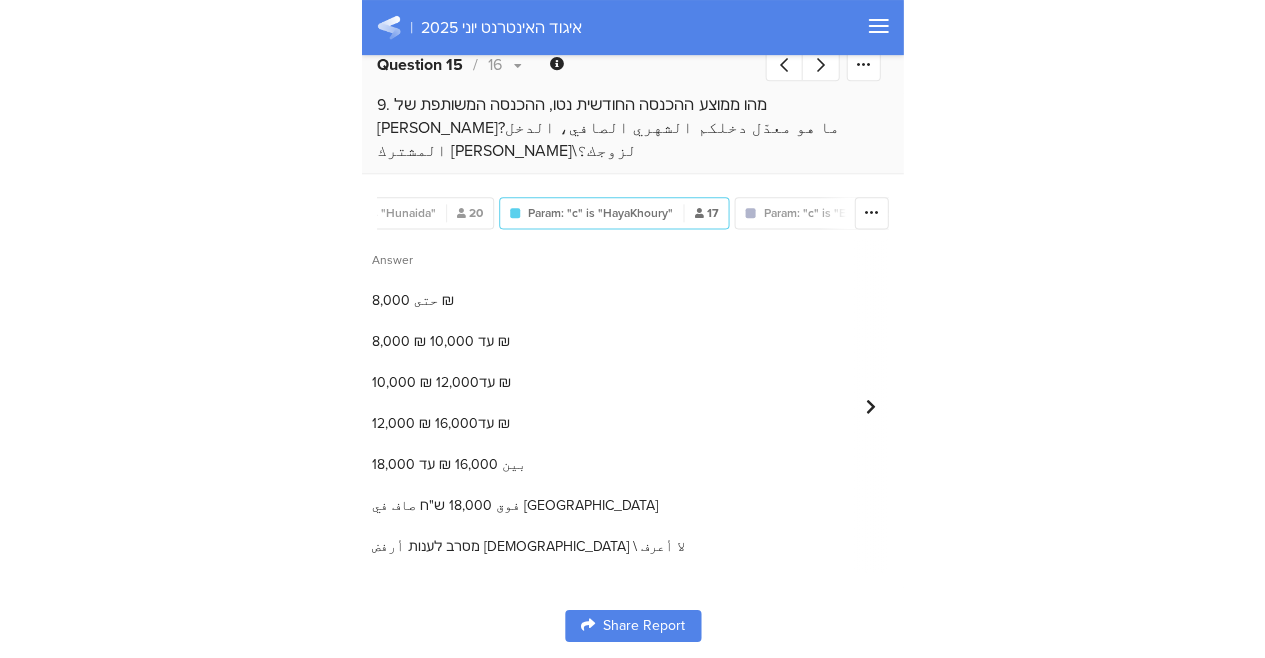 scroll, scrollTop: 0, scrollLeft: 920, axis: horizontal 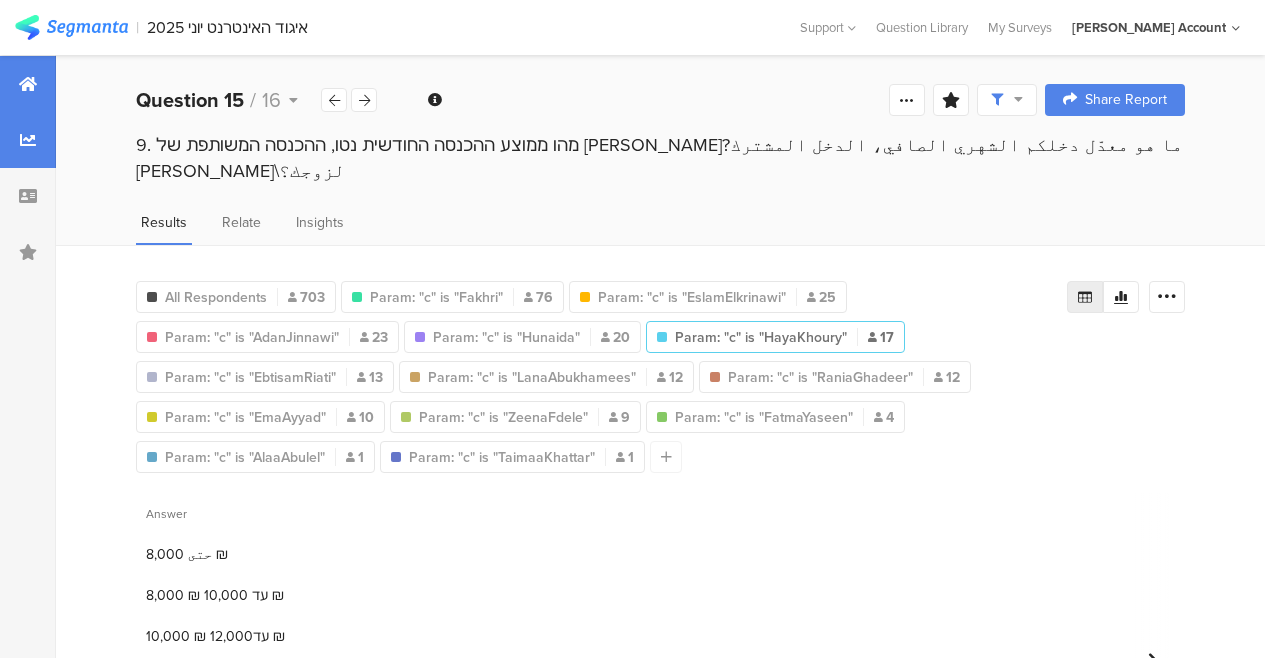 click at bounding box center (28, 84) 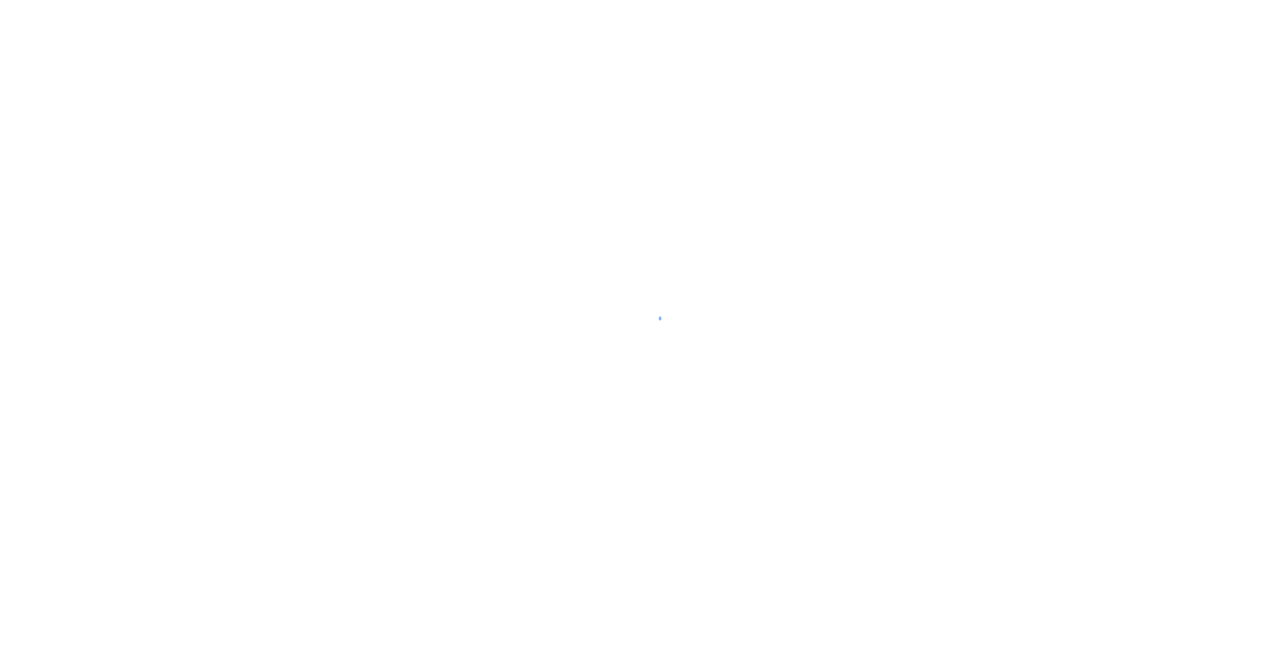 scroll, scrollTop: 0, scrollLeft: 0, axis: both 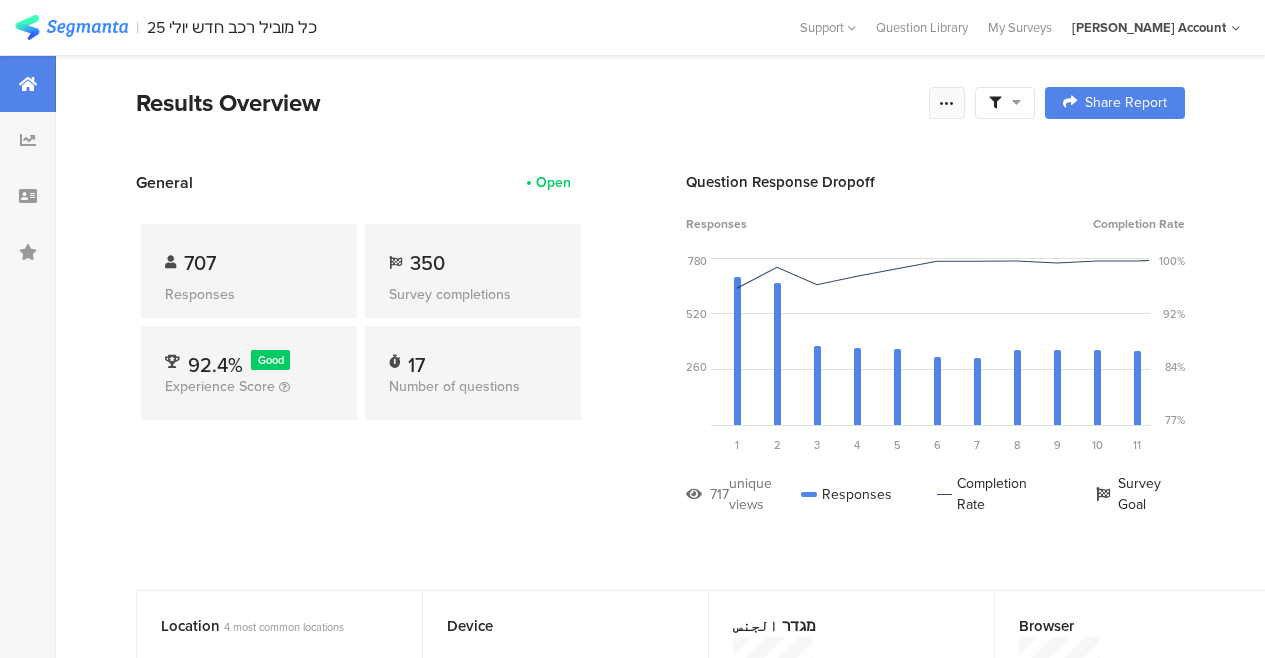 click at bounding box center (947, 103) 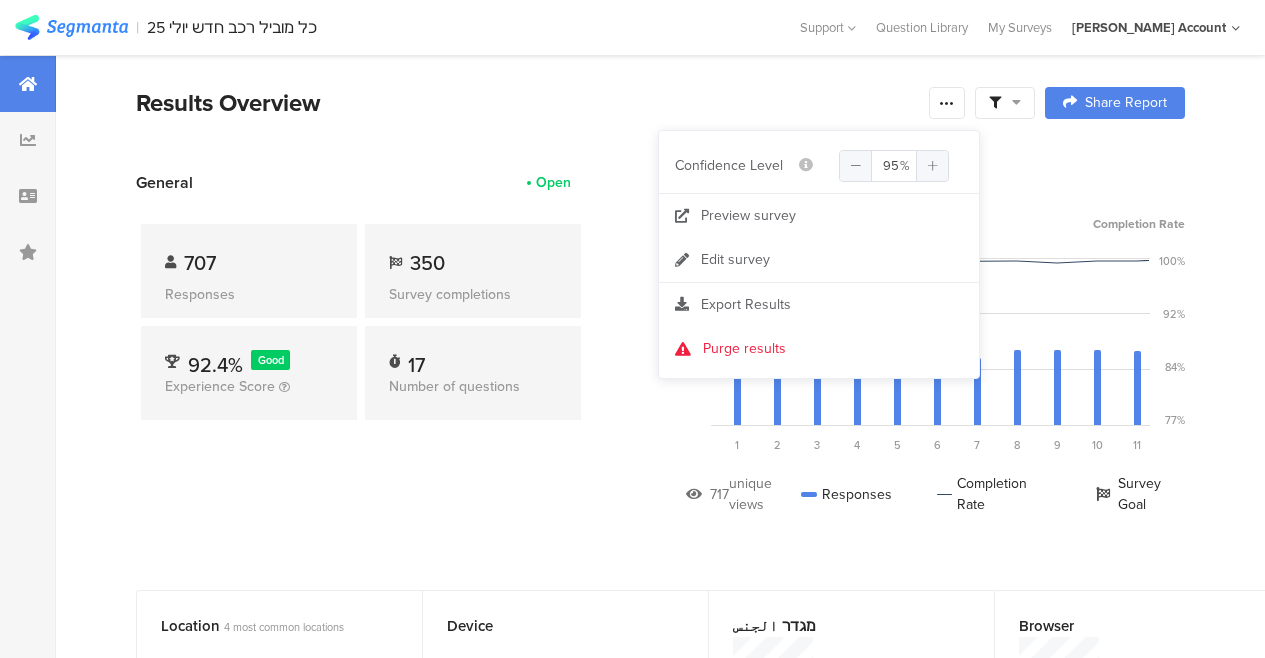 click at bounding box center [1005, 103] 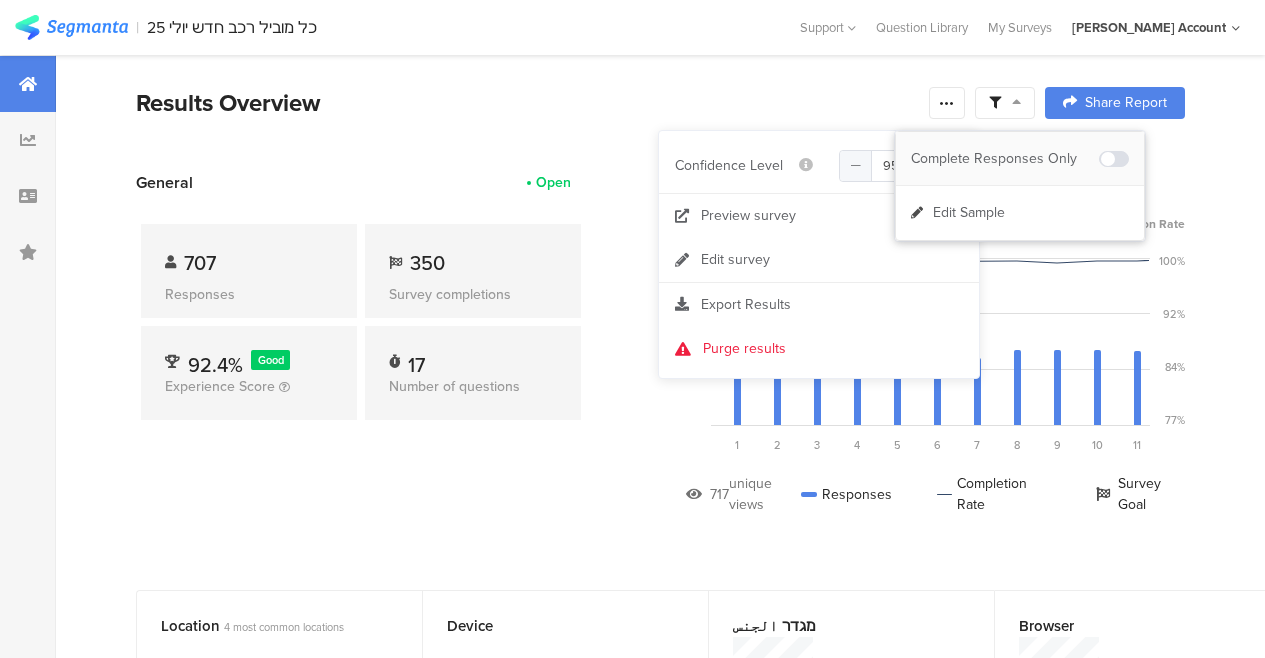 click on "Complete Responses Only" at bounding box center [1005, 159] 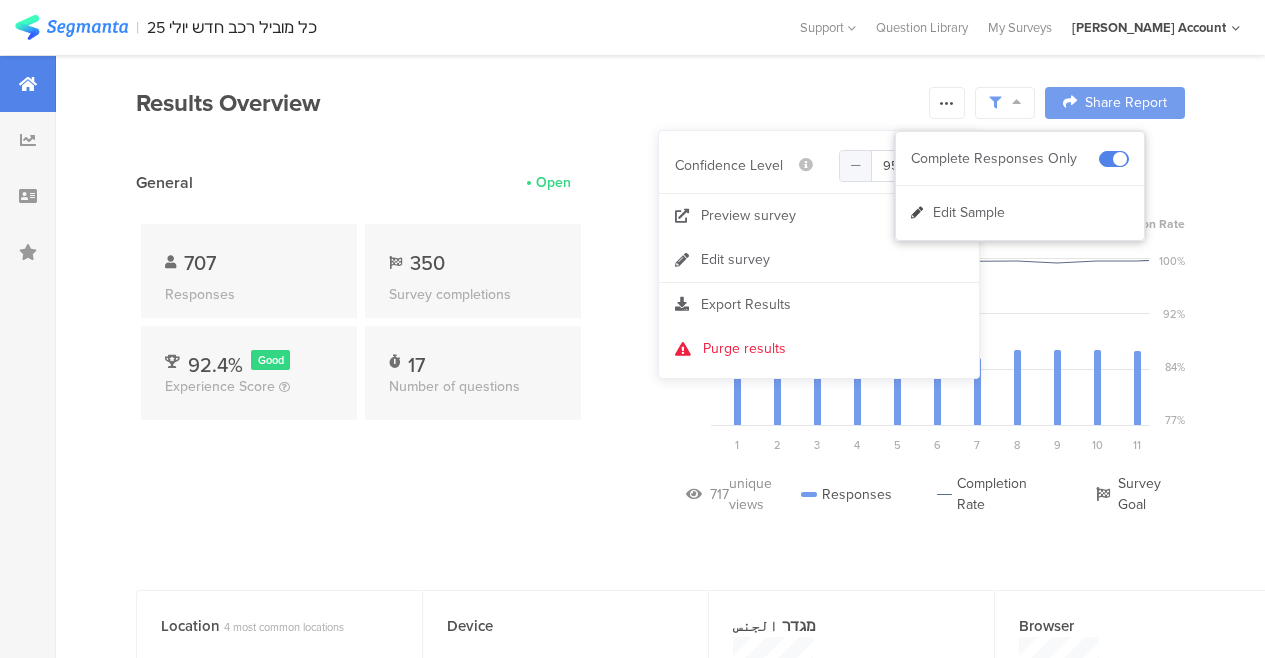 click at bounding box center (632, 329) 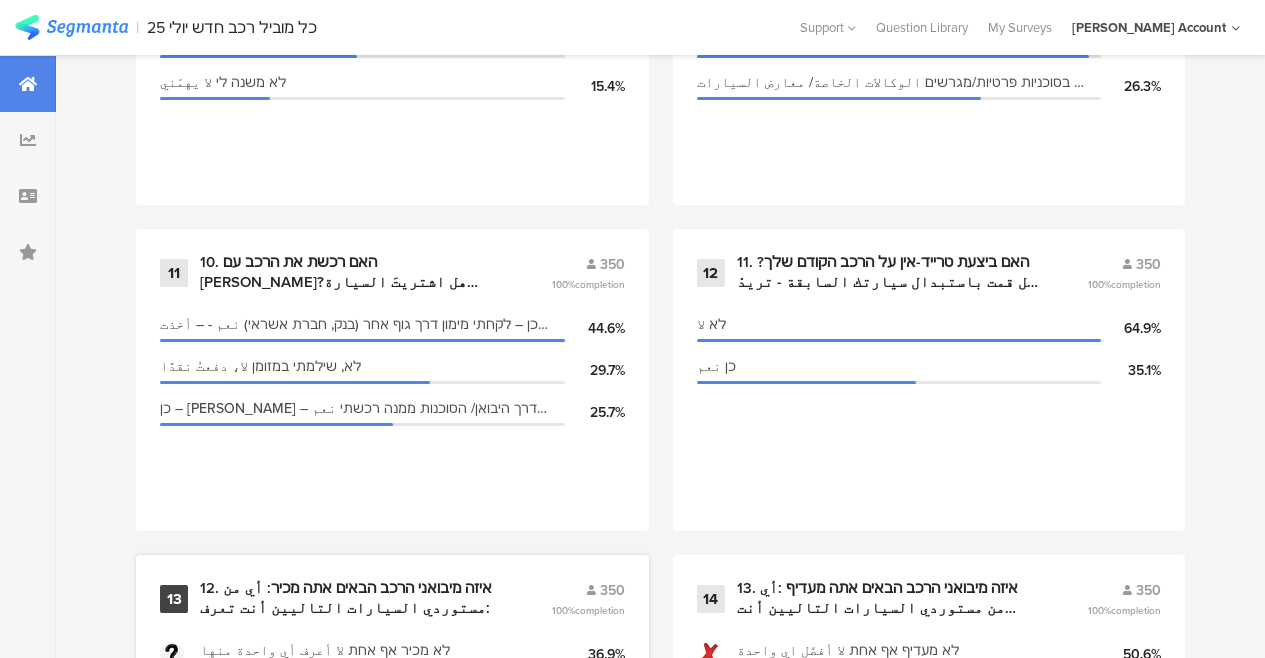 scroll, scrollTop: 2492, scrollLeft: 0, axis: vertical 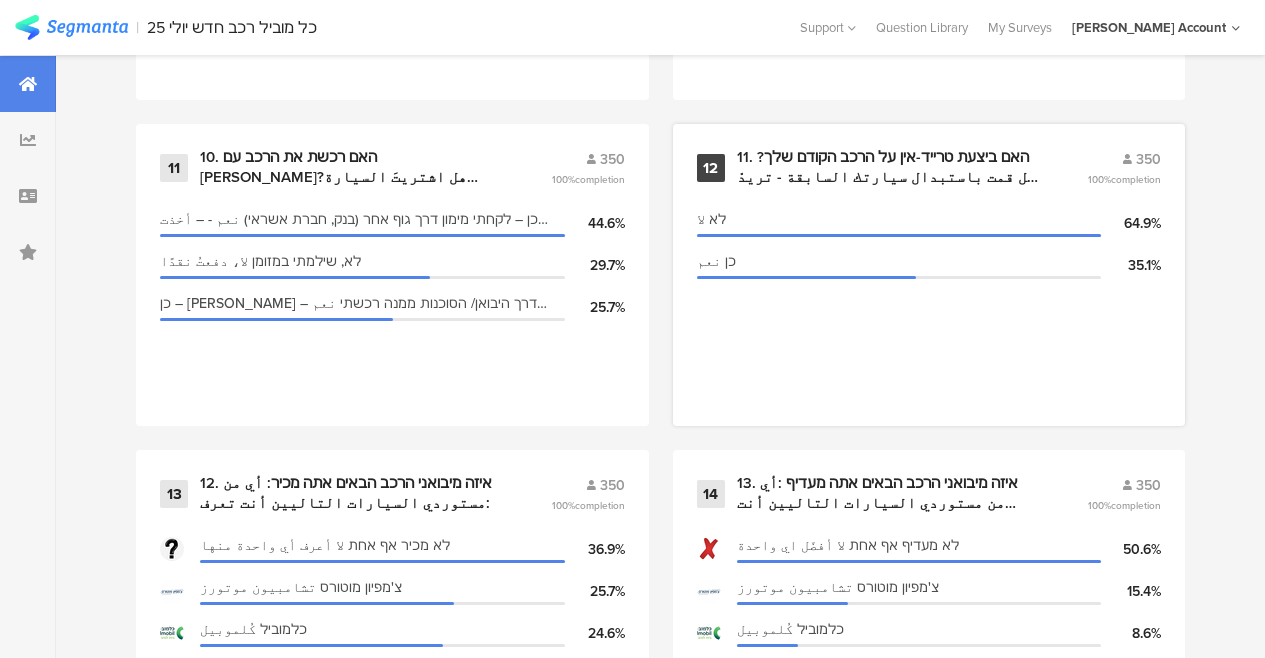 click on "לא لا
64.9%" at bounding box center [929, 223] 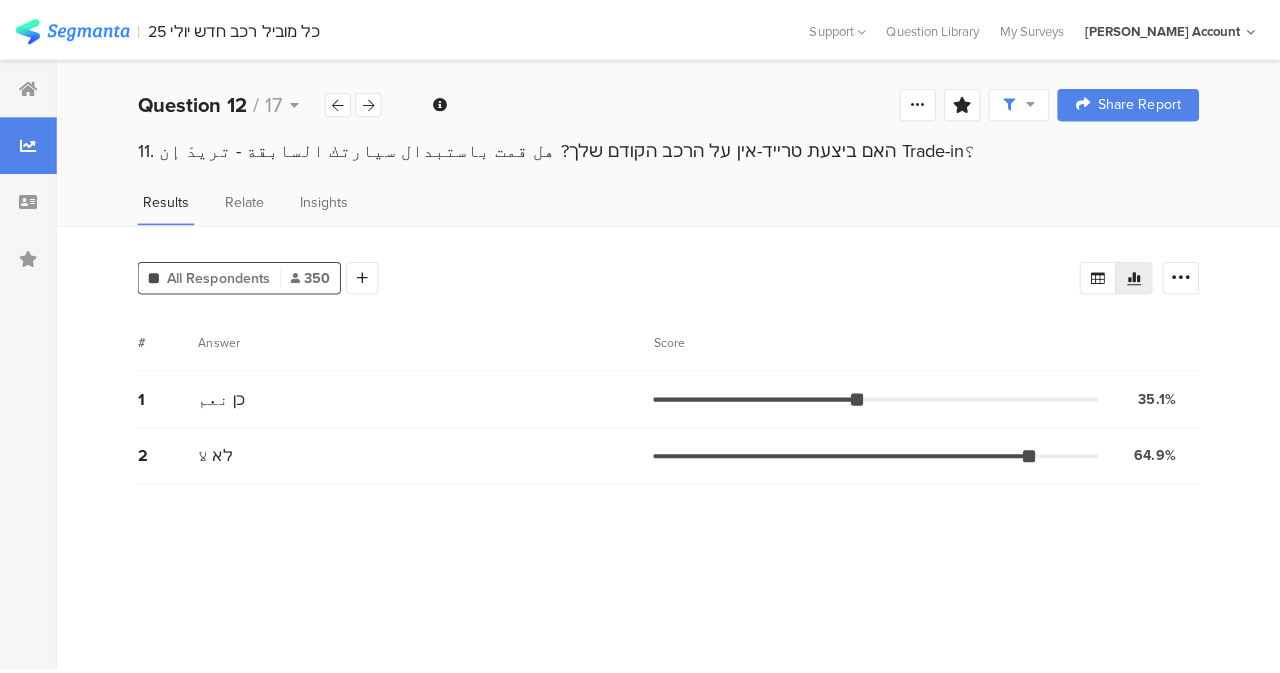 scroll, scrollTop: 0, scrollLeft: 0, axis: both 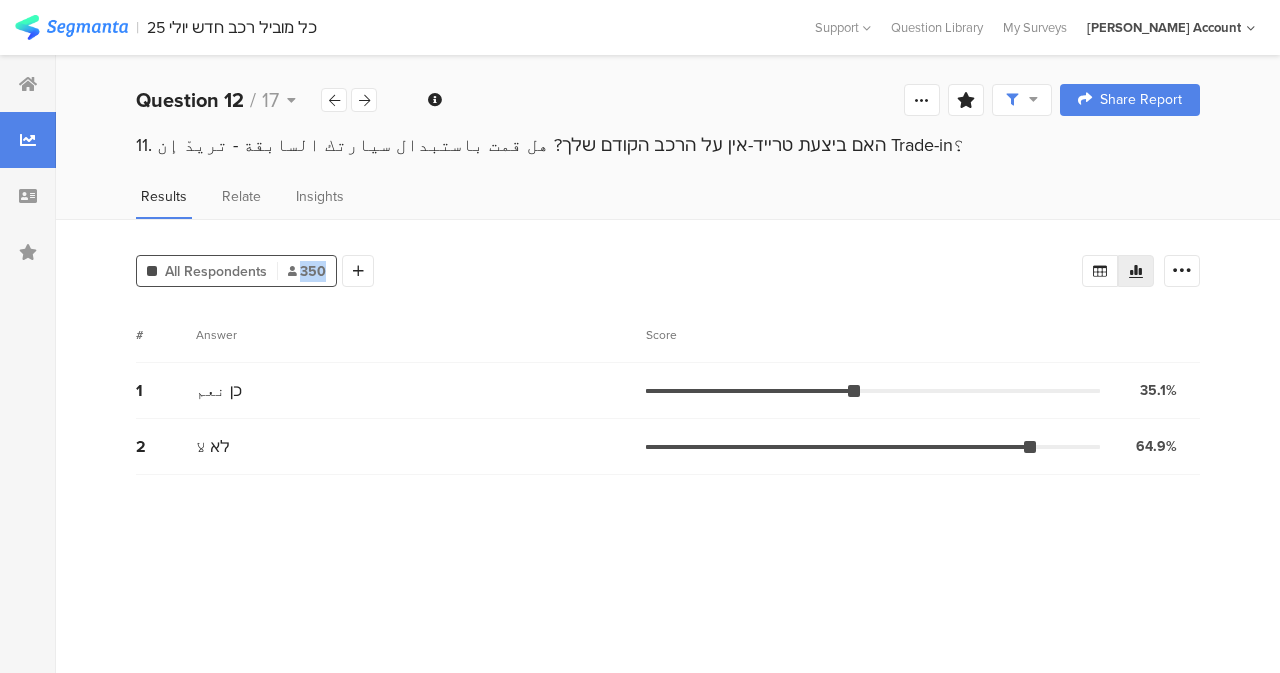 click on "All Respondents       350
Add Segment" at bounding box center (255, 267) 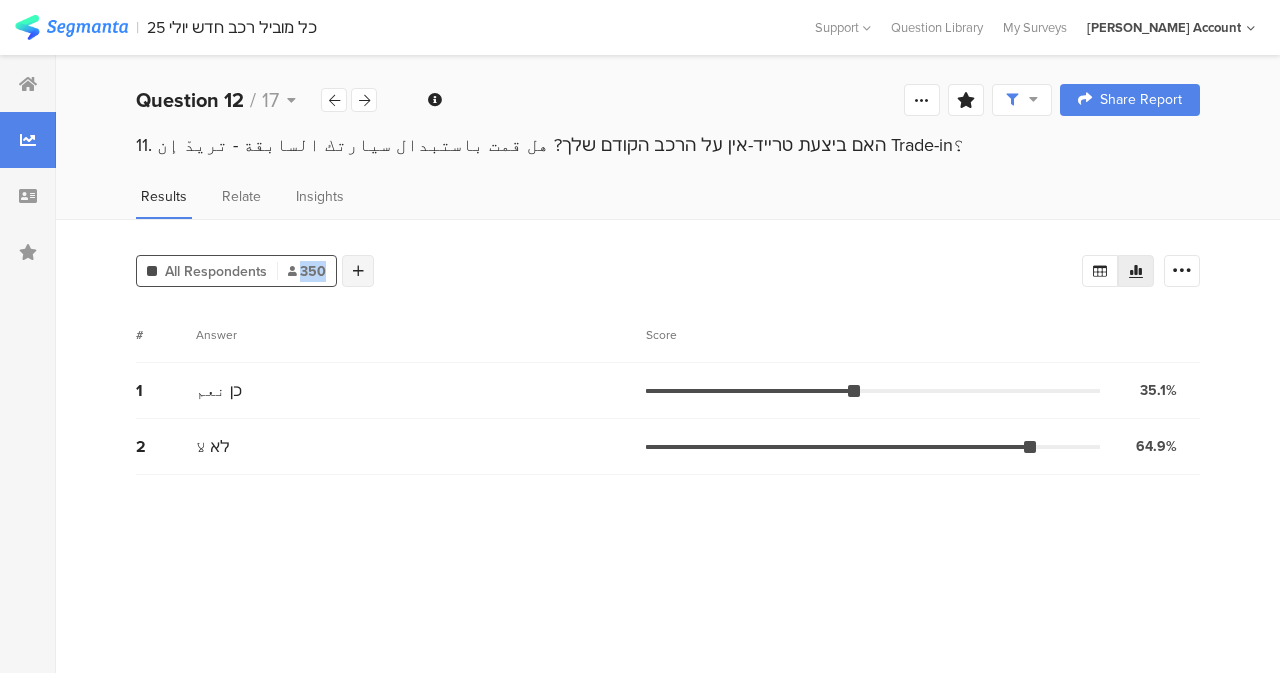 click at bounding box center (358, 271) 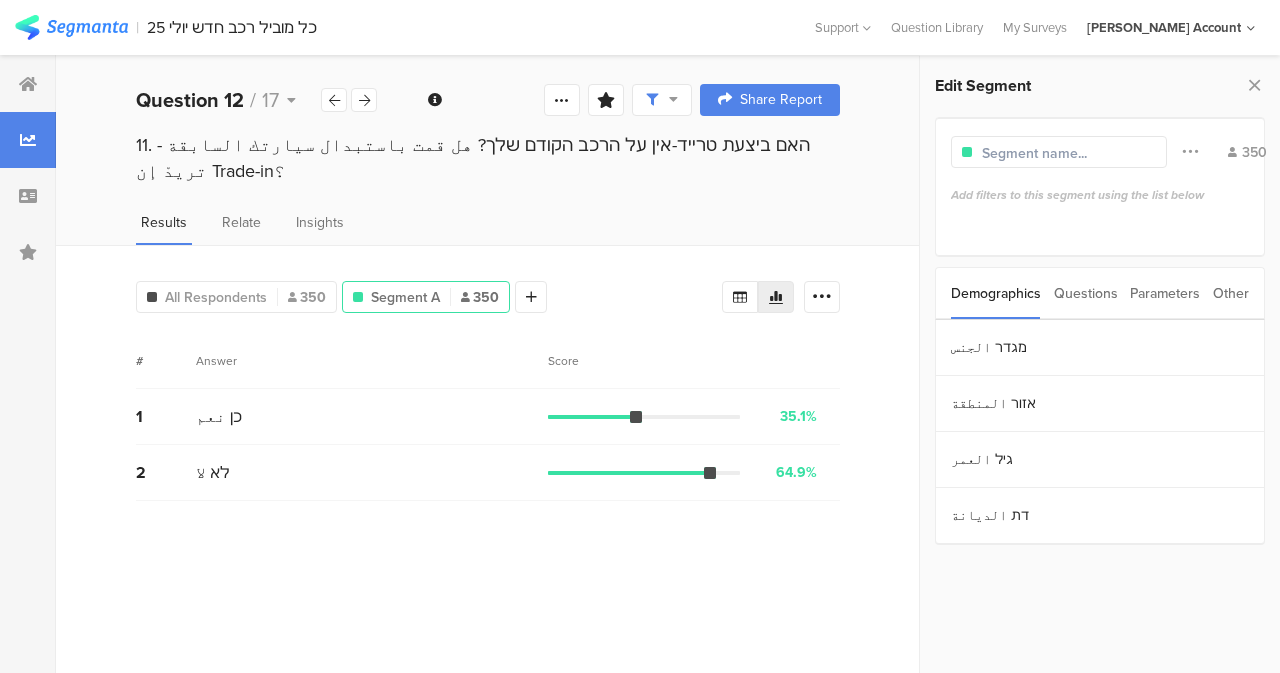 click on "Other" at bounding box center (1231, 293) 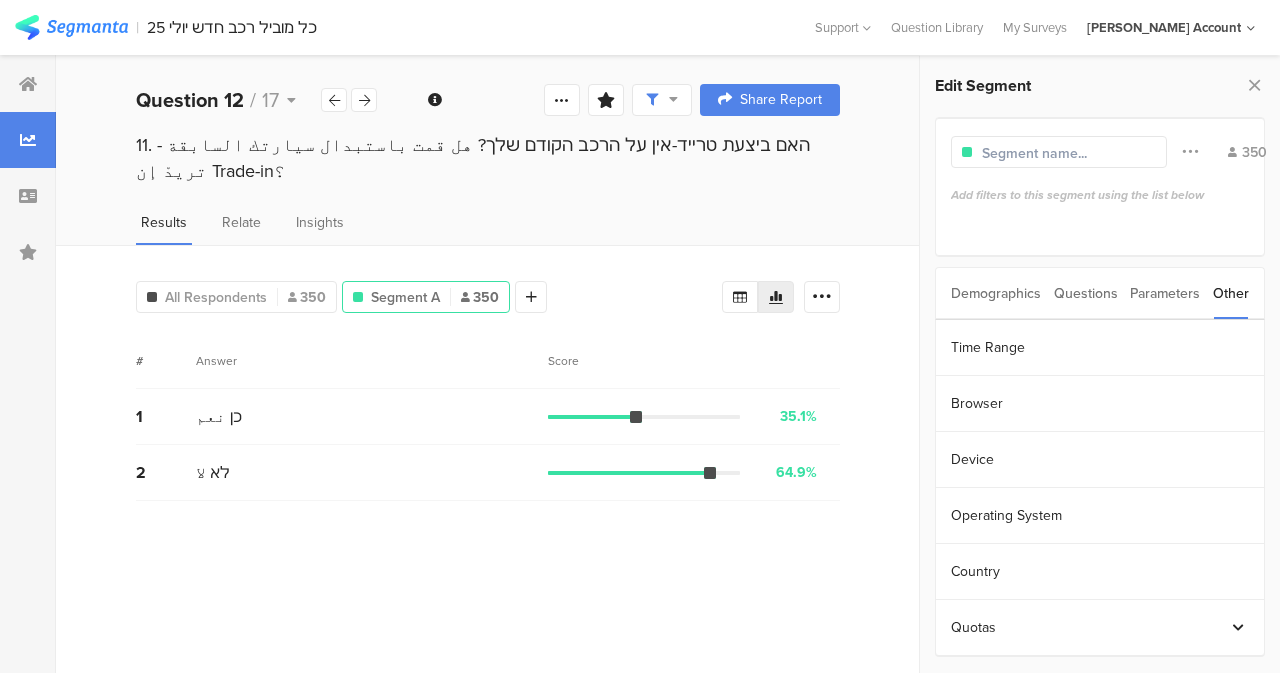click on "Parameters" at bounding box center [1165, 293] 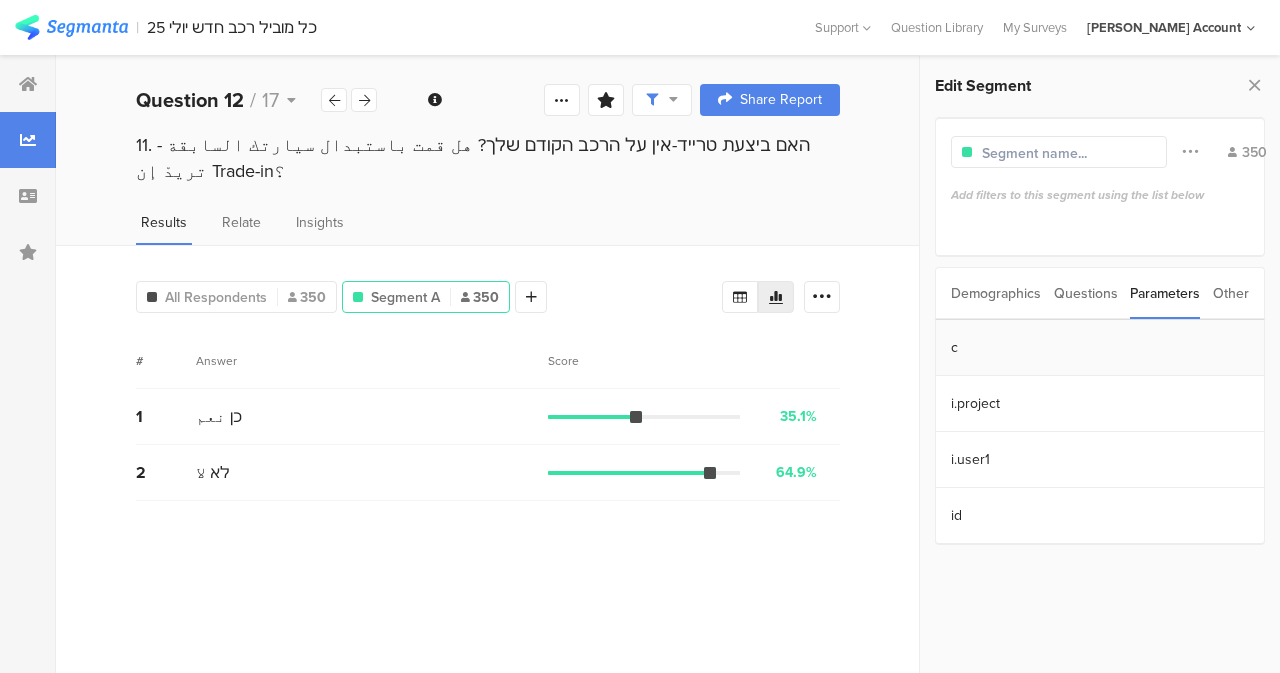 click on "c" at bounding box center (1100, 348) 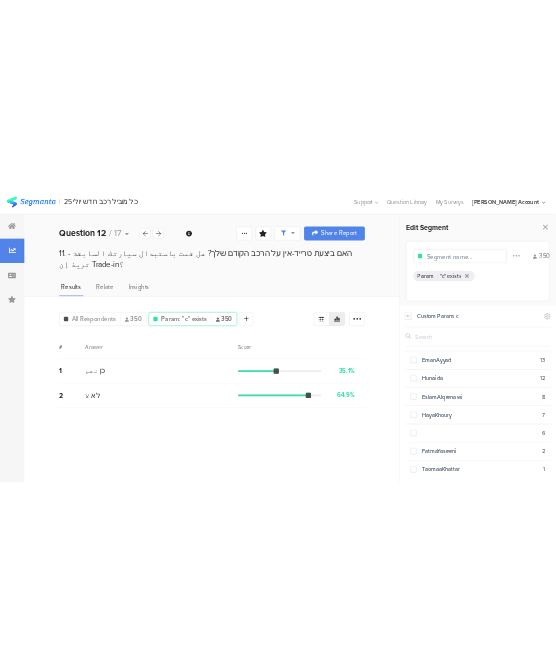 scroll, scrollTop: 0, scrollLeft: 0, axis: both 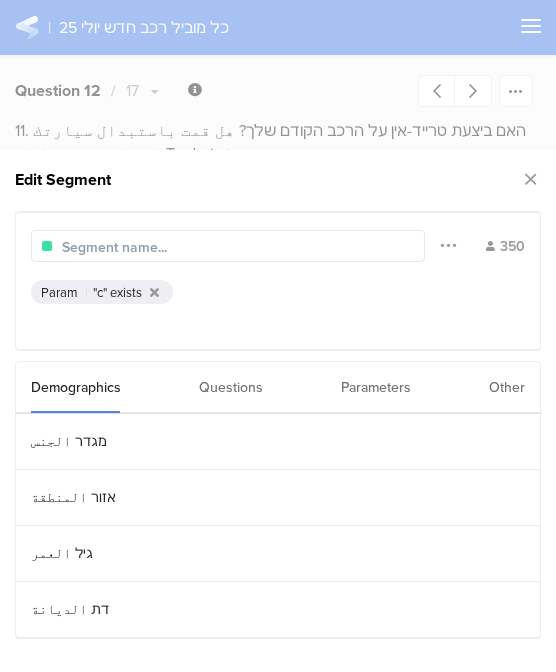 click on "Questions" at bounding box center (231, 387) 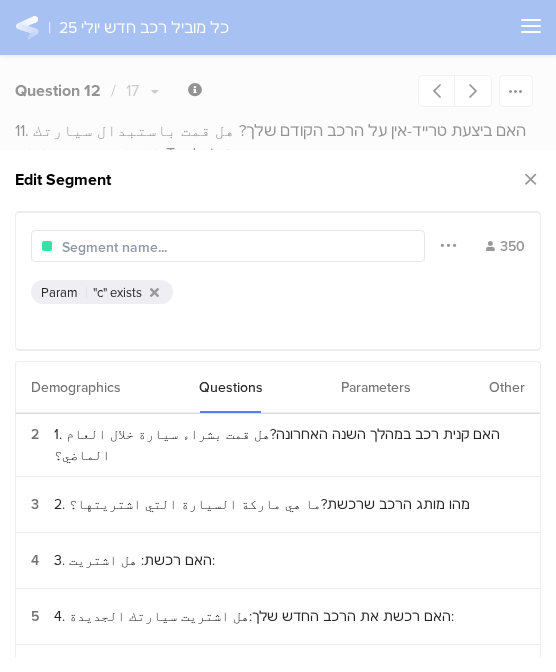 click on "Parameters" at bounding box center [376, 387] 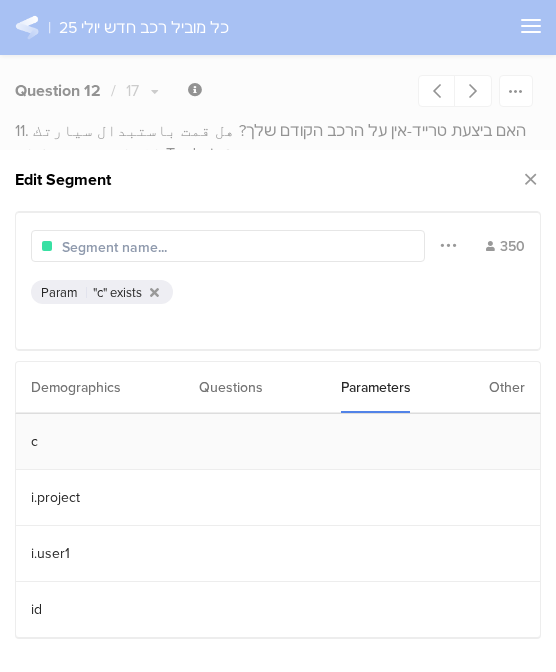 click on "c" at bounding box center (278, 442) 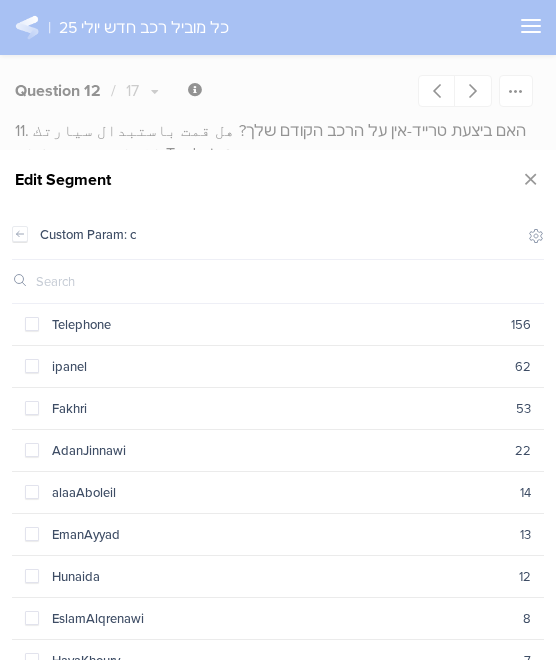 drag, startPoint x: 215, startPoint y: 28, endPoint x: 161, endPoint y: 103, distance: 92.417534 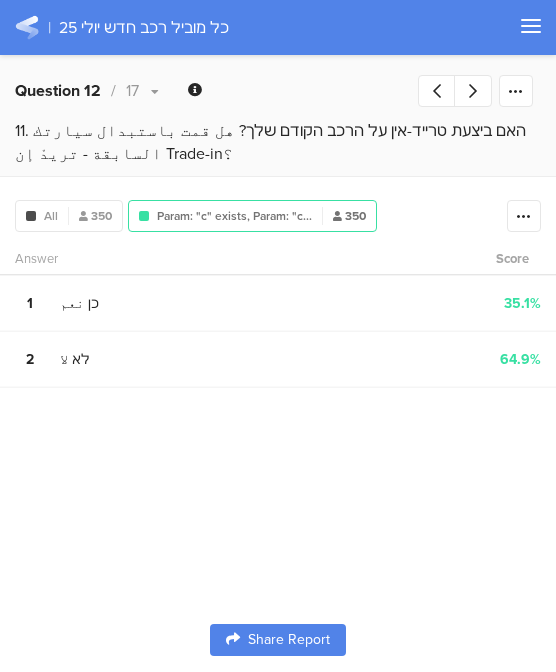 click on "Param: "c" exists, Param: "c..." at bounding box center (234, 216) 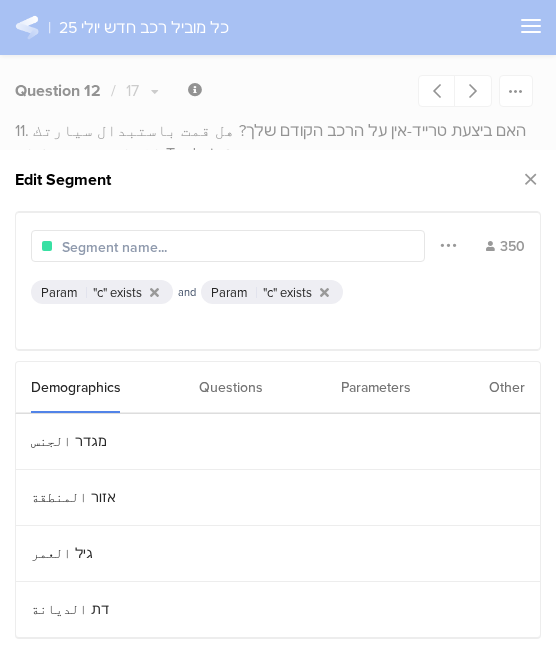 click on "Param     "c" exists" at bounding box center (272, 292) 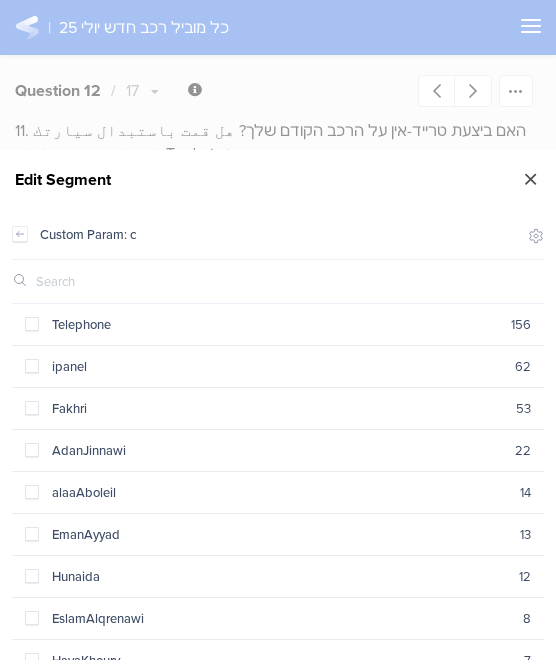click at bounding box center (530, 179) 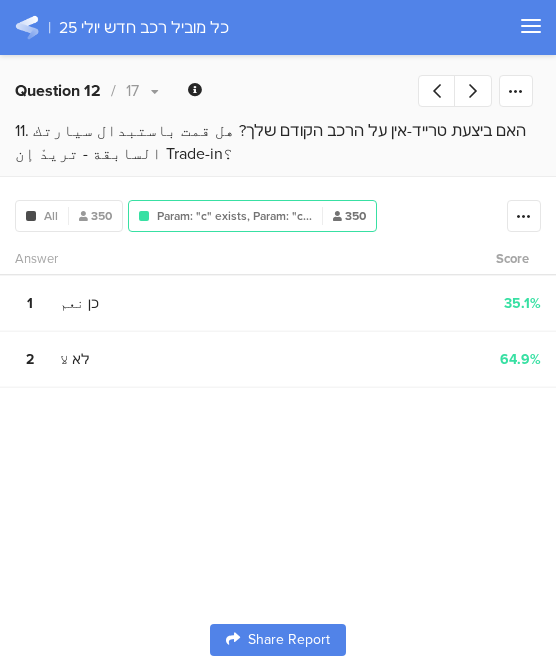 click on "Param: "c" exists, Param: "c..." at bounding box center (234, 216) 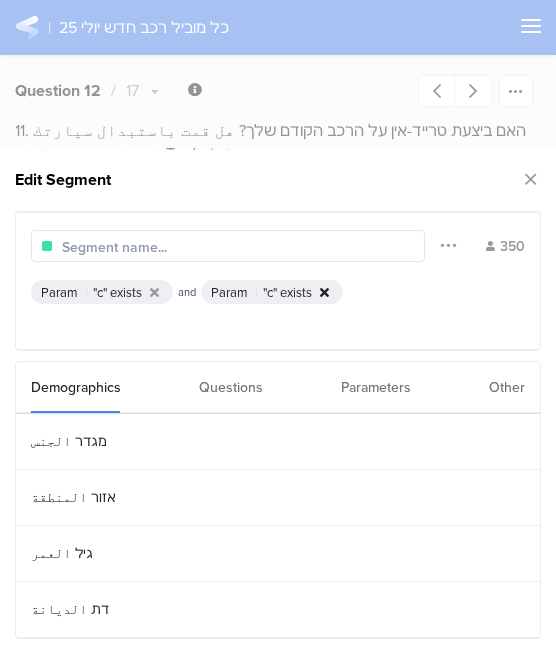 click at bounding box center [324, 292] 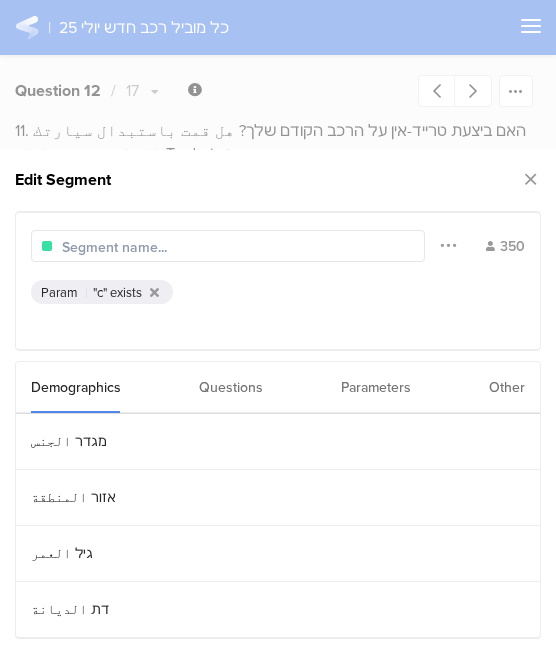 drag, startPoint x: 347, startPoint y: 388, endPoint x: 357, endPoint y: 395, distance: 12.206555 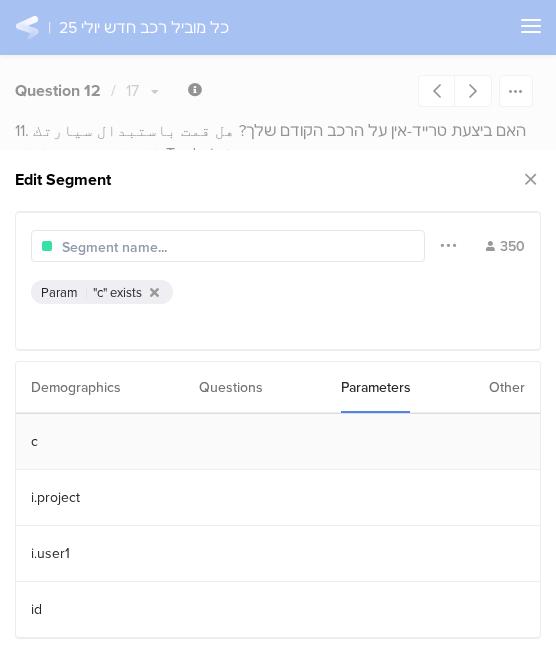 click on "c" at bounding box center [278, 442] 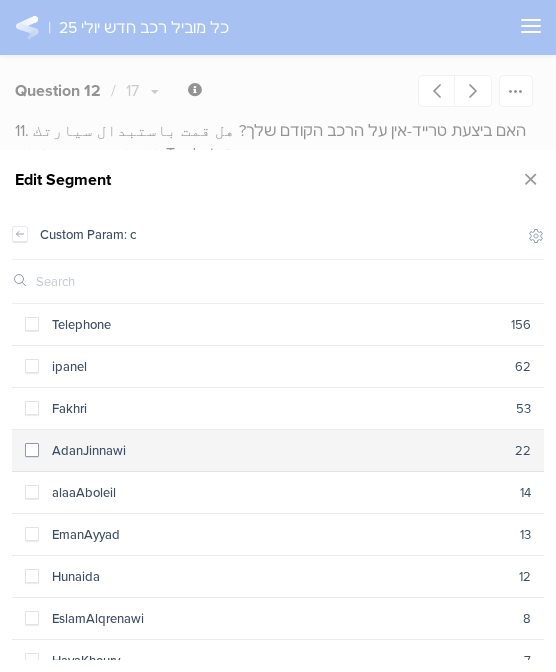click on "AdanJinnawi" at bounding box center (277, 450) 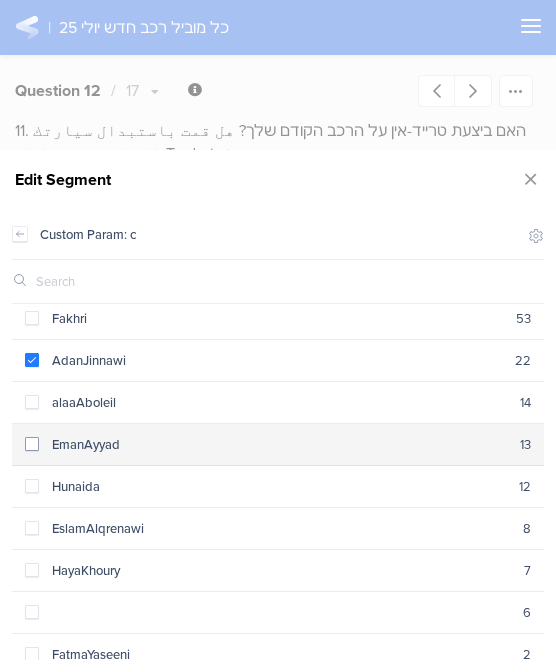 scroll, scrollTop: 100, scrollLeft: 0, axis: vertical 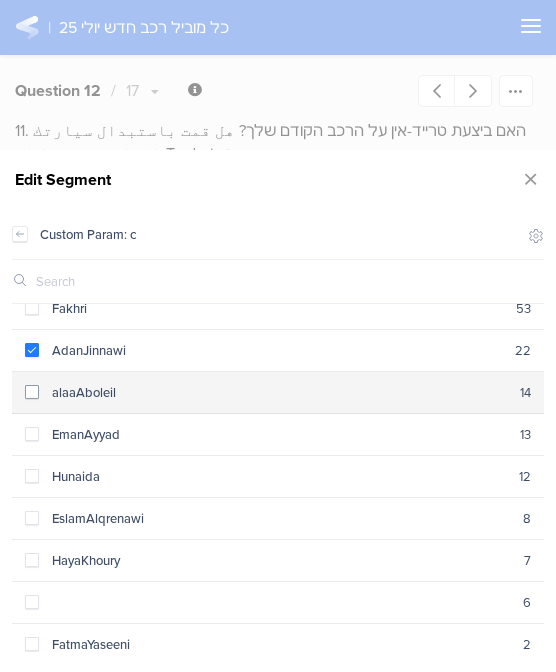 click on "alaaAboleil" at bounding box center (279, 392) 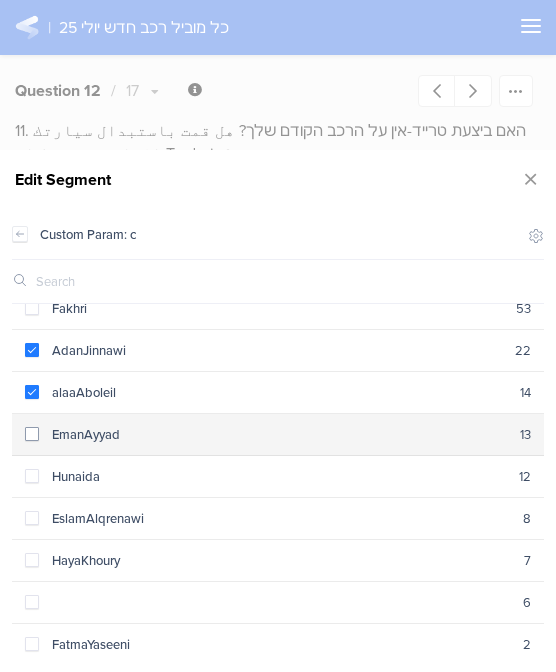 click on "EmanAyyad" at bounding box center [279, 434] 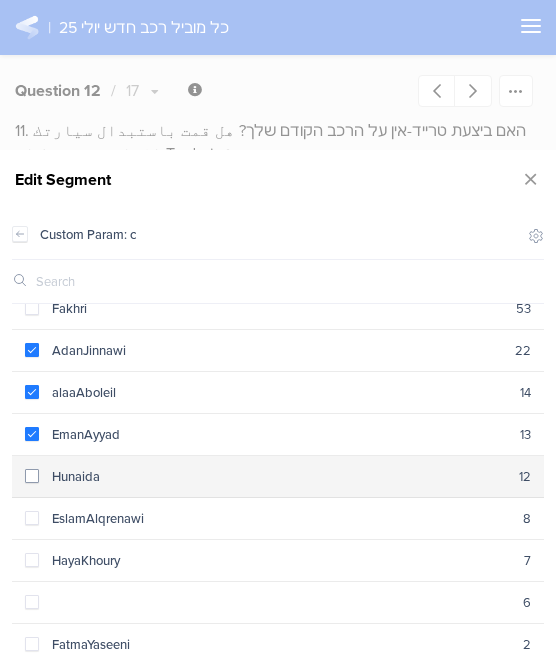 scroll, scrollTop: 144, scrollLeft: 0, axis: vertical 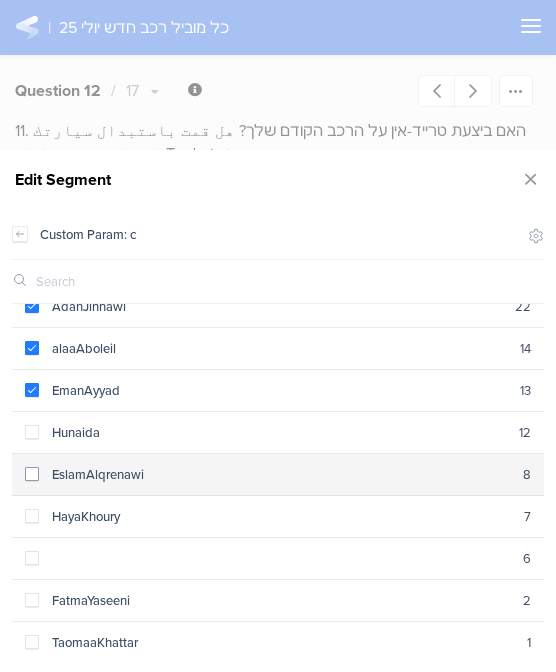 click on "EslamAlqrenawi" at bounding box center (281, 474) 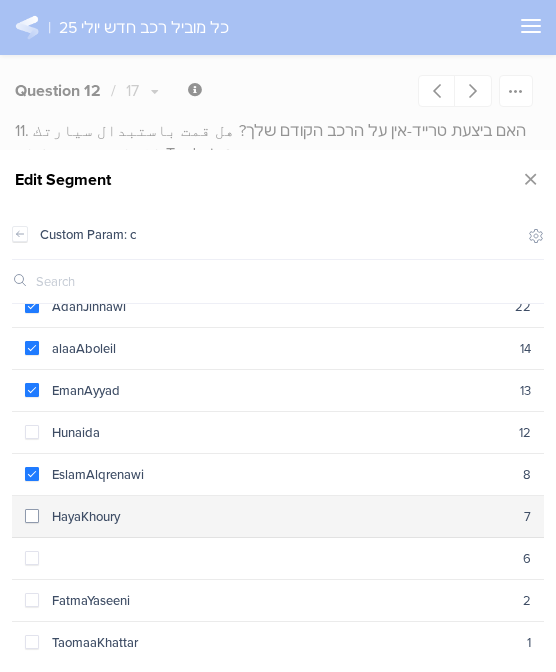 click on "HayaKhoury
7" at bounding box center (278, 517) 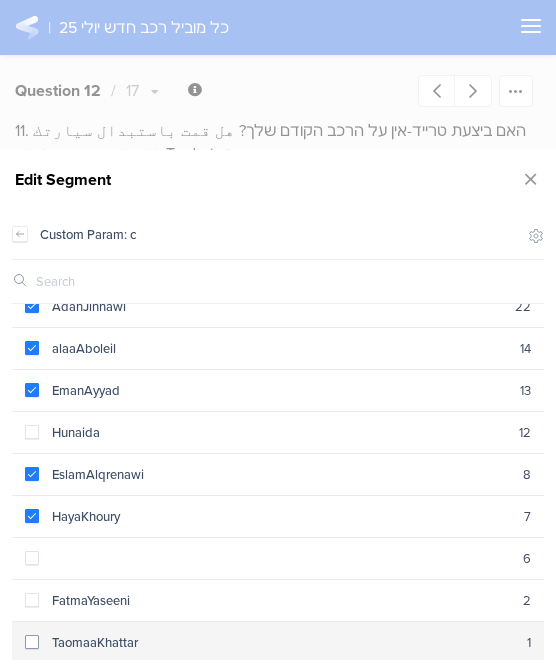 click on "TaomaaKhattar" at bounding box center (283, 642) 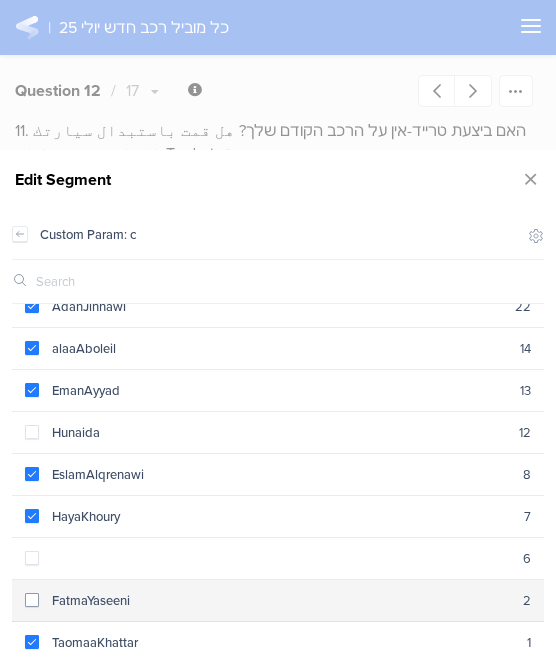 click on "FatmaYaseeni
2" at bounding box center (278, 601) 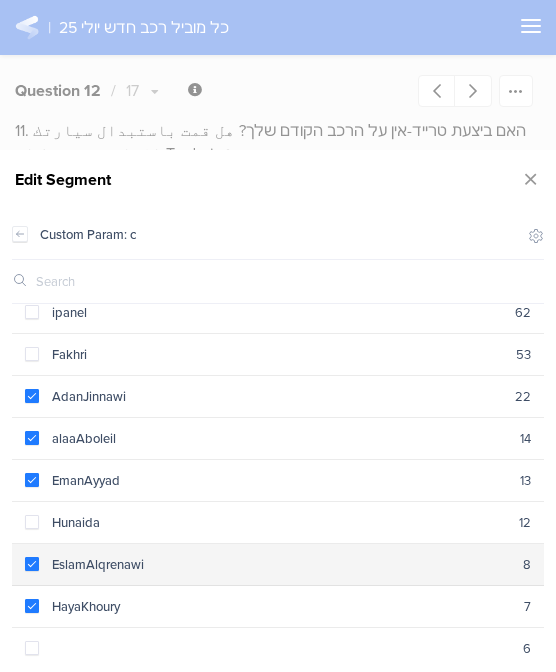 scroll, scrollTop: 44, scrollLeft: 0, axis: vertical 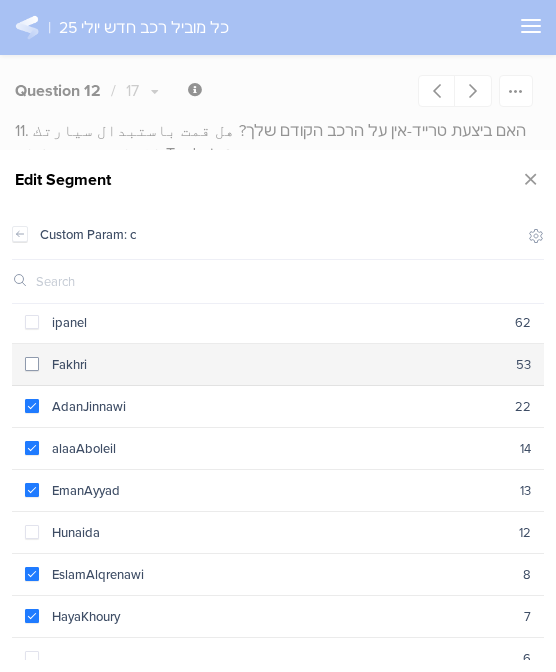 drag, startPoint x: 243, startPoint y: 350, endPoint x: 231, endPoint y: 377, distance: 29.546574 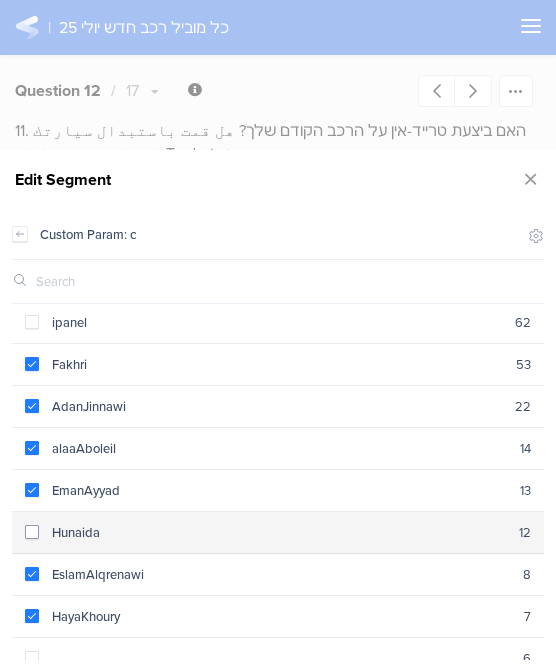 click on "Hunaida" at bounding box center (279, 532) 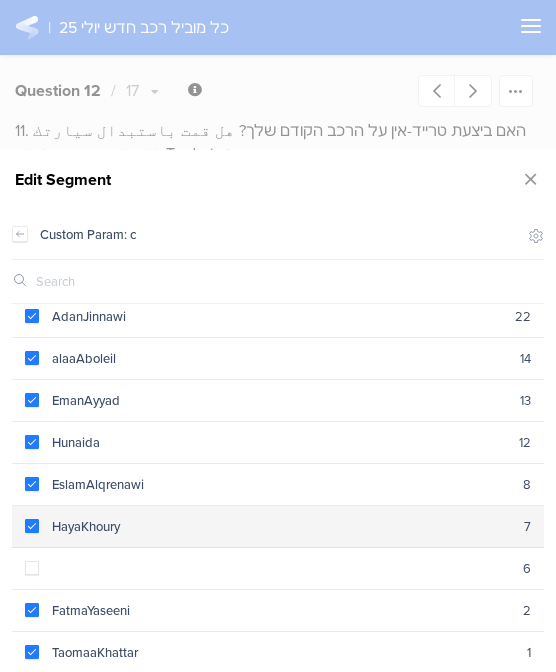 scroll, scrollTop: 144, scrollLeft: 0, axis: vertical 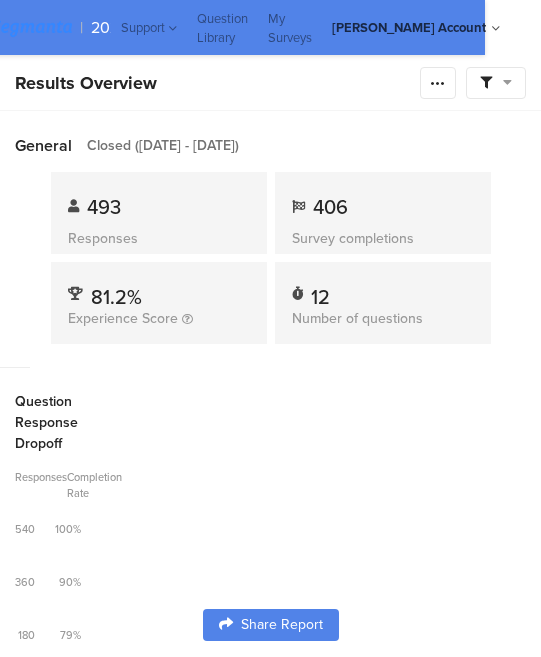 click at bounding box center (507, 82) 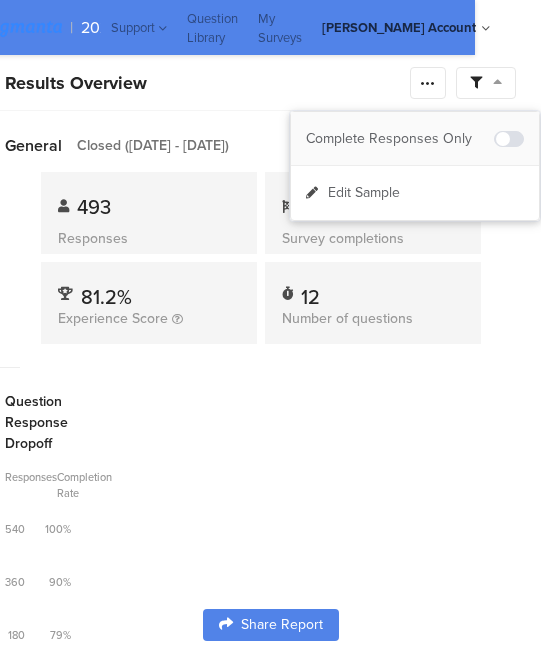 click at bounding box center [509, 139] 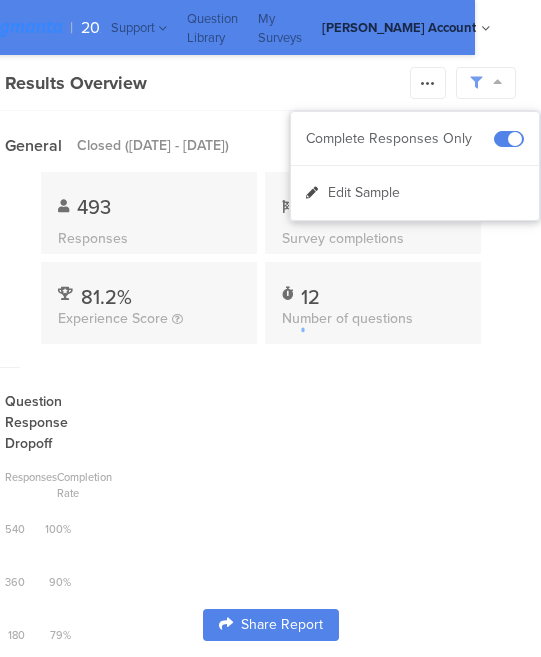 click at bounding box center (270, 328) 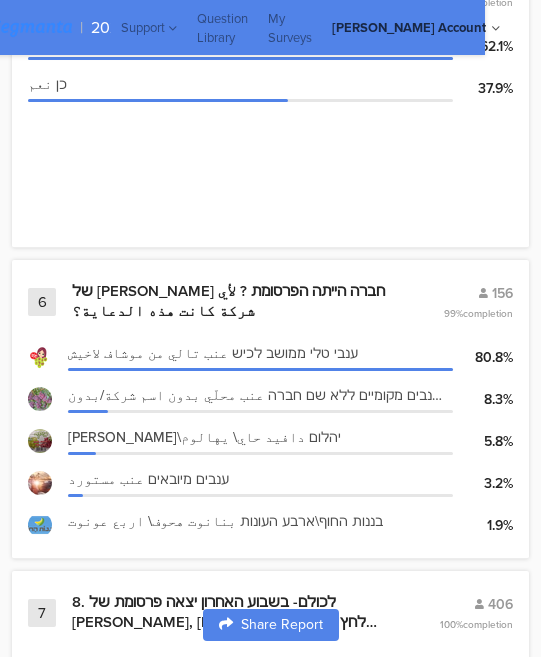scroll, scrollTop: 3199, scrollLeft: 71, axis: both 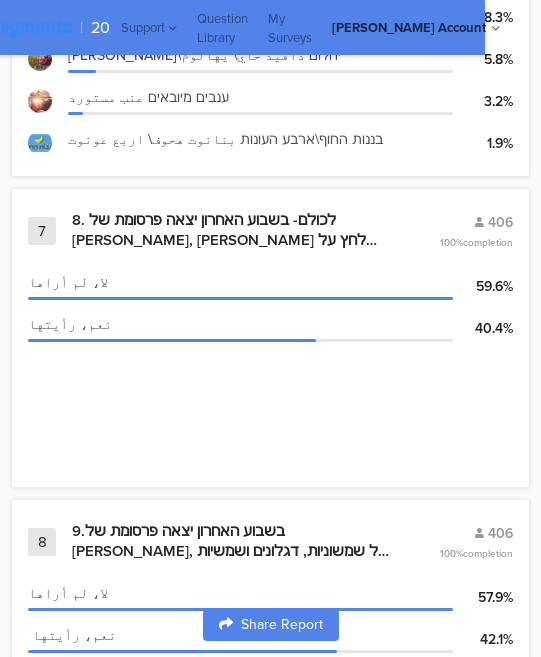 click on "9.בשבוע האחרון יצאה פרסומת של ענבי טלי, על שמשוניות, דגלונים ושמשיות בנקודות מכירה , האם יצא לך לראות את פרסומות אלה? في الأسبوع الأخير ظهرت دعاية لعنب تالي ظهرت على اعلام وشمسيات في نقاط البيع "الدكاكين"  ، هل رأيت هذه اللّافتات?" at bounding box center (231, 541) 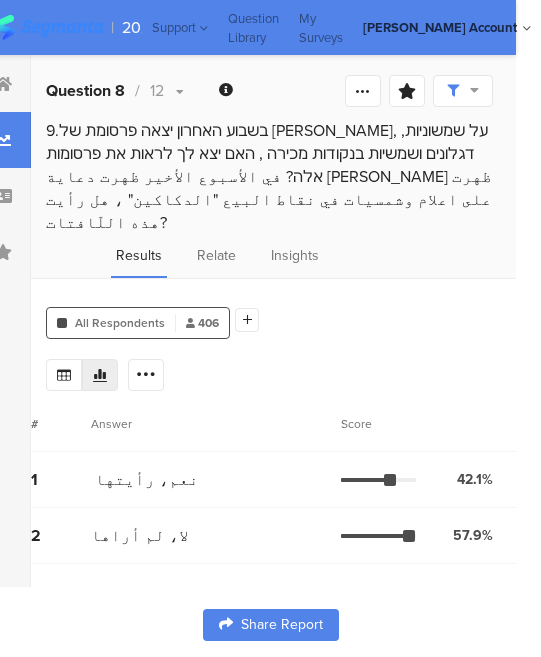 scroll, scrollTop: 0, scrollLeft: 0, axis: both 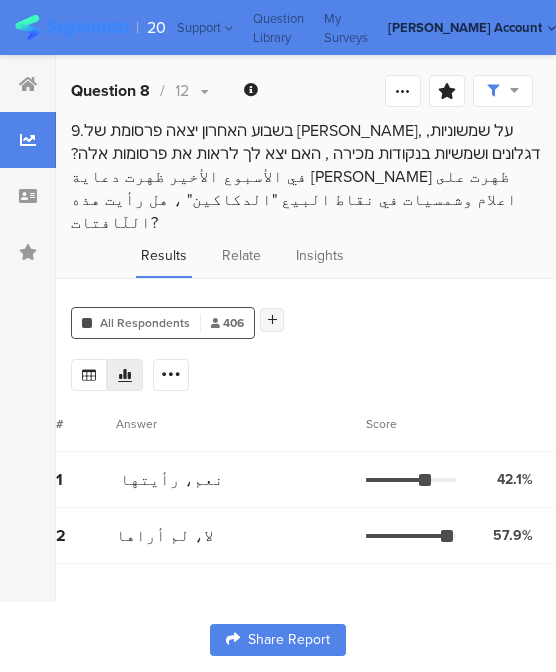 click at bounding box center (272, 320) 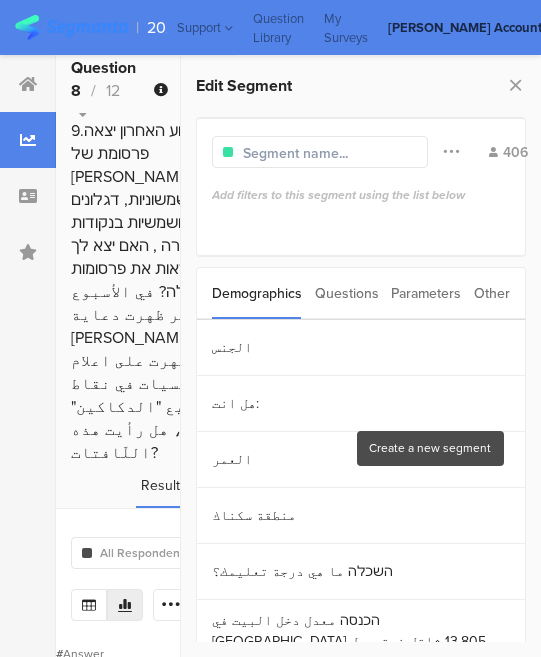 click on "Parameters" at bounding box center [426, 293] 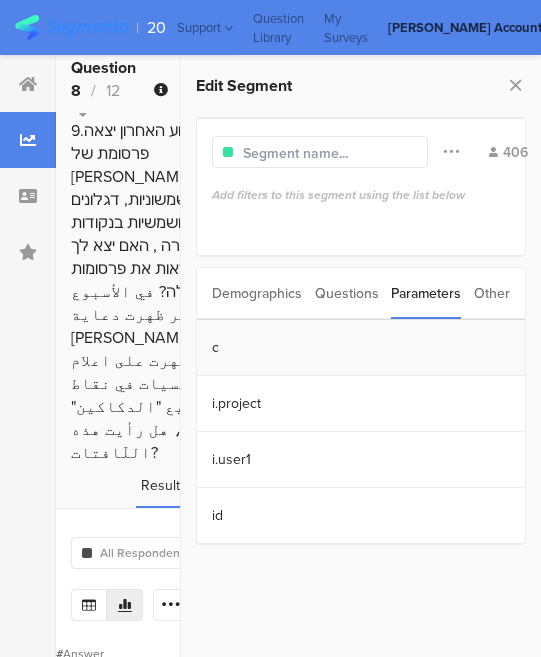 click on "c" at bounding box center [361, 348] 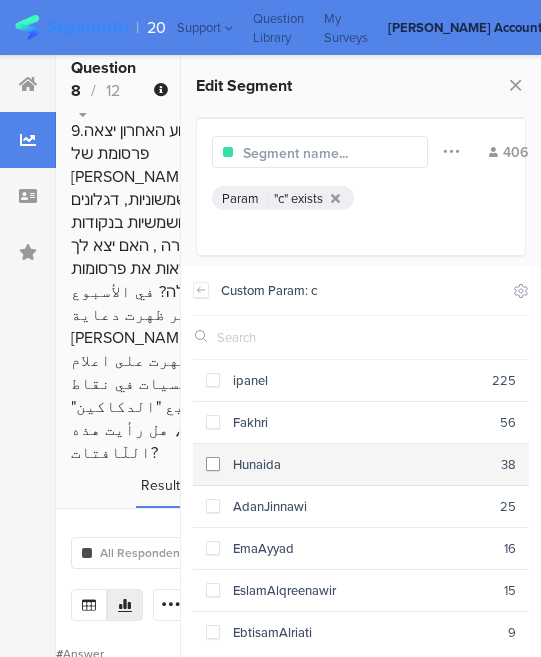 click at bounding box center [213, 464] 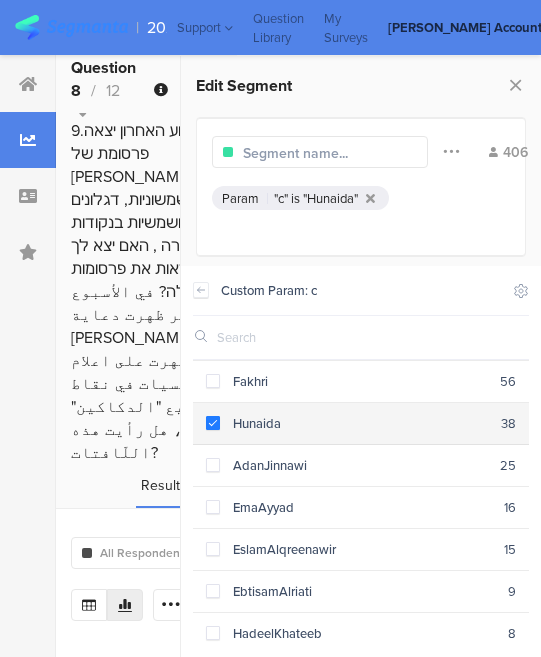 scroll, scrollTop: 44, scrollLeft: 0, axis: vertical 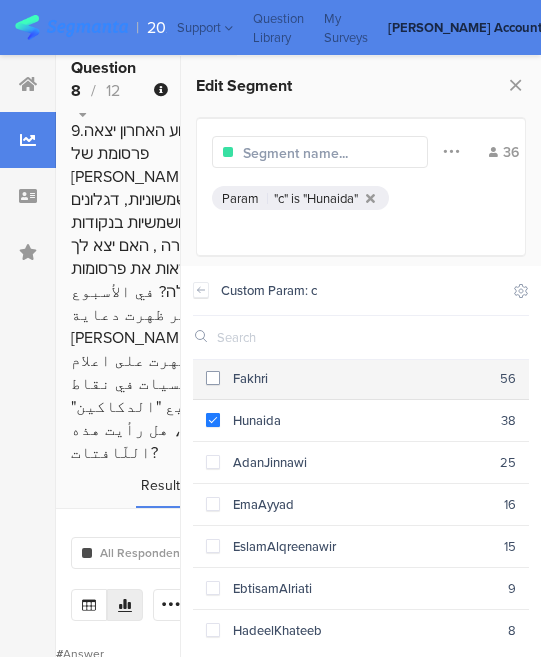 click on "Fakhri" at bounding box center (360, 378) 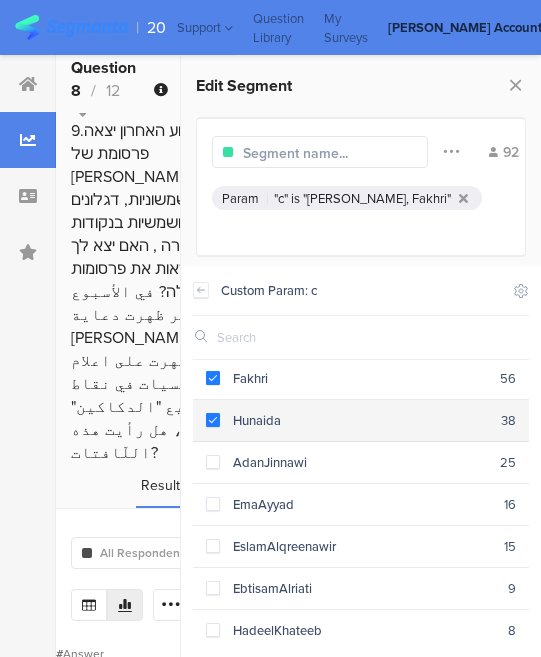 click on "Hunaida
38" at bounding box center (361, 421) 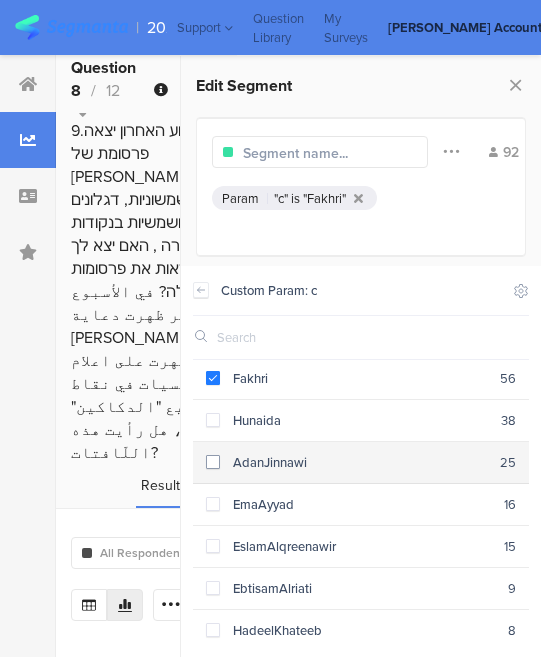 click on "AdanJinnawi" at bounding box center (360, 462) 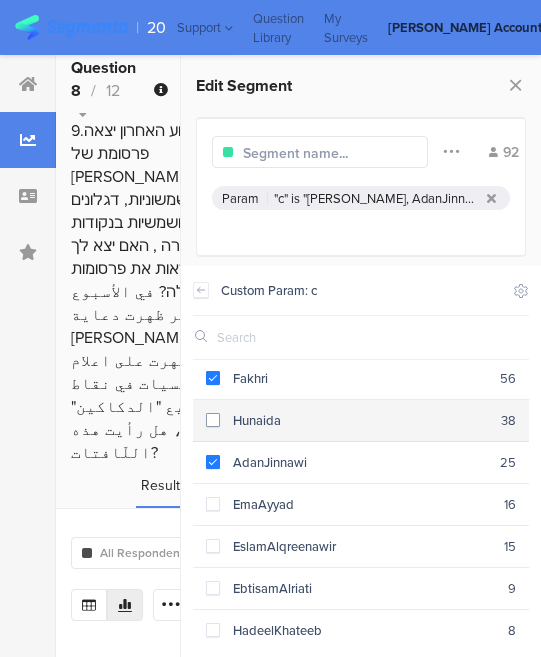 click on "Hunaida
38" at bounding box center (361, 421) 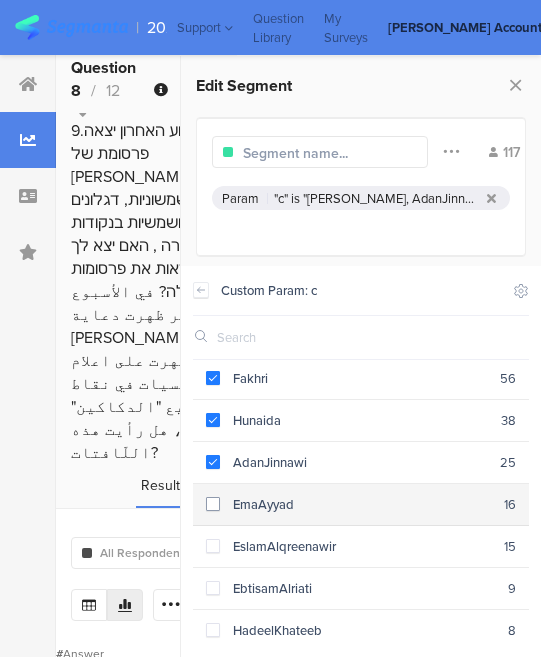 click on "EmaAyyad" at bounding box center [362, 504] 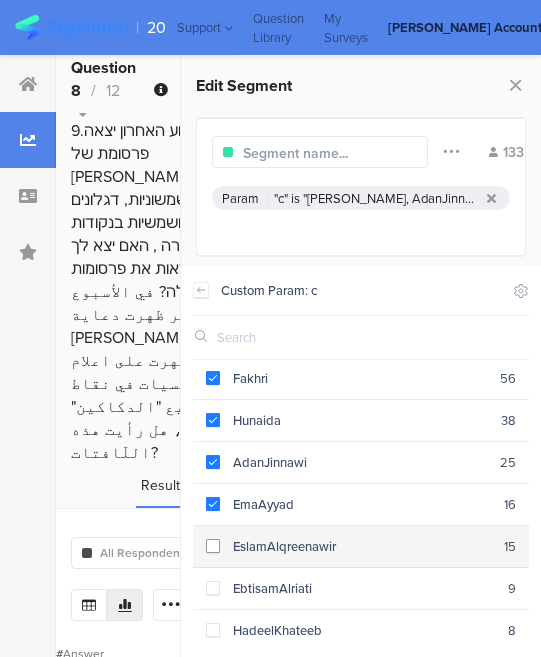 click on "EslamAlqreenawir" at bounding box center (362, 546) 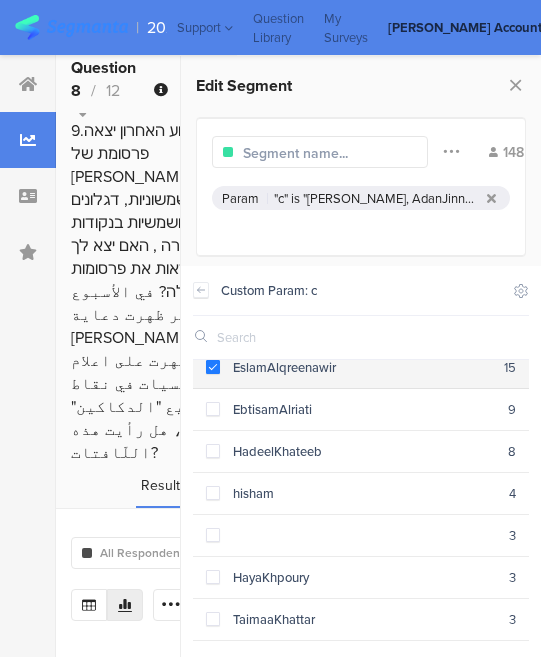scroll, scrollTop: 225, scrollLeft: 0, axis: vertical 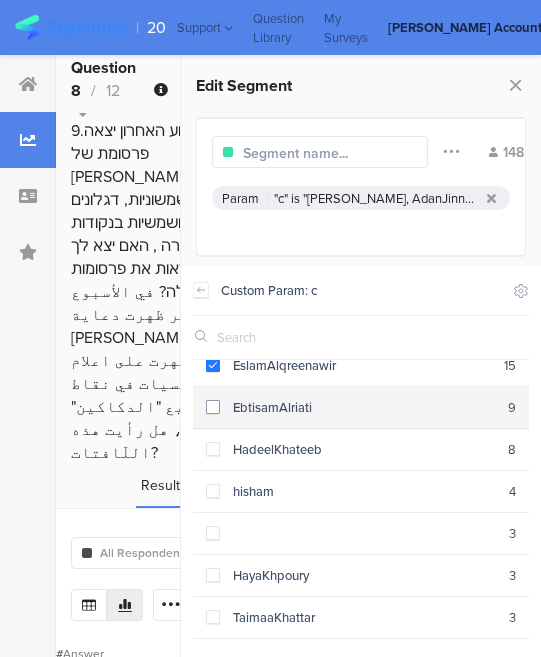 click on "EbtisamAlriati" at bounding box center [364, 407] 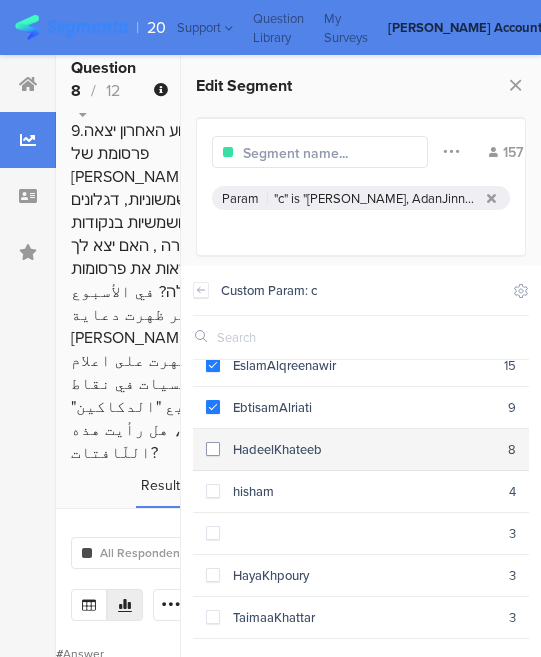 click on "HadeelKhateeb" at bounding box center [364, 449] 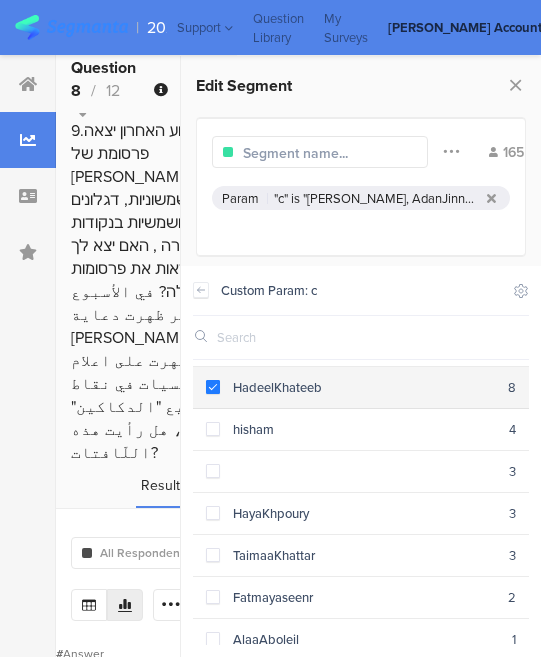 scroll, scrollTop: 340, scrollLeft: 0, axis: vertical 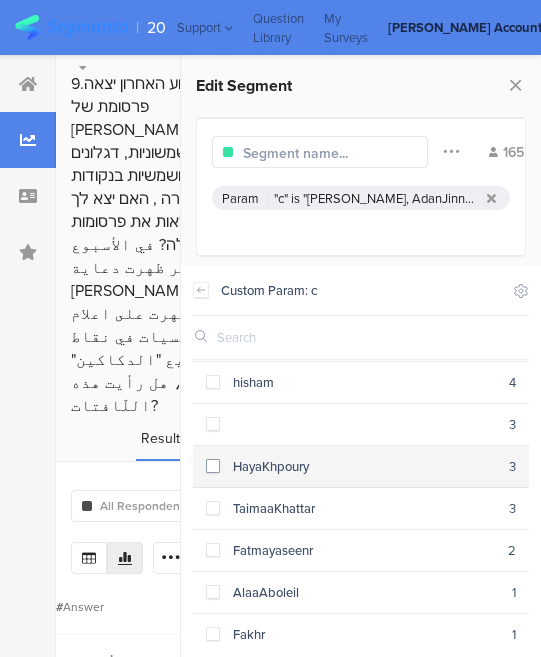 click on "HayaKhpoury" at bounding box center [364, 466] 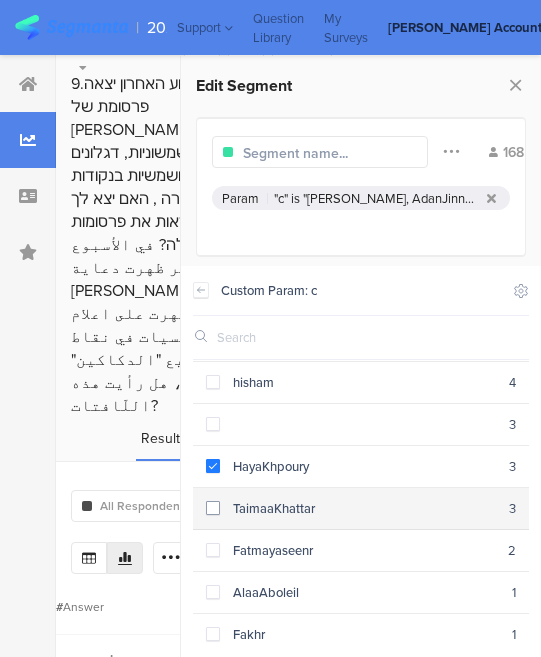 click on "TaimaaKhattar" at bounding box center [364, 508] 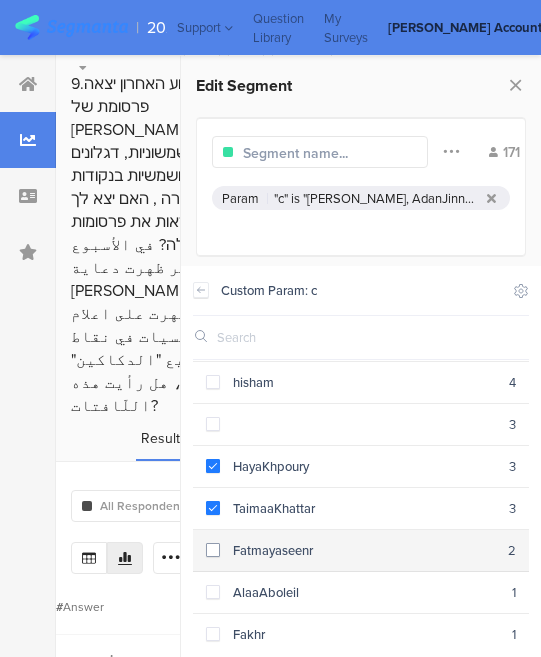 click on "Fatmayaseenr" at bounding box center [364, 550] 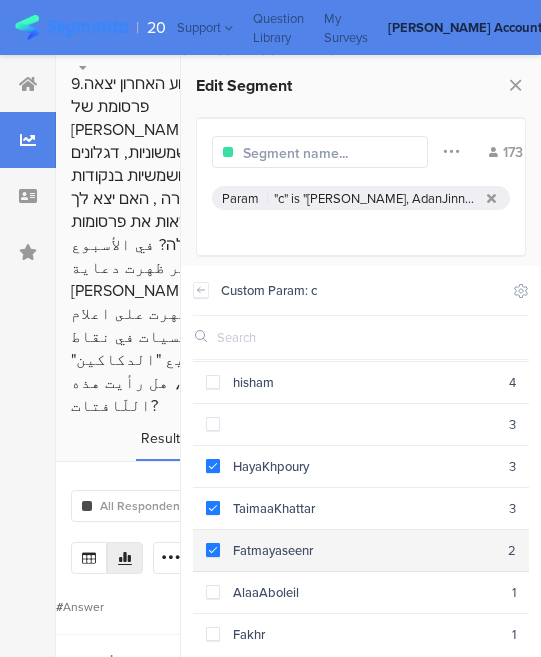 scroll, scrollTop: 47, scrollLeft: 2, axis: both 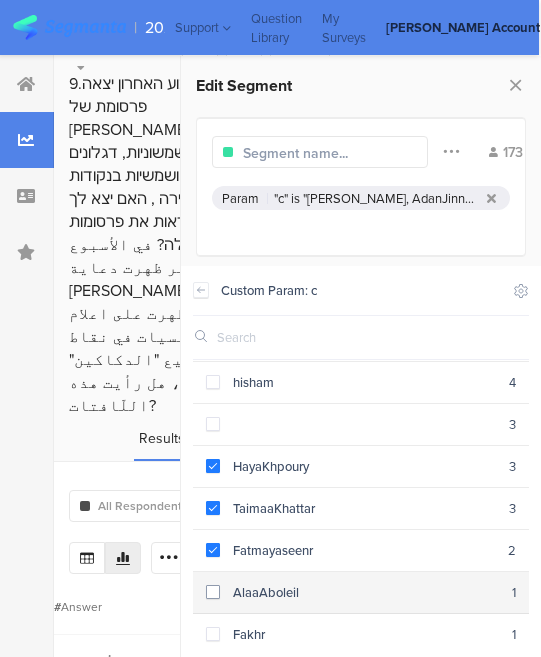 click on "AlaaAboleil
1" at bounding box center (361, 593) 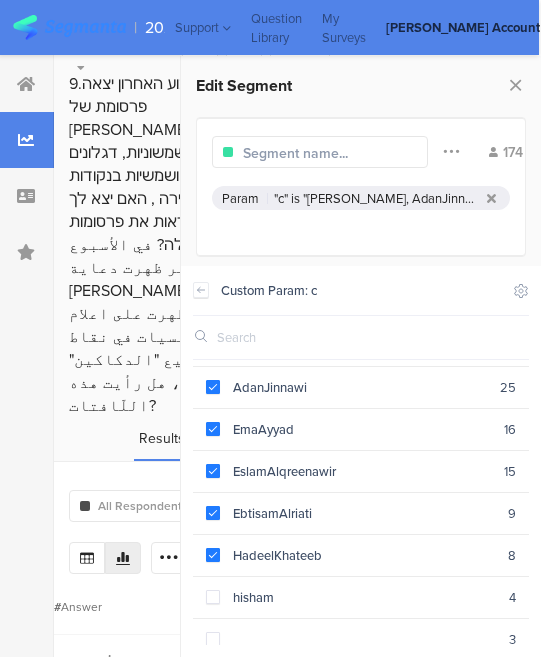 scroll, scrollTop: 0, scrollLeft: 0, axis: both 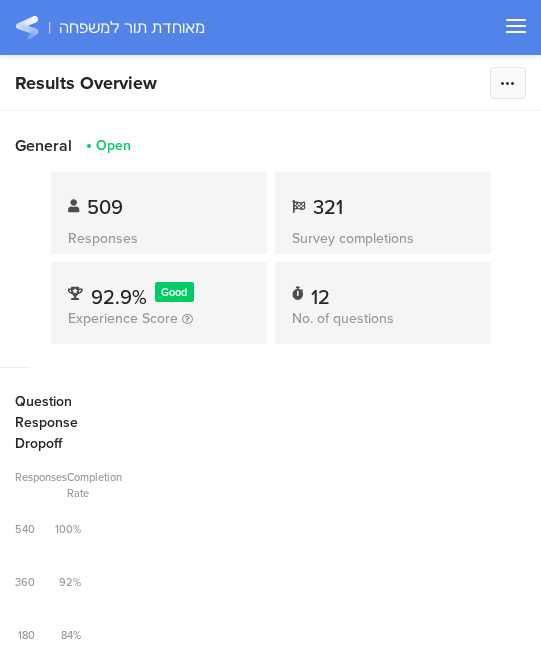 click at bounding box center (508, 83) 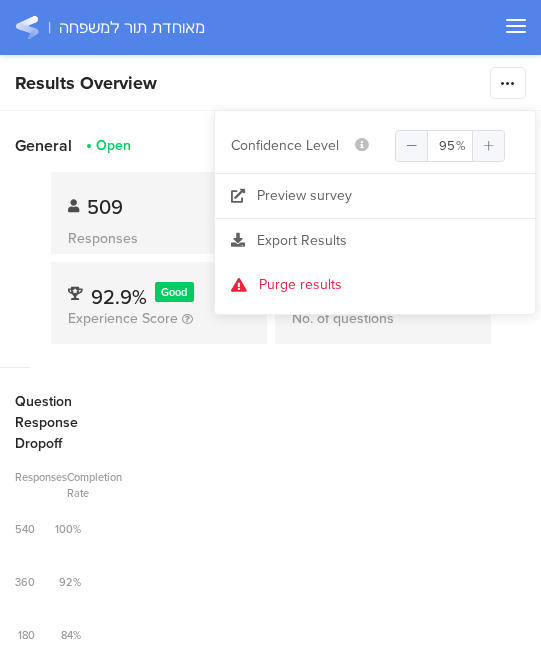 click on "Results Overview" at bounding box center (247, 83) 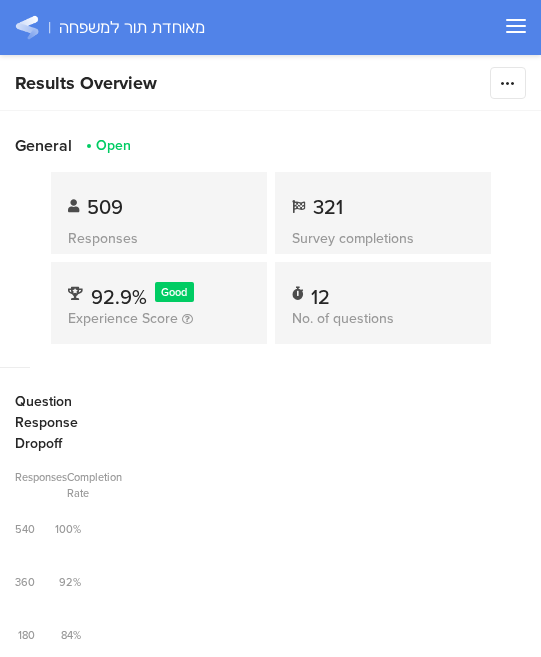 scroll, scrollTop: 0, scrollLeft: 15, axis: horizontal 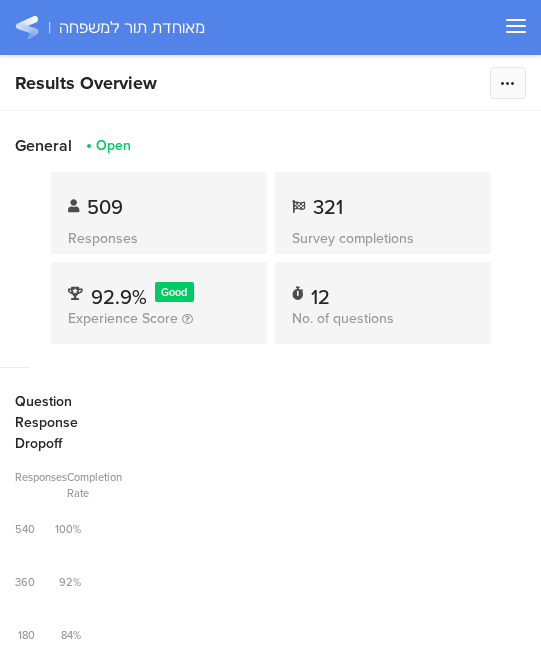 click at bounding box center (508, 83) 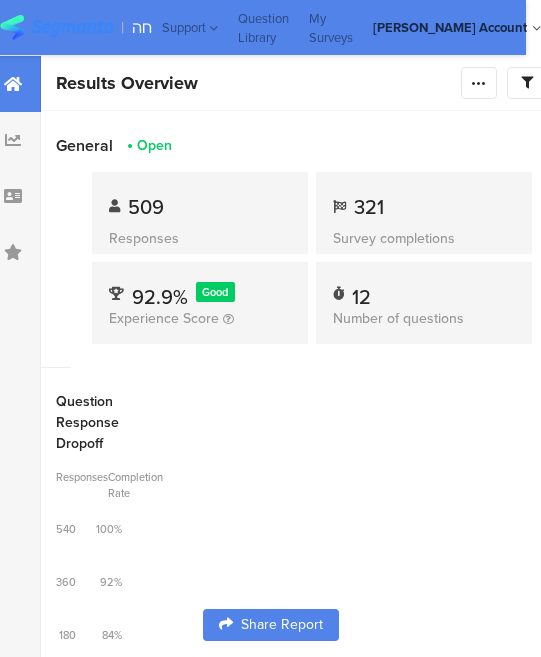 scroll, scrollTop: 0, scrollLeft: 0, axis: both 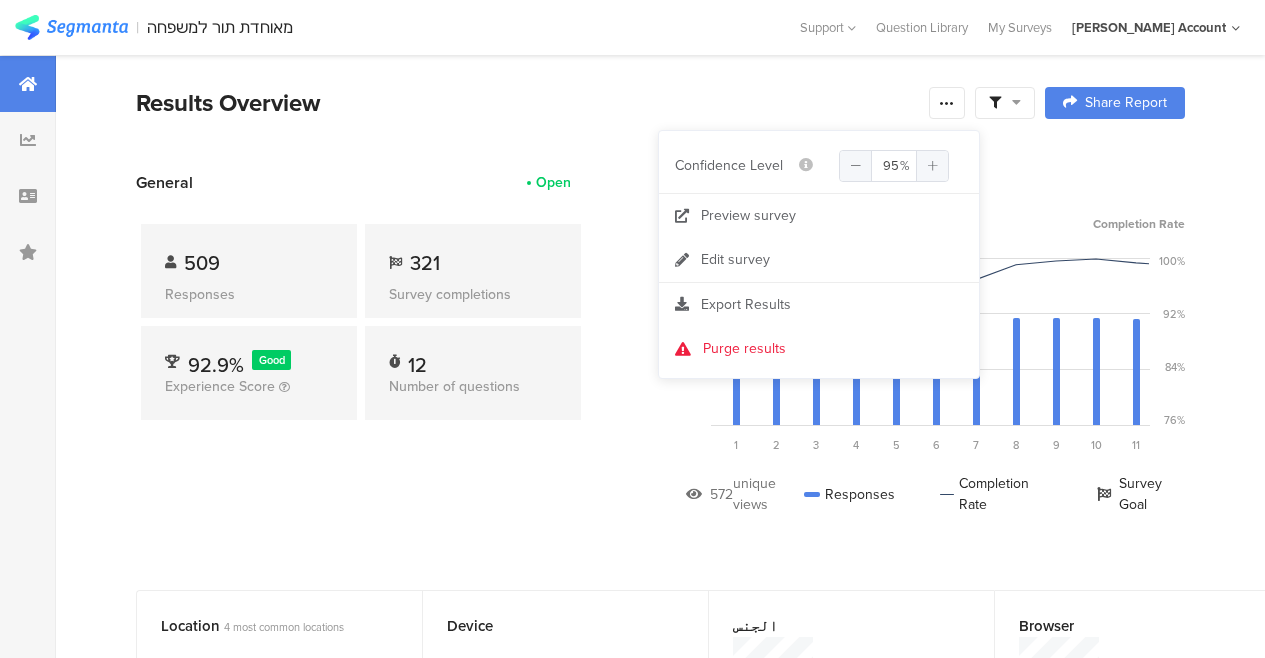click at bounding box center (995, 103) 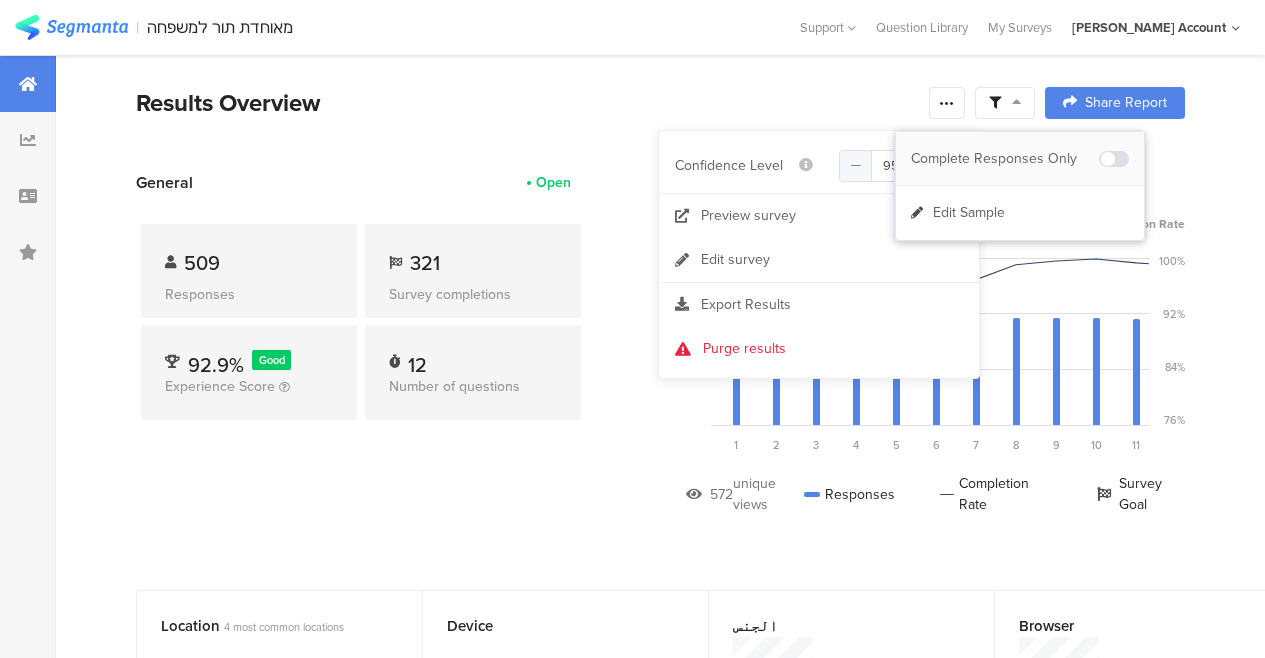 click at bounding box center [1114, 159] 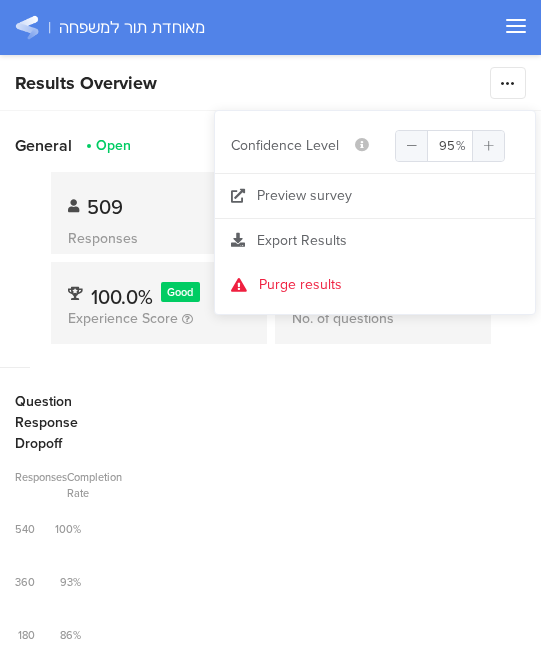 click on "General     Open     509   Responses     321   Survey completions     100.0%   Good   Experience Score
12
No. of questions
Question Response Dropoff
Responses   Completion Rate
540
360
180
0
Sorry, your browser does not support inline SVG.
Question 1
שאלות סטטיסטיות
321   views     321   responses   100.0%   completion rate       1
Question 2
5.	[PERSON_NAME]/י את גילאי הילדים המתגוררים בבית (בחירה מרובה)اشر الى اعمار اطفالك الذين يسكنون معك في...
321   views     321   responses   100.0%   completion rate       2
Question 3
321   views     321   responses   100.0%   completion rate       3       321   views" at bounding box center (270, 447) 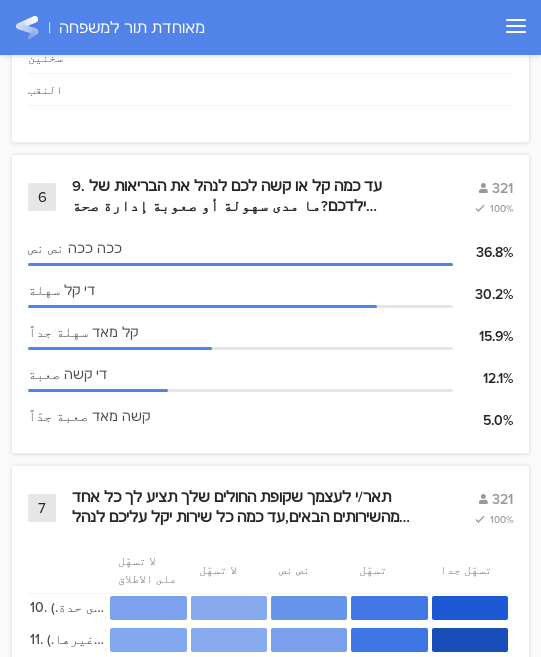 scroll, scrollTop: 2500, scrollLeft: 0, axis: vertical 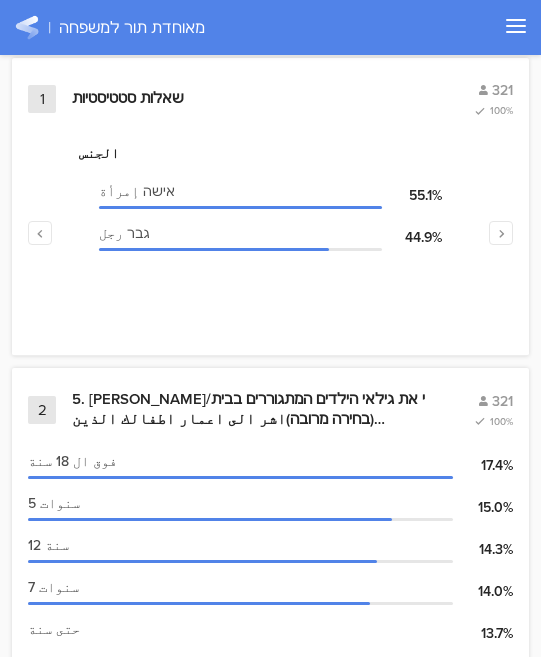 click on "الجنس
אישה إمرأة
55.1%
גבר رجل
44.9%" at bounding box center [270, 243] 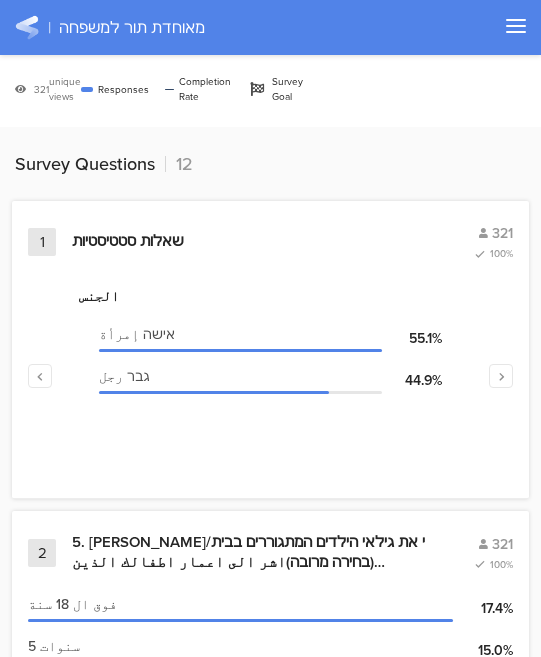 scroll, scrollTop: 600, scrollLeft: 0, axis: vertical 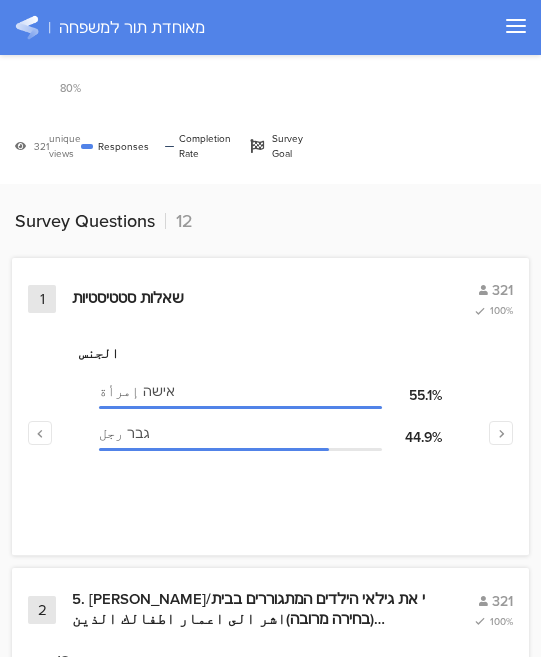 click on "שאלות סטטיסטיות" at bounding box center (128, 299) 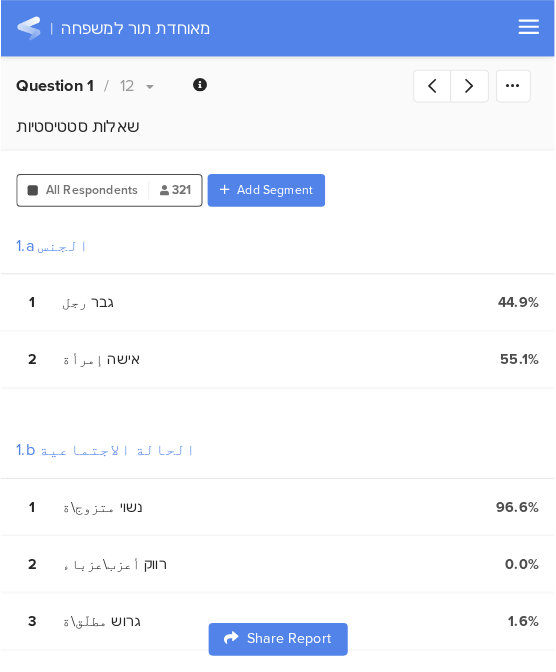 scroll, scrollTop: 0, scrollLeft: 0, axis: both 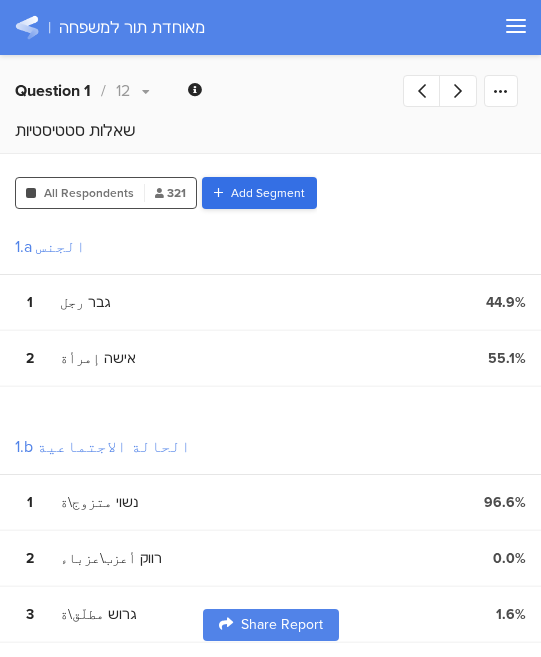 click on "Add Segment" at bounding box center (268, 193) 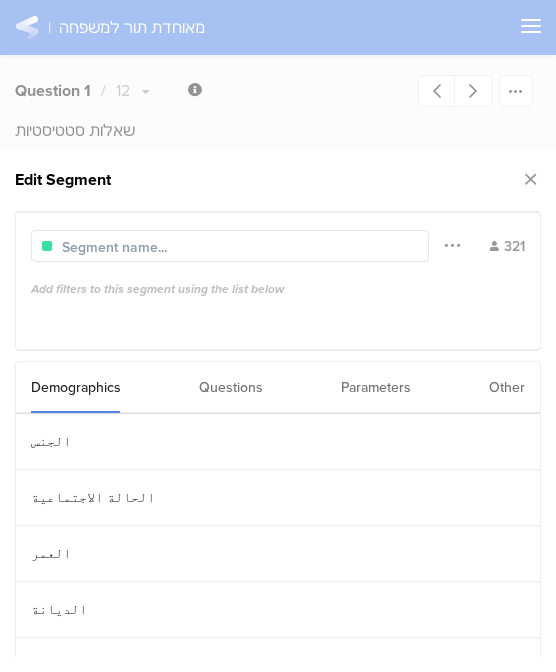 click on "Other" at bounding box center [507, 387] 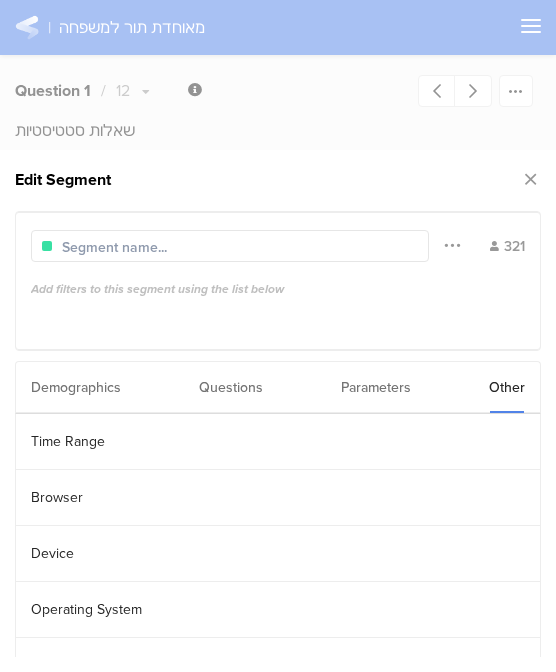 click on "Parameters" at bounding box center (376, 387) 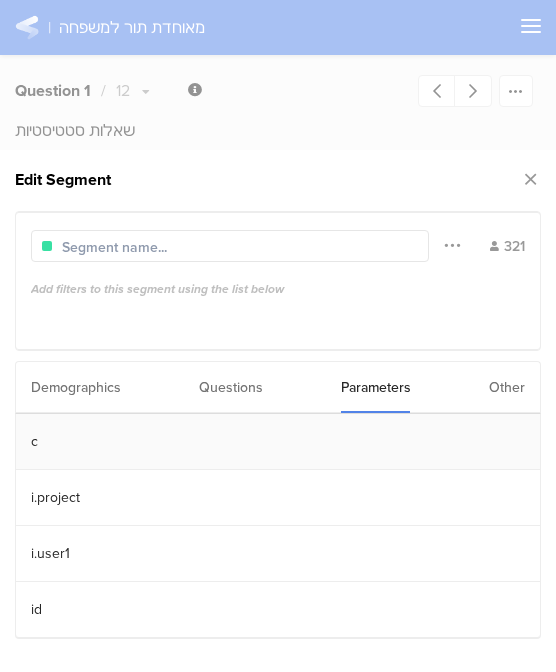 click on "c" at bounding box center [278, 442] 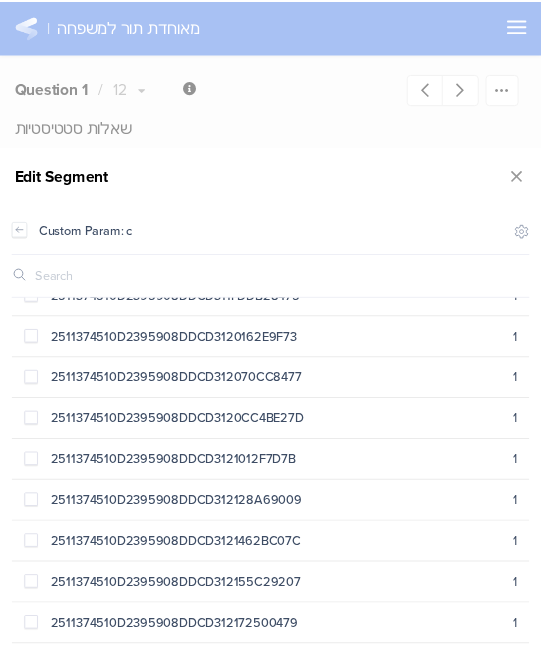 scroll, scrollTop: 3811, scrollLeft: 0, axis: vertical 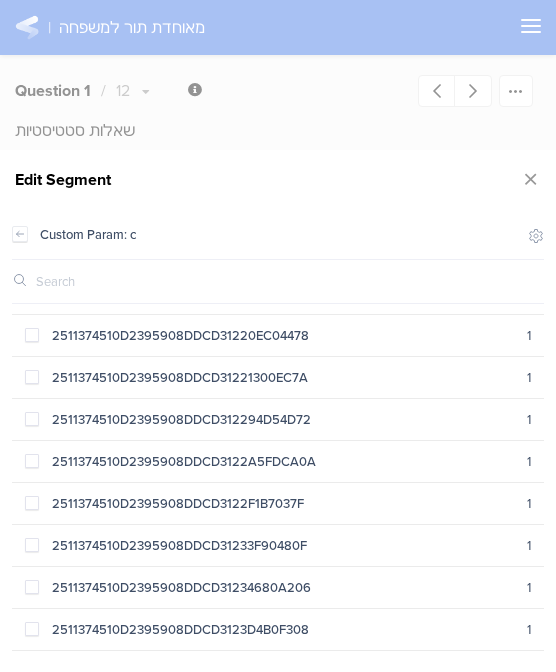 click at bounding box center (278, 336) 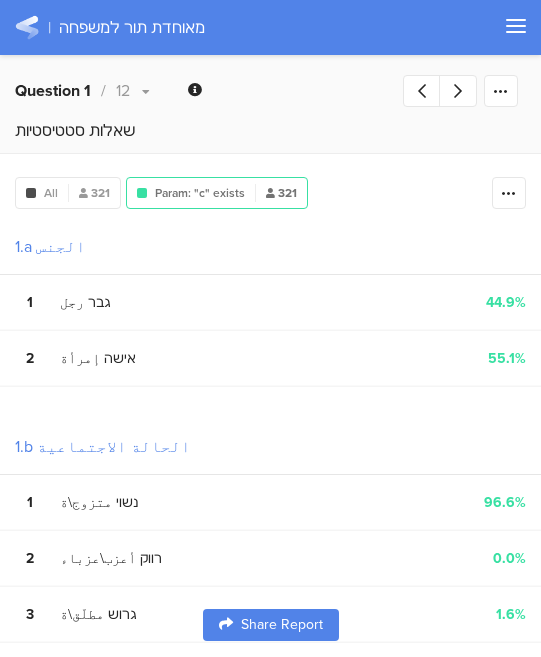 click at bounding box center (27, 27) 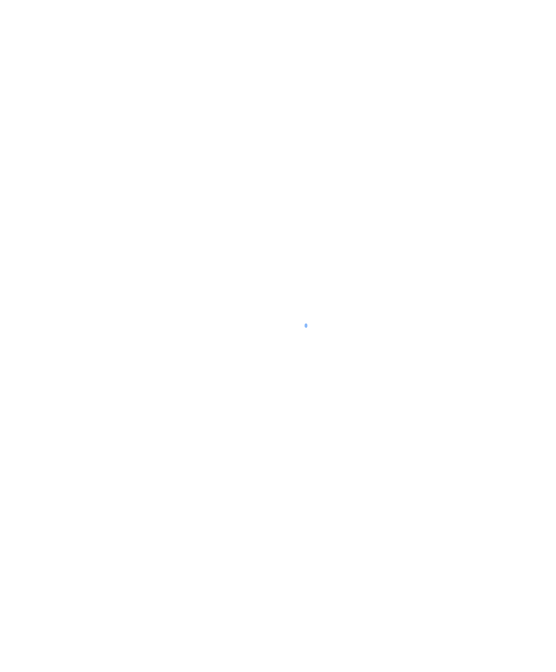 scroll, scrollTop: 0, scrollLeft: 0, axis: both 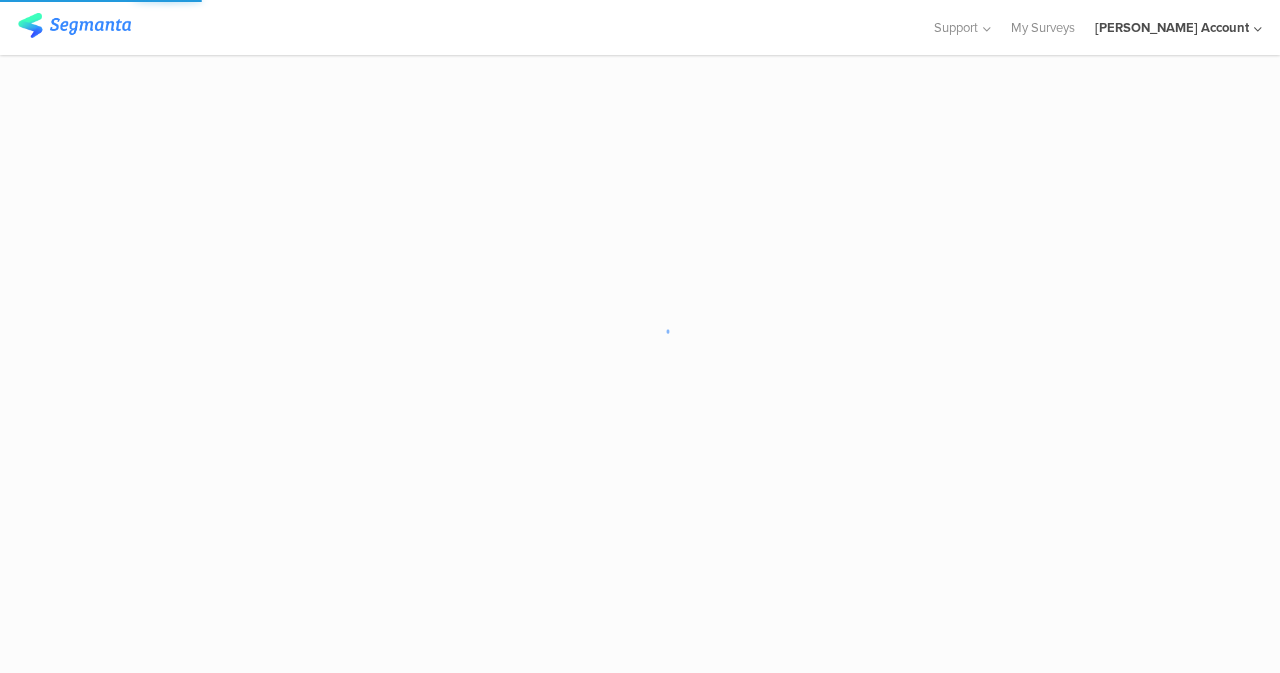 click on "hisham Jubran Account" 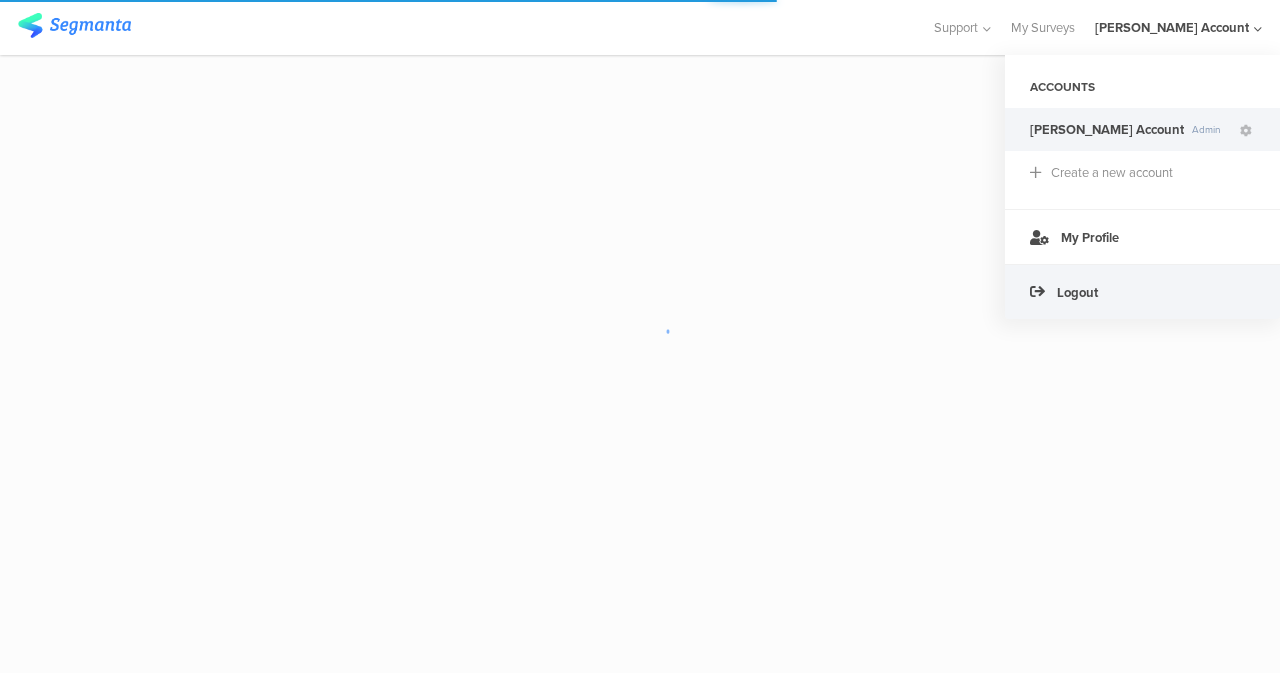 click on "Logout" 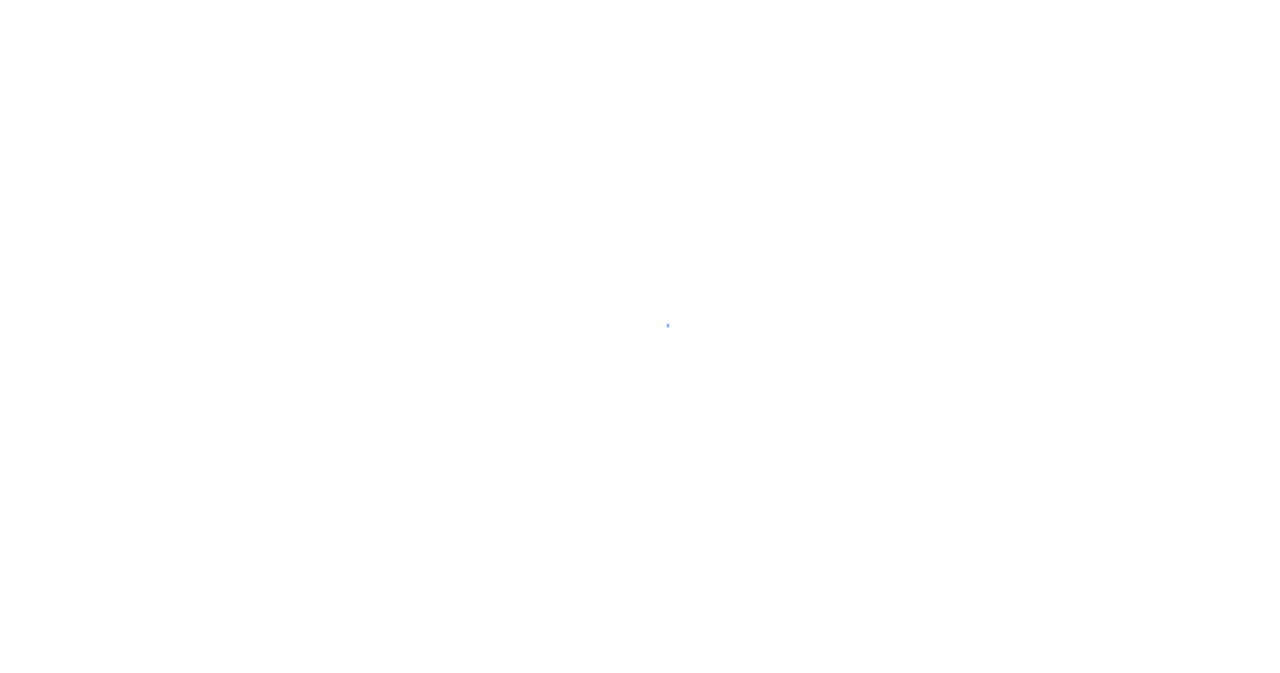 scroll, scrollTop: 0, scrollLeft: 0, axis: both 